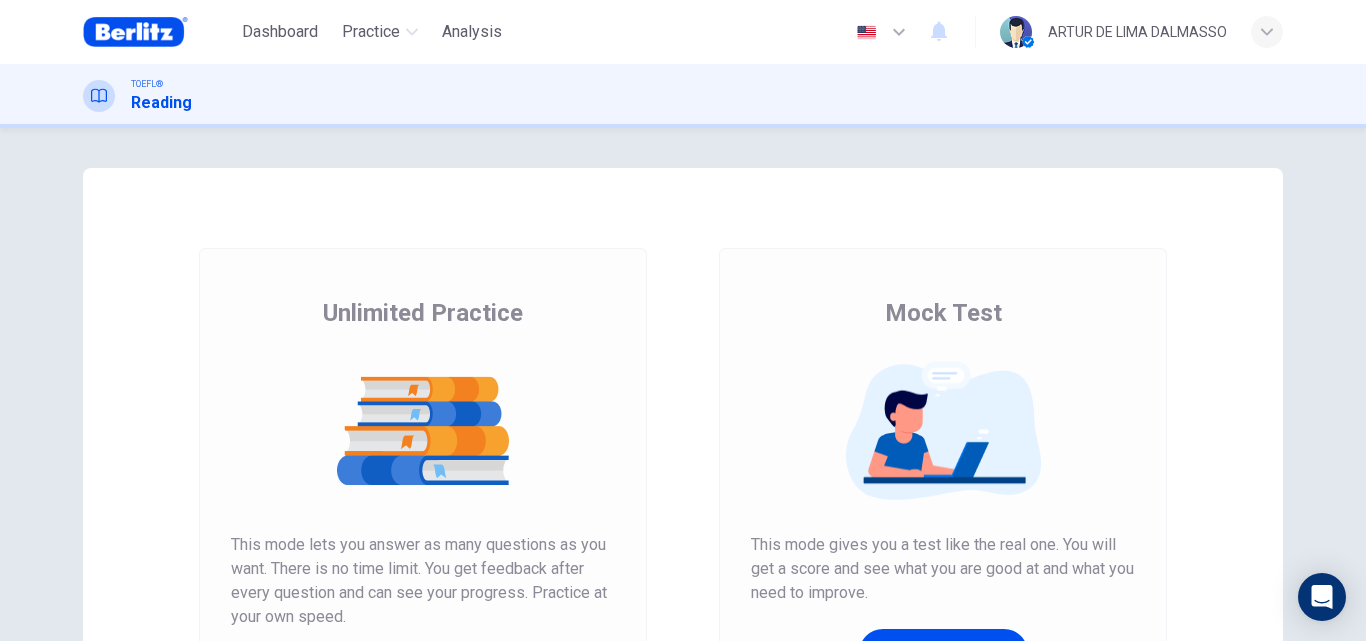 scroll, scrollTop: 0, scrollLeft: 0, axis: both 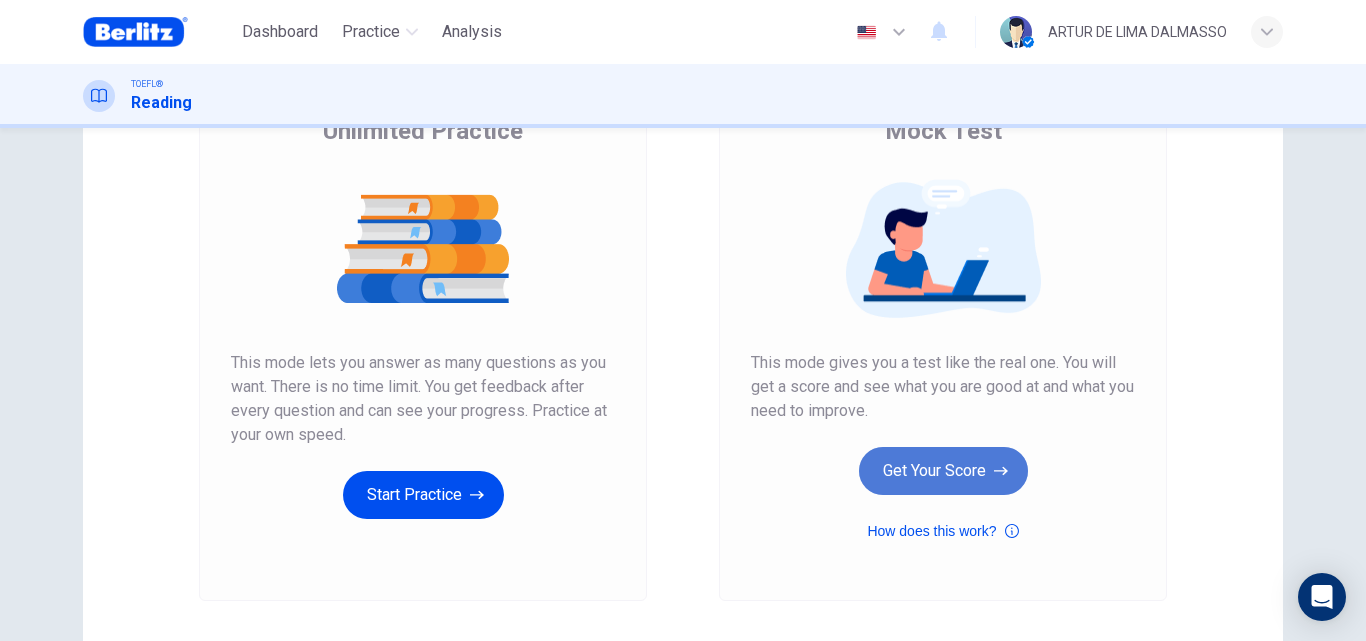 click on "Get Your Score" at bounding box center (943, 471) 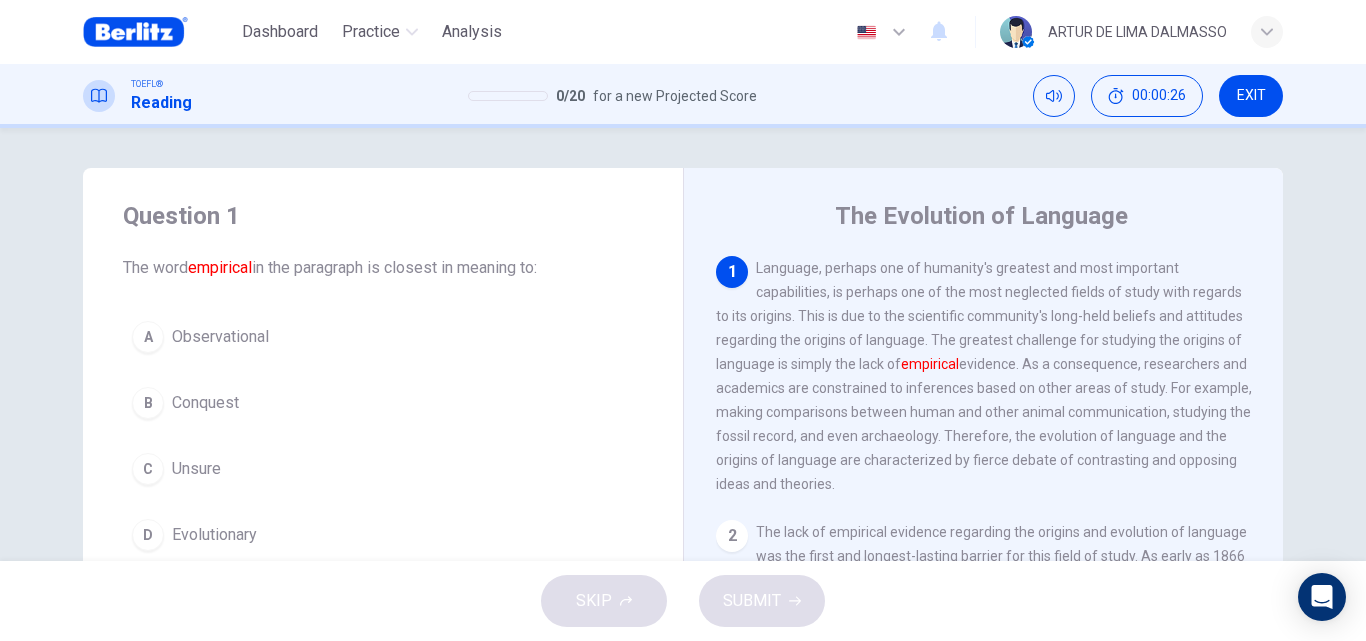 click on "1 Language, perhaps one of humanity's greatest and most important capabilities, is perhaps one of the most neglected fields of study with regards to its origins. This is due to the scientific community's long-held beliefs and attitudes regarding the origins of language. The greatest challenge for studying the origins of language is simply the lack of  empirical  evidence. As a consequence, researchers and academics are constrained to inferences based on other areas of study. For example, making comparisons between human and other animal communication, studying the fossil record, and even archaeology. Therefore, the evolution of language and the origins of language are characterized by fierce debate of contrasting and opposing ideas and theories." at bounding box center (984, 376) 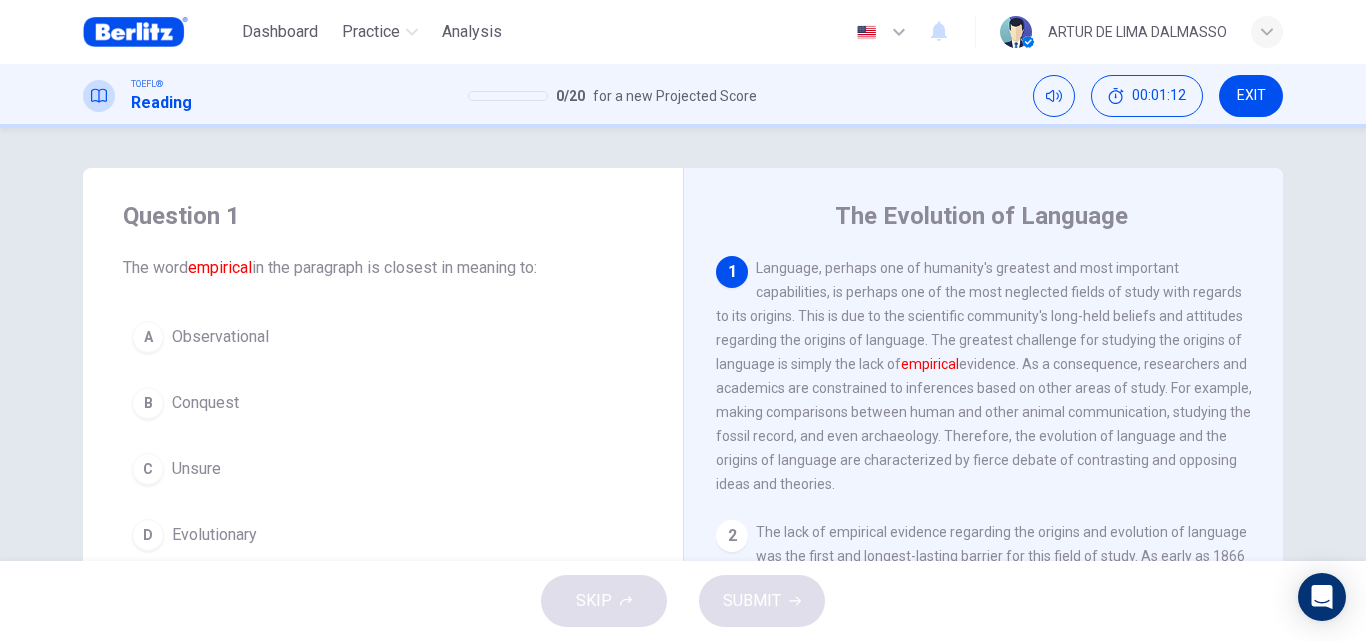 click on "A Observational" at bounding box center (383, 337) 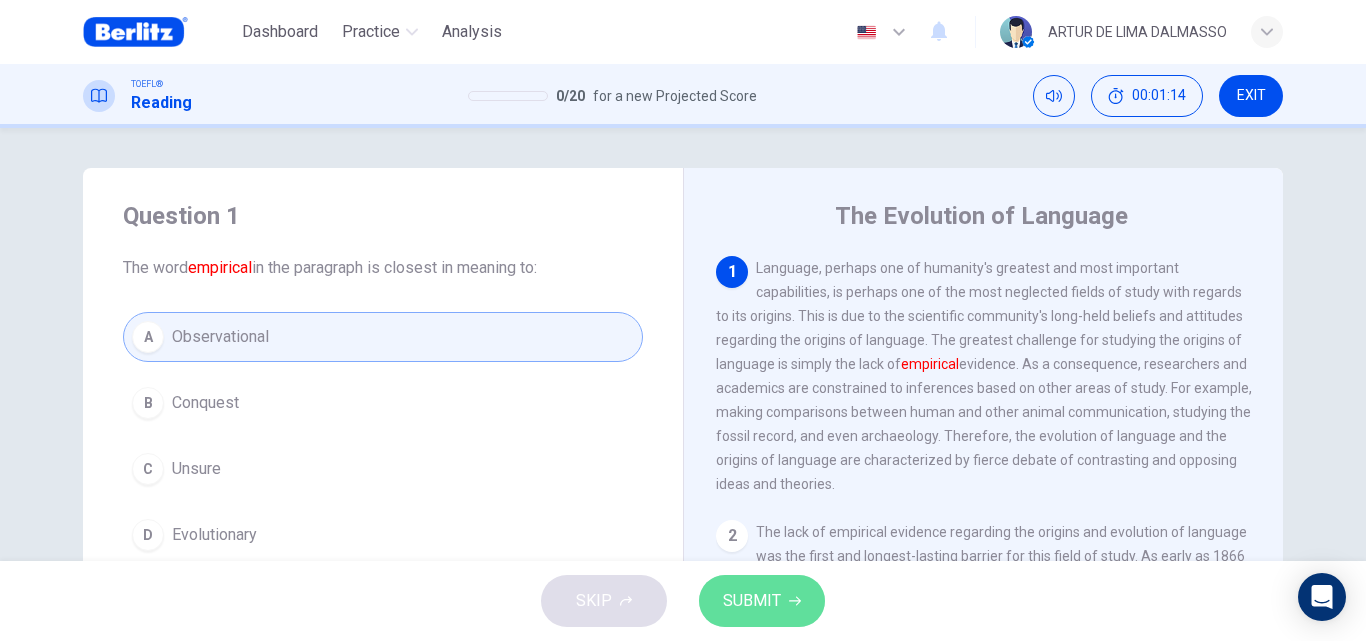 click on "SUBMIT" at bounding box center [762, 601] 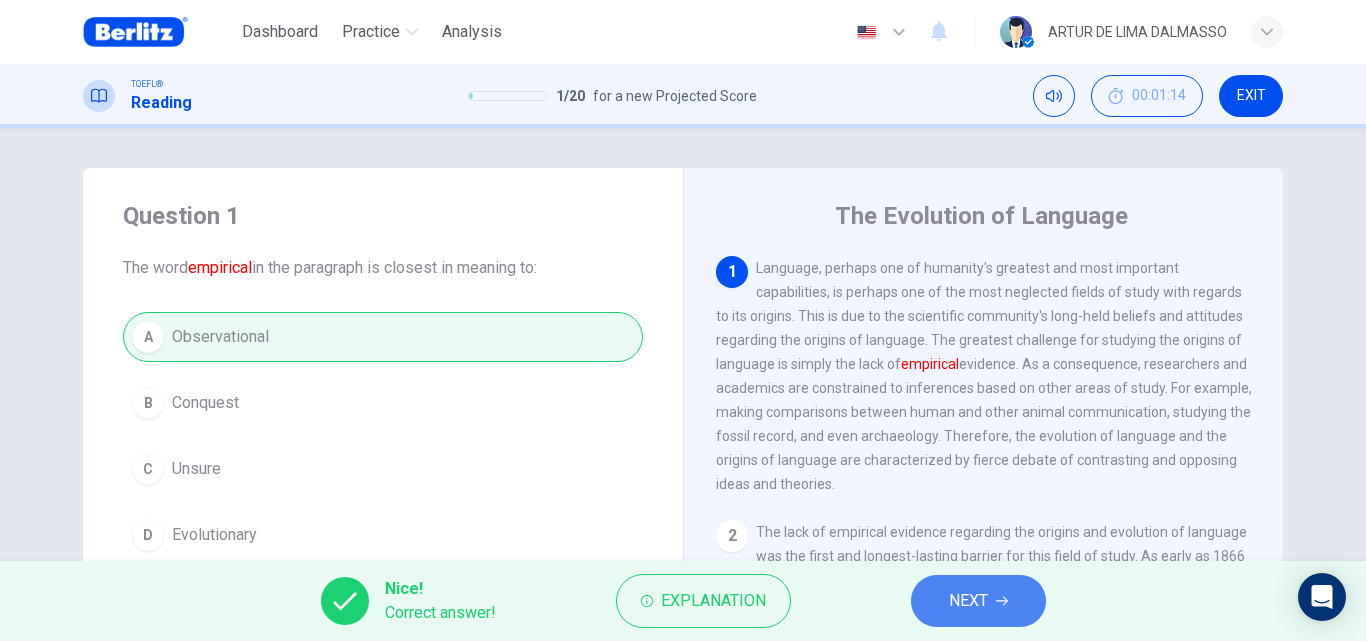 click on "NEXT" at bounding box center (968, 601) 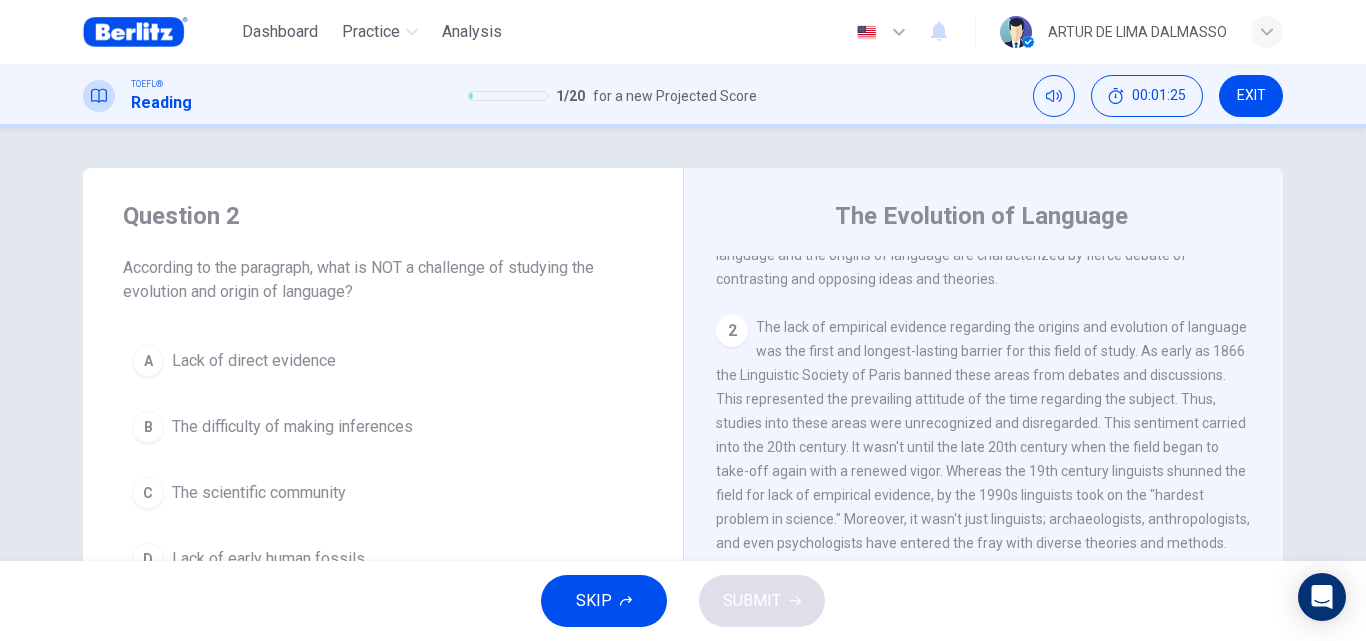 scroll, scrollTop: 0, scrollLeft: 0, axis: both 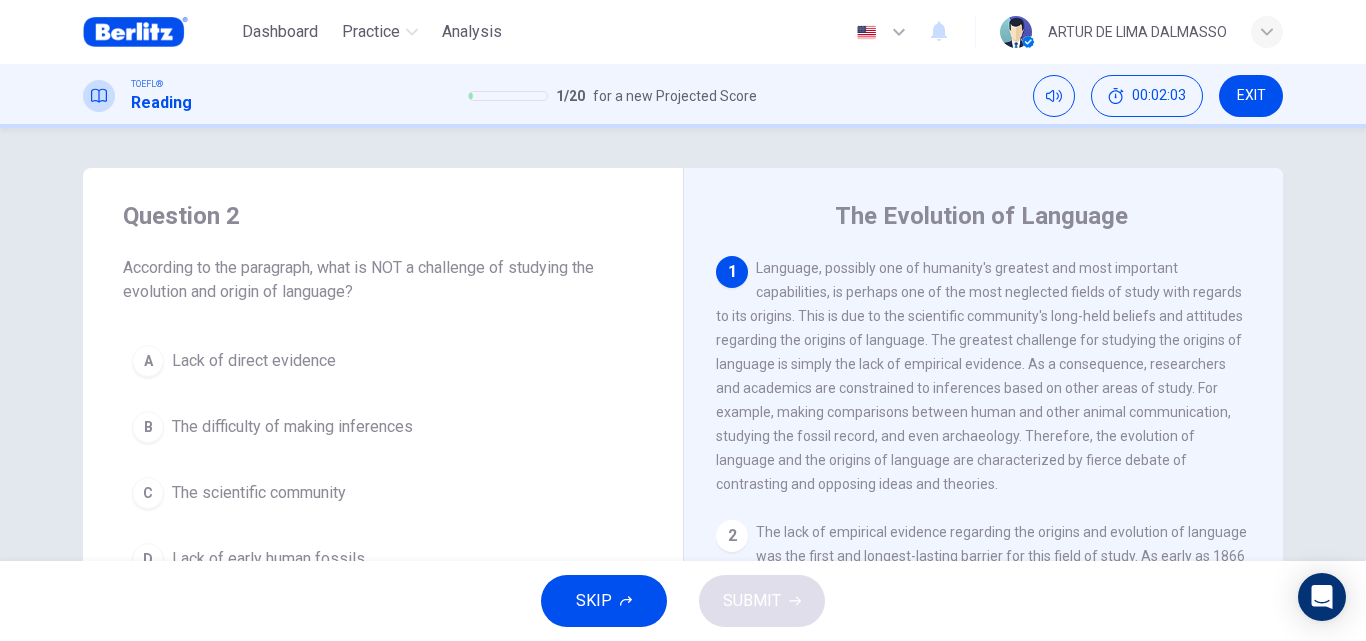 click on "SKIP SUBMIT" at bounding box center [683, 601] 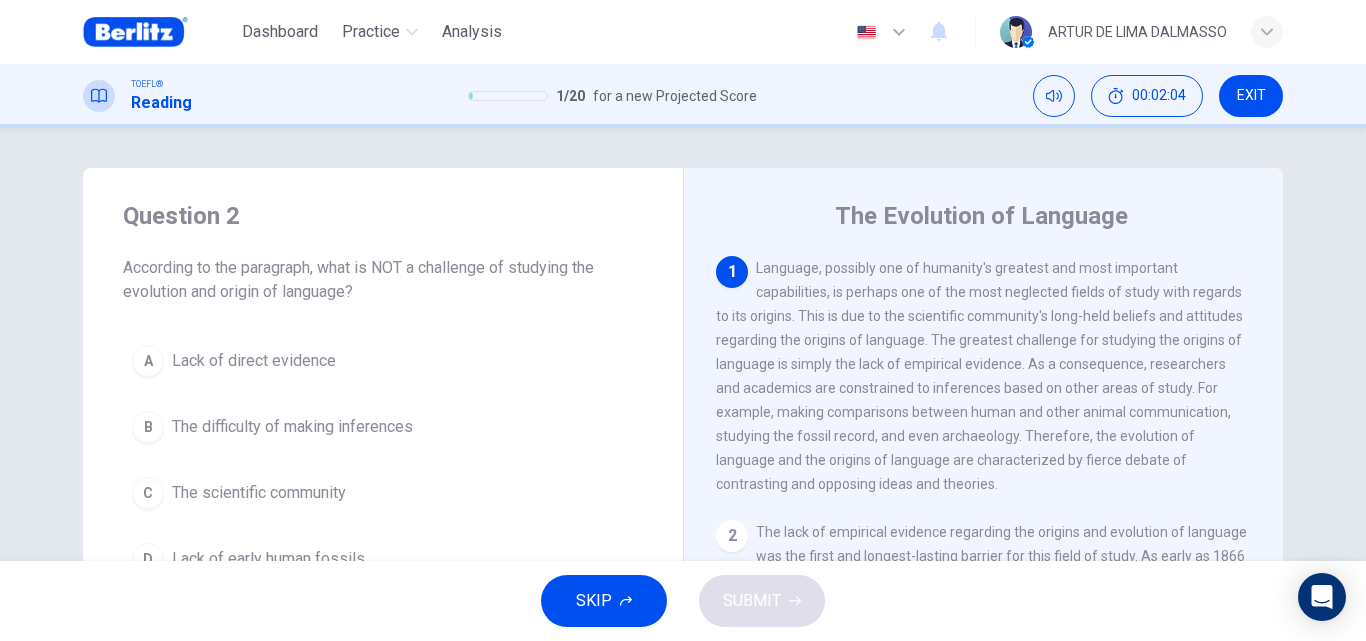 click on "Lack of early human fossils" at bounding box center (268, 559) 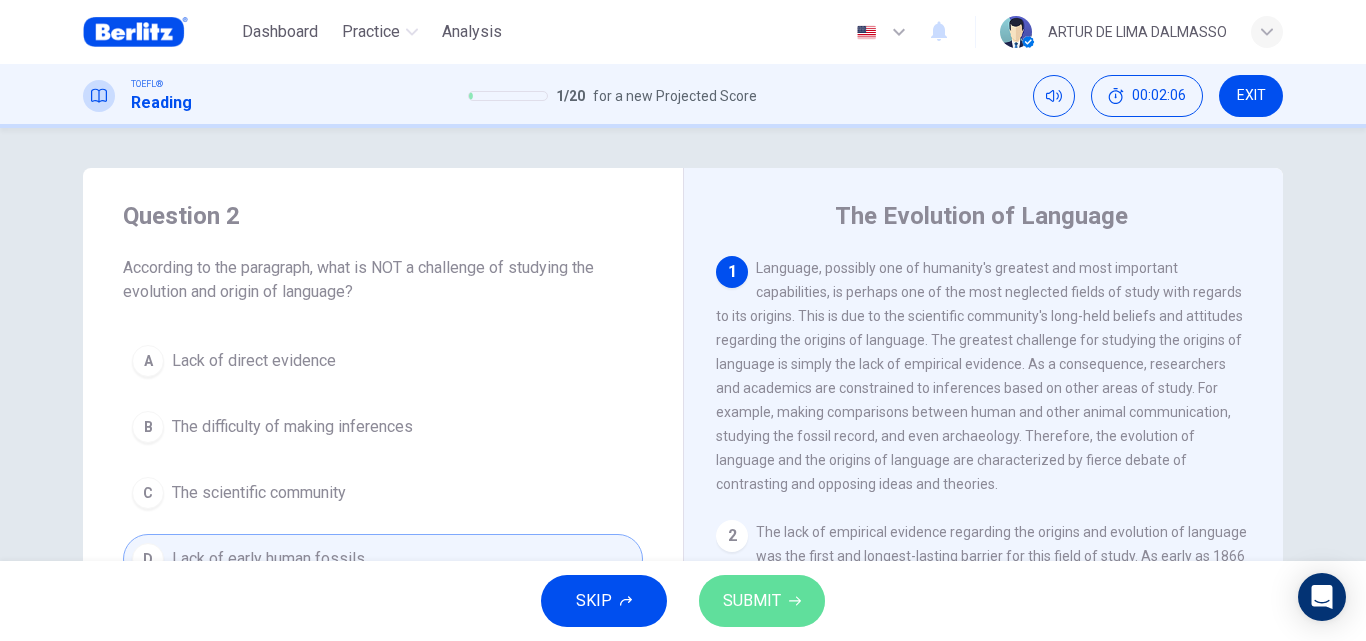 click on "SUBMIT" at bounding box center [752, 601] 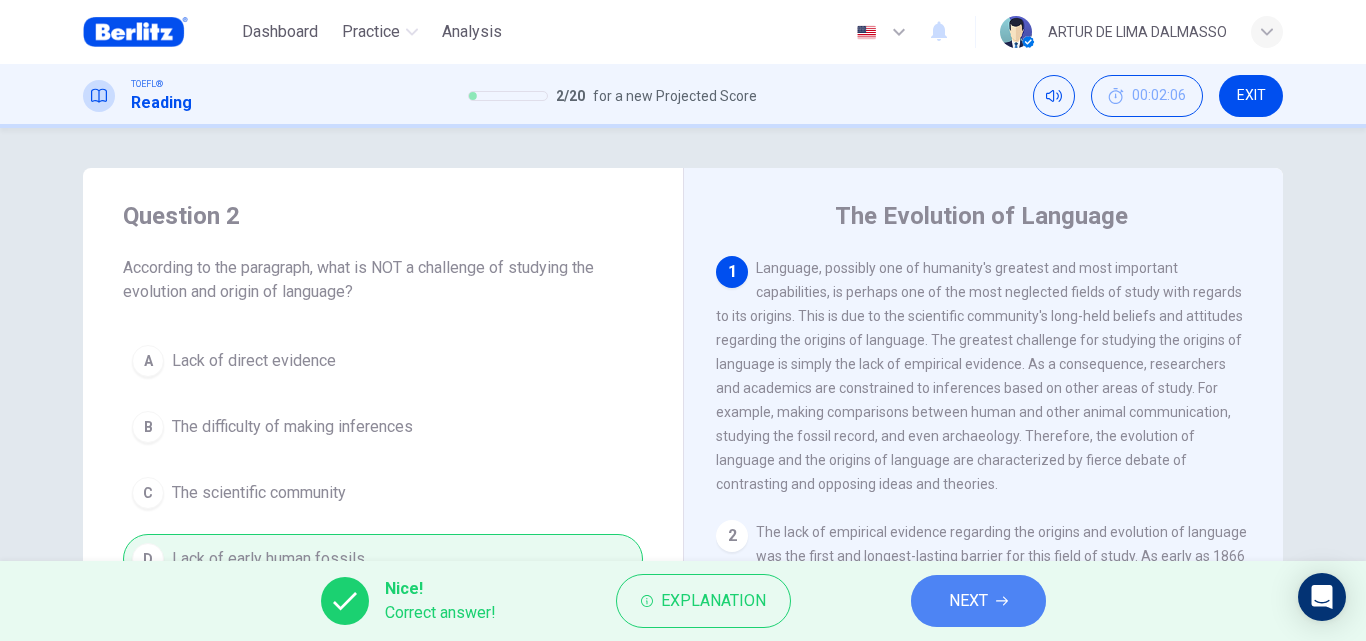 click on "NEXT" at bounding box center [968, 601] 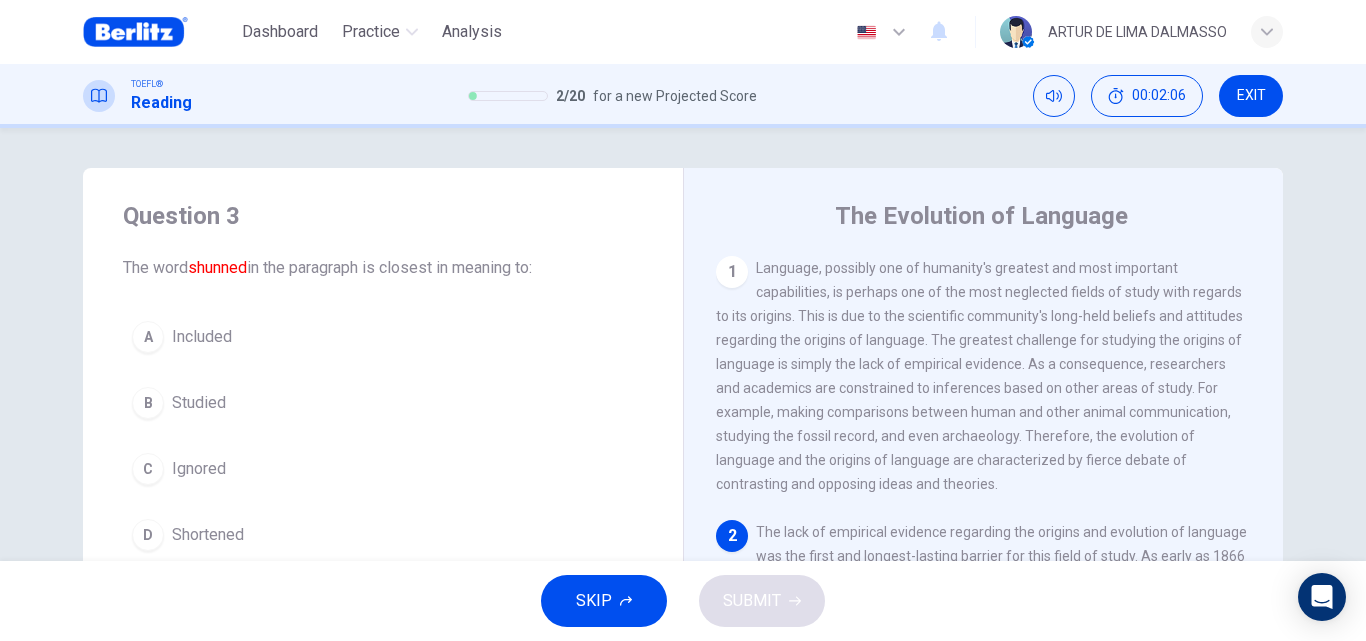 scroll, scrollTop: 174, scrollLeft: 0, axis: vertical 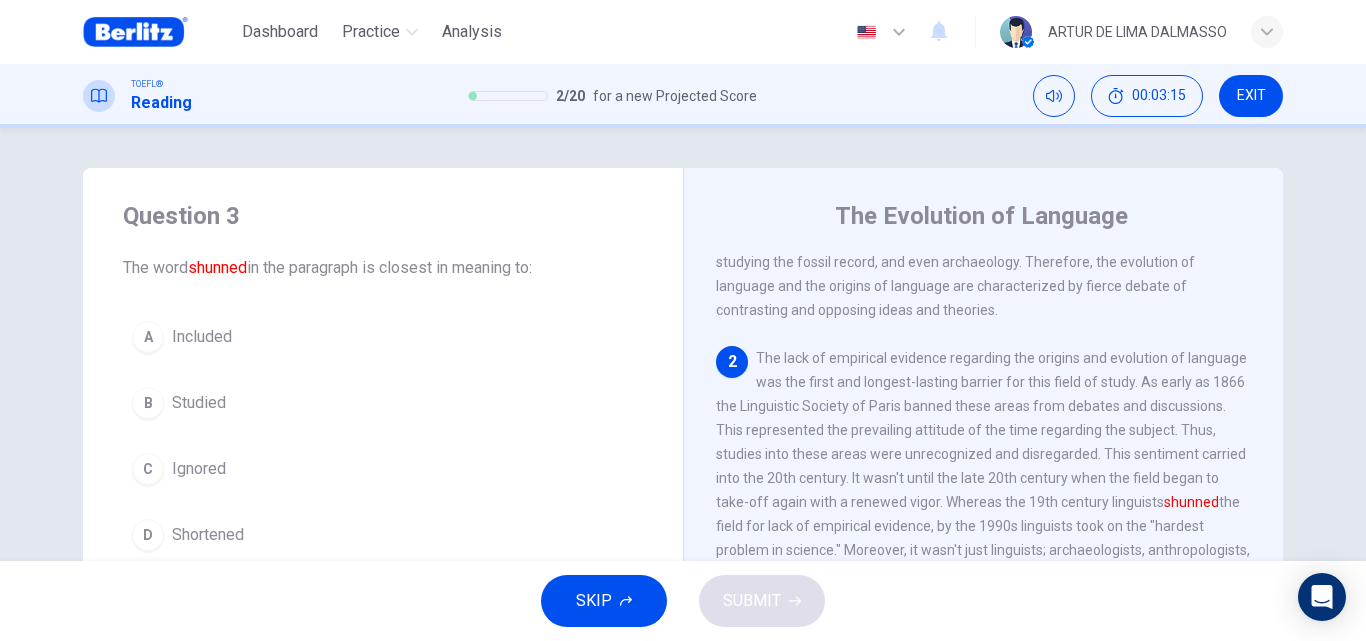 drag, startPoint x: 1275, startPoint y: 443, endPoint x: 1276, endPoint y: 513, distance: 70.00714 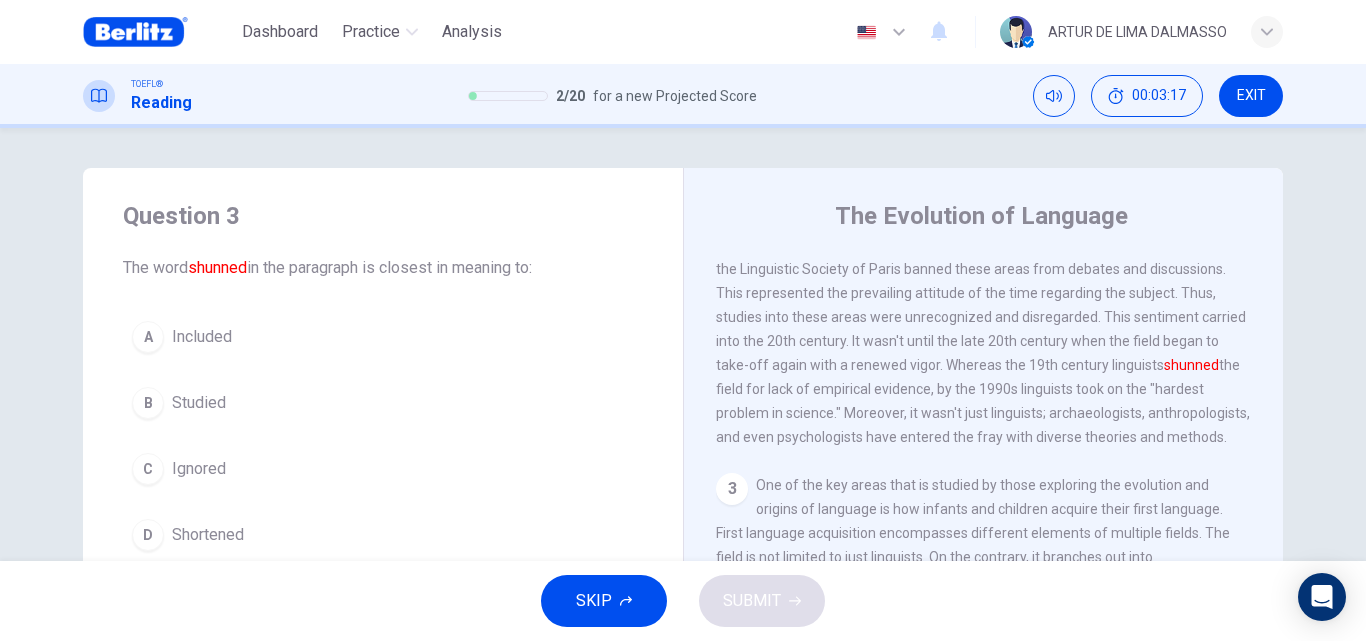 scroll, scrollTop: 309, scrollLeft: 0, axis: vertical 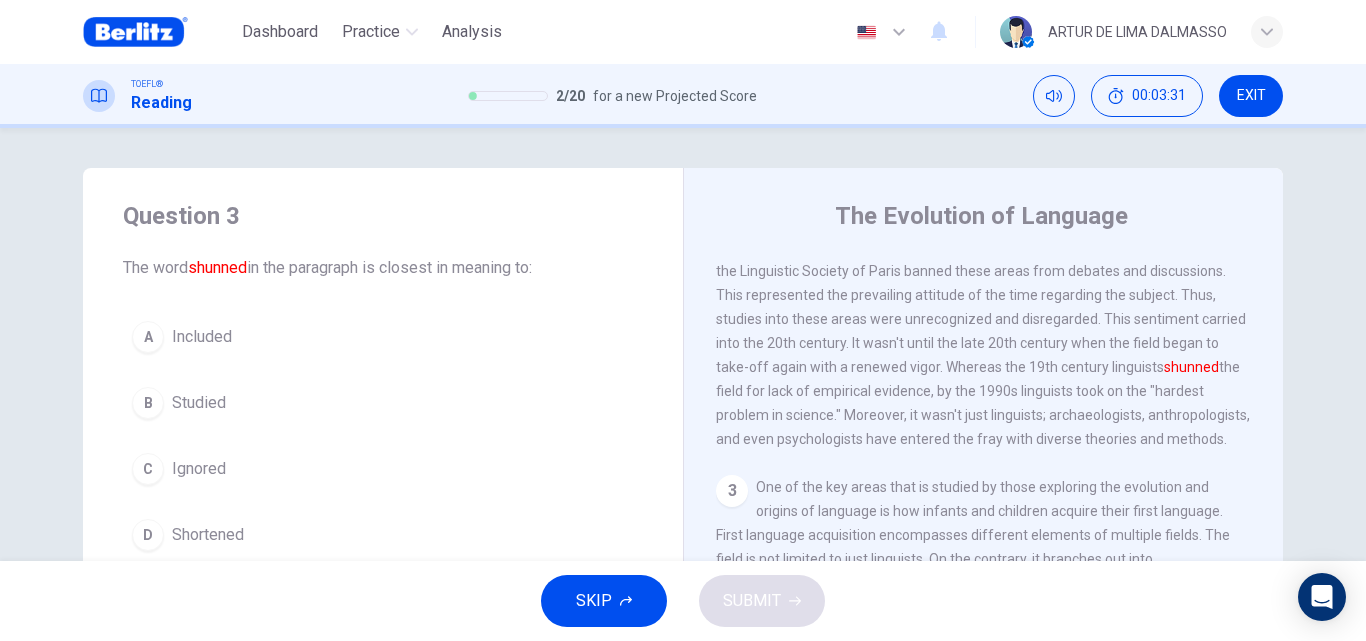 click on "B Studied" at bounding box center (383, 403) 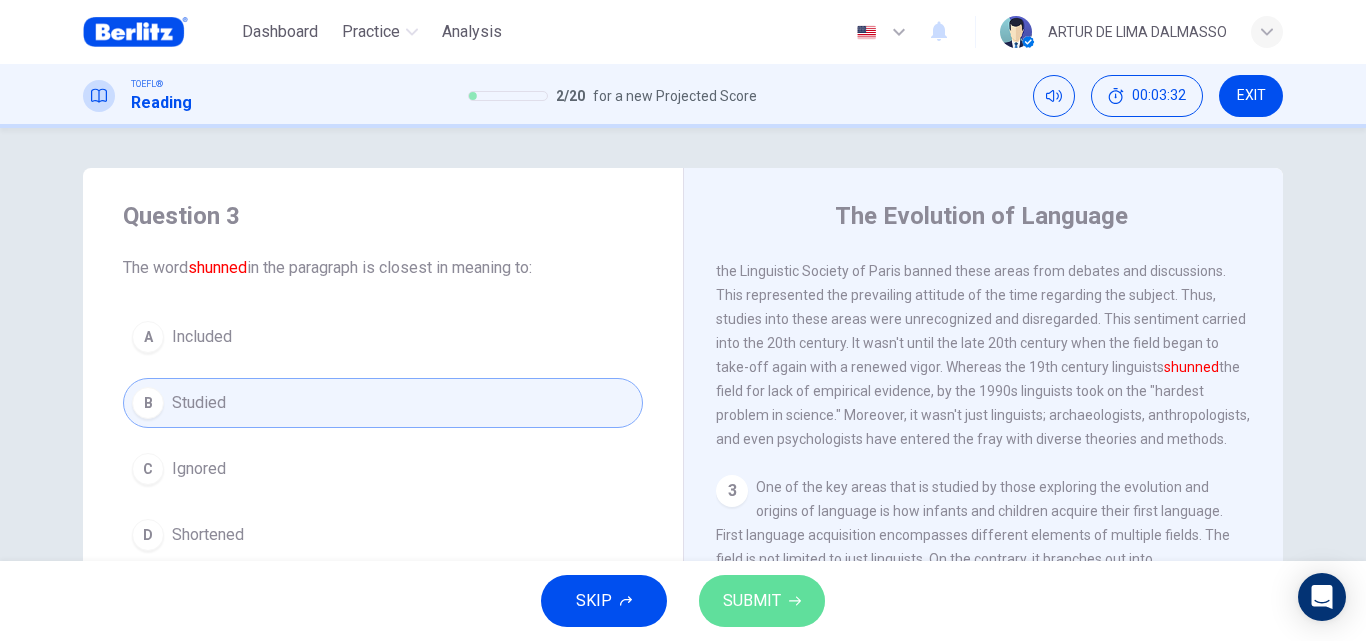 click on "SUBMIT" at bounding box center (762, 601) 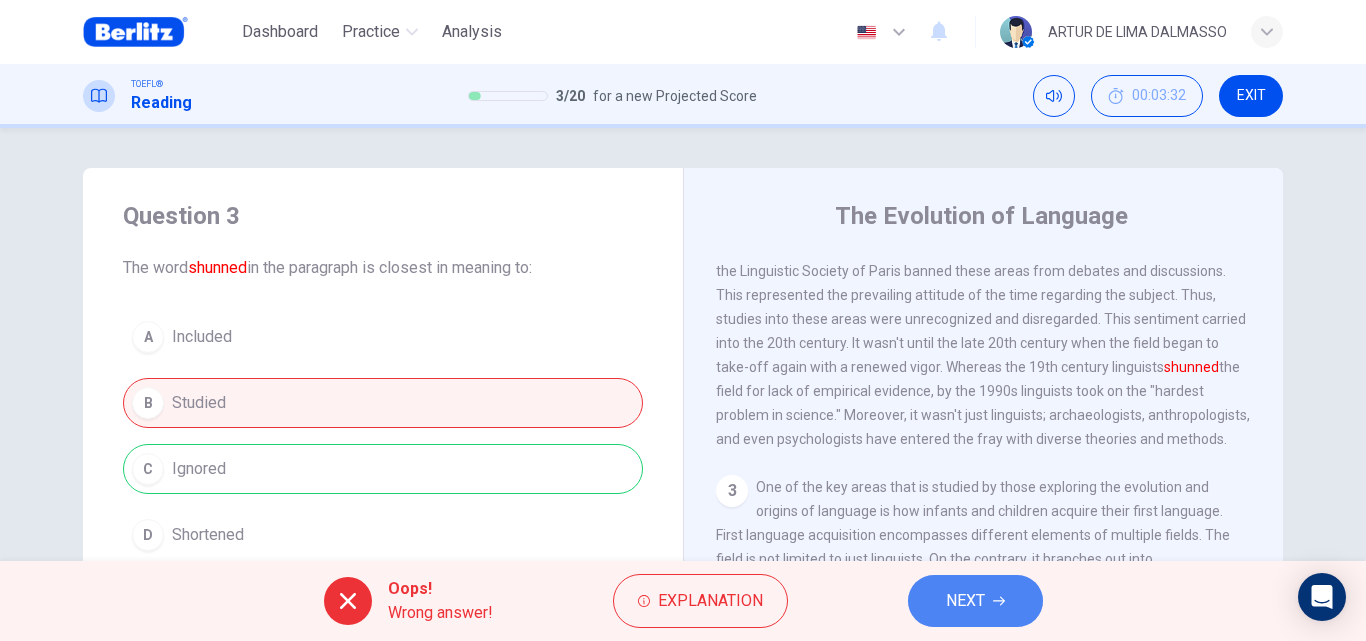 click on "NEXT" at bounding box center (965, 601) 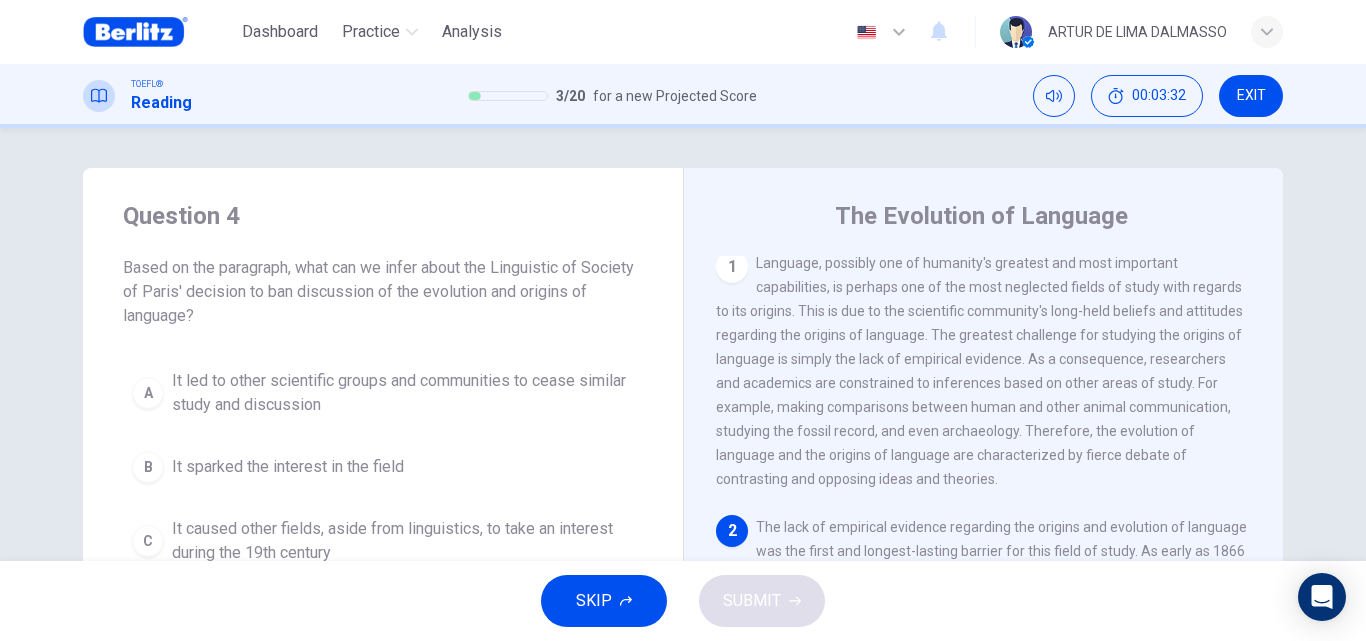 scroll, scrollTop: 0, scrollLeft: 0, axis: both 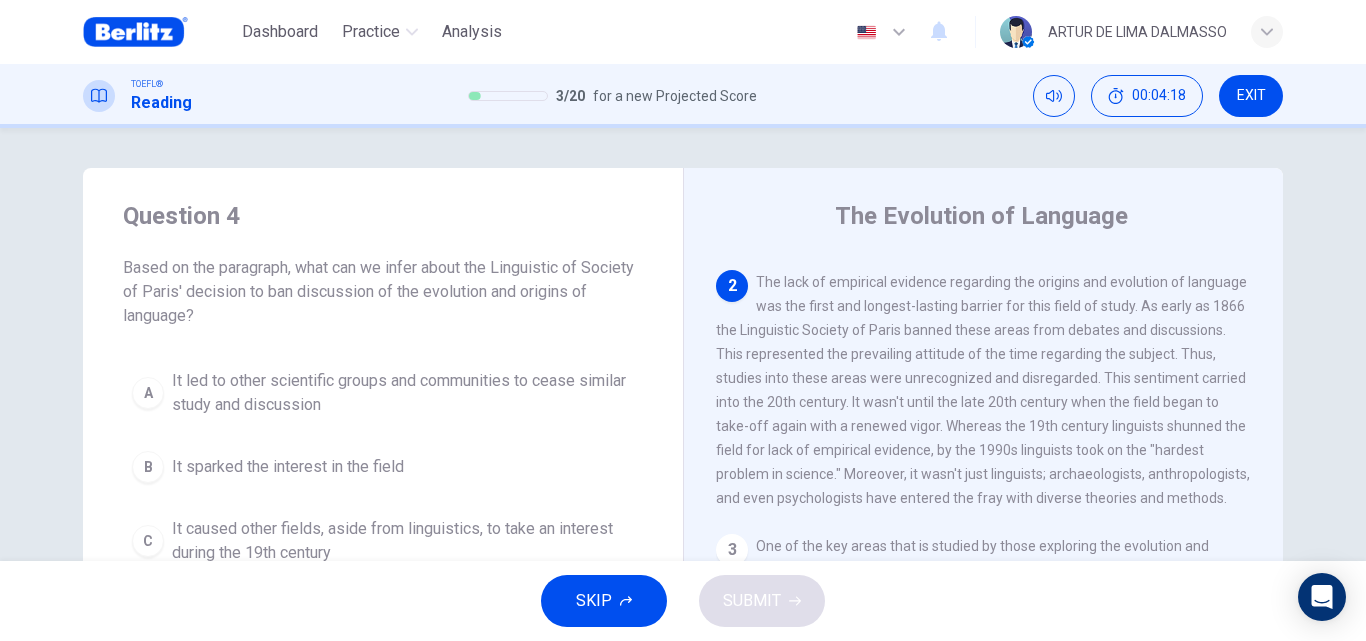 drag, startPoint x: 563, startPoint y: 345, endPoint x: 570, endPoint y: 260, distance: 85.28775 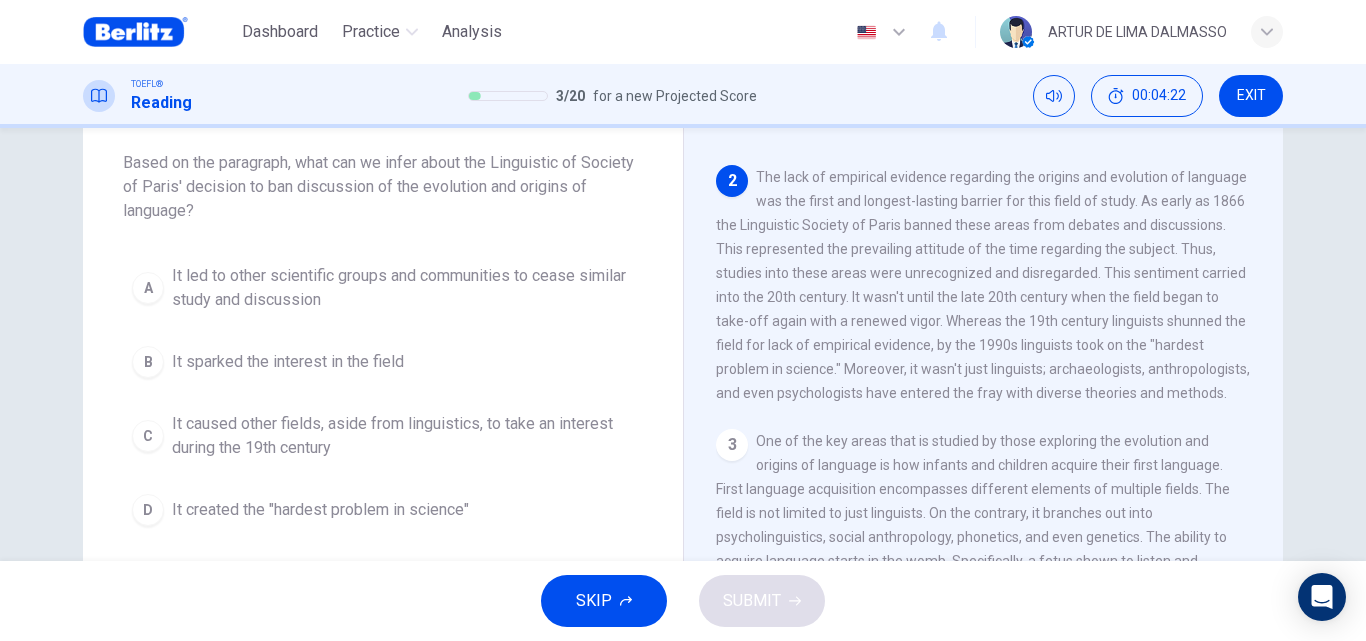 scroll, scrollTop: 84, scrollLeft: 0, axis: vertical 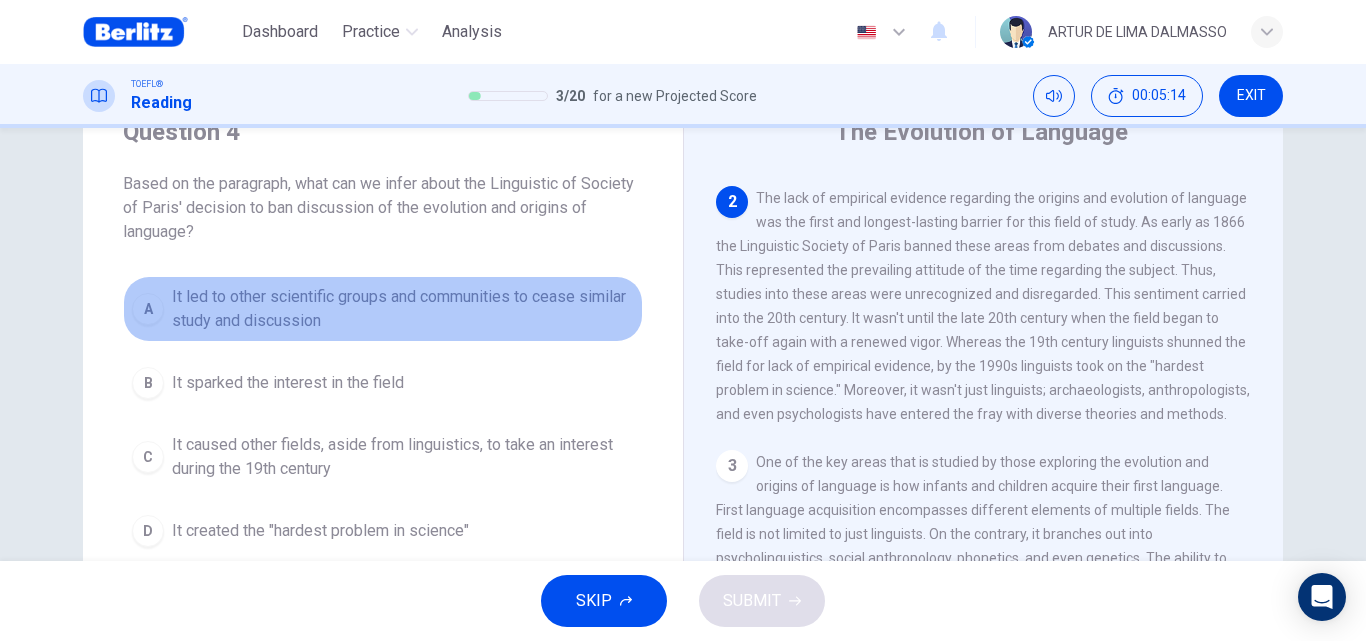 click on "A It led to other scientific groups and communities to cease similar study and discussion" at bounding box center [383, 309] 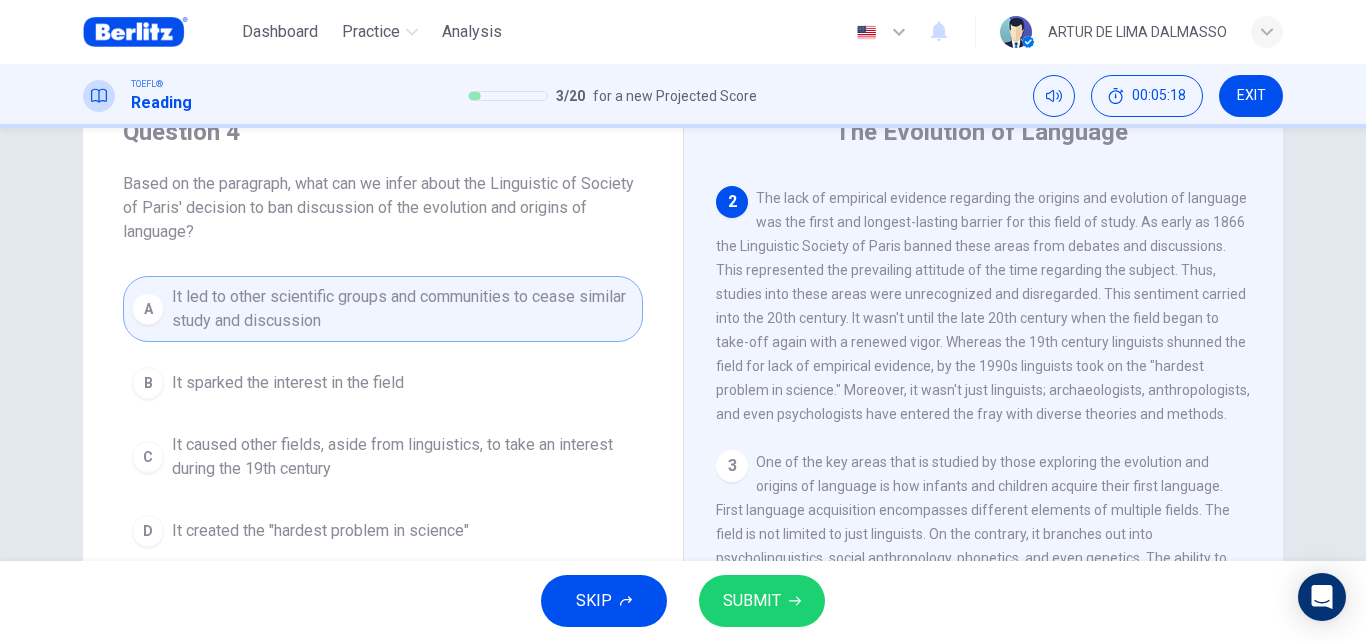 click on "SUBMIT" at bounding box center (762, 601) 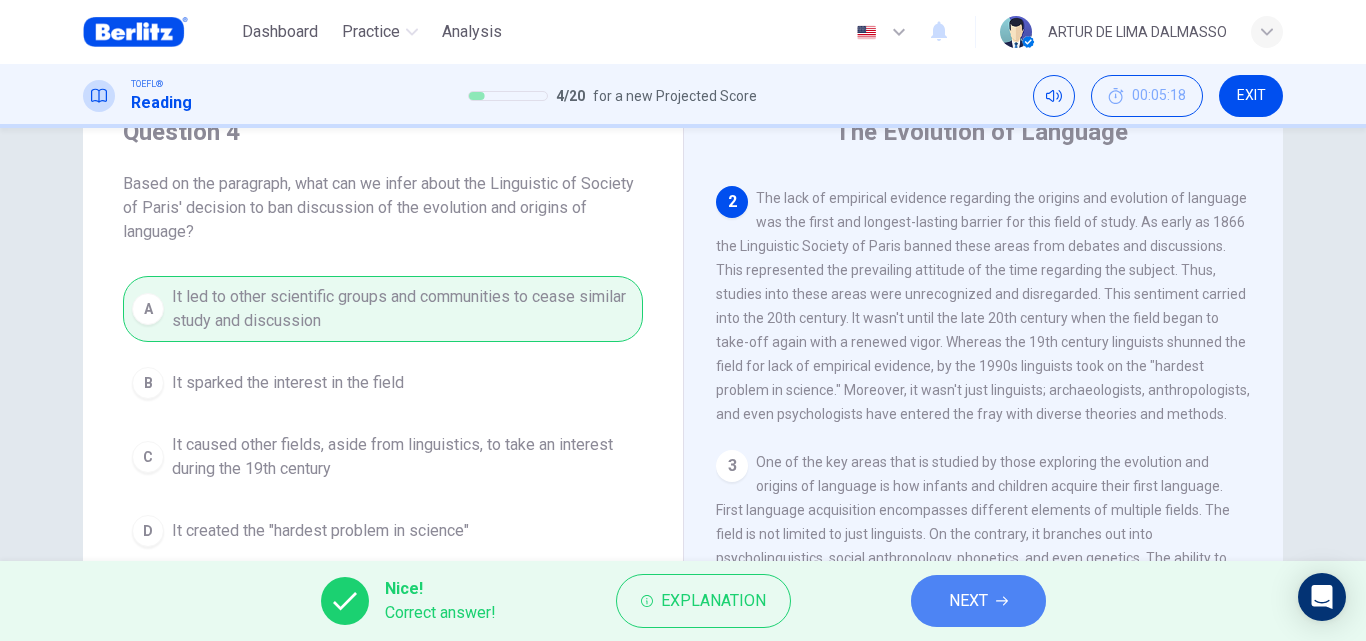 click on "NEXT" at bounding box center [968, 601] 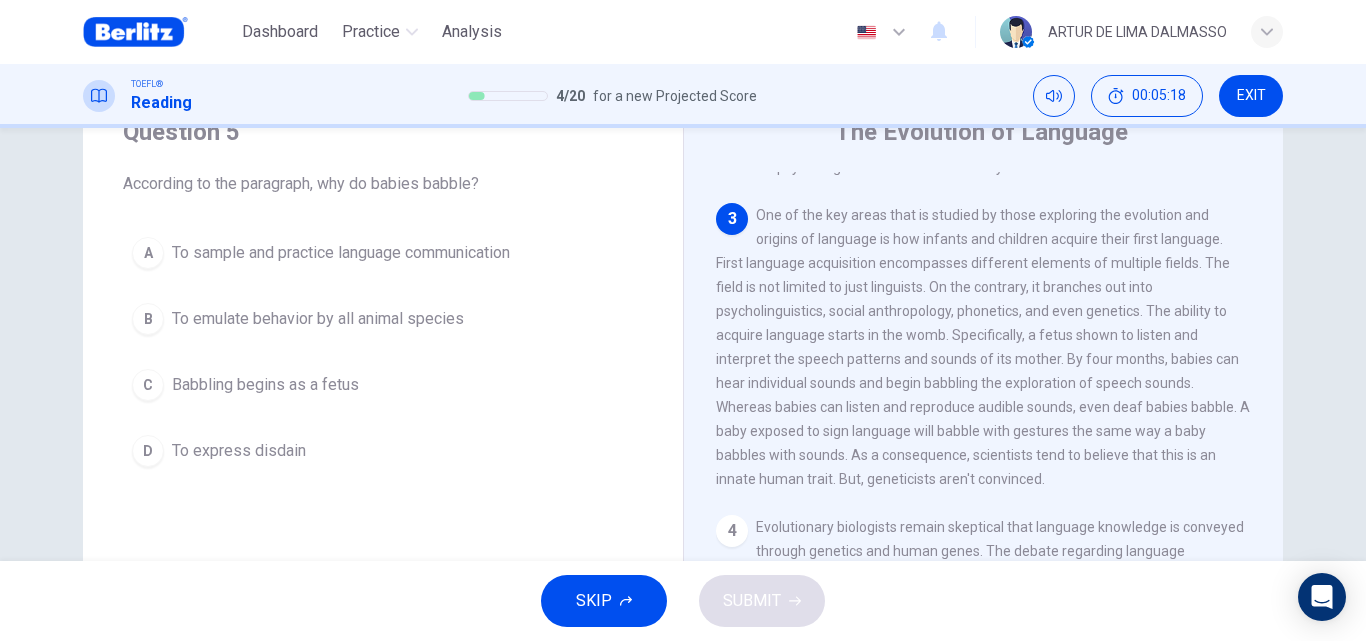 scroll, scrollTop: 498, scrollLeft: 0, axis: vertical 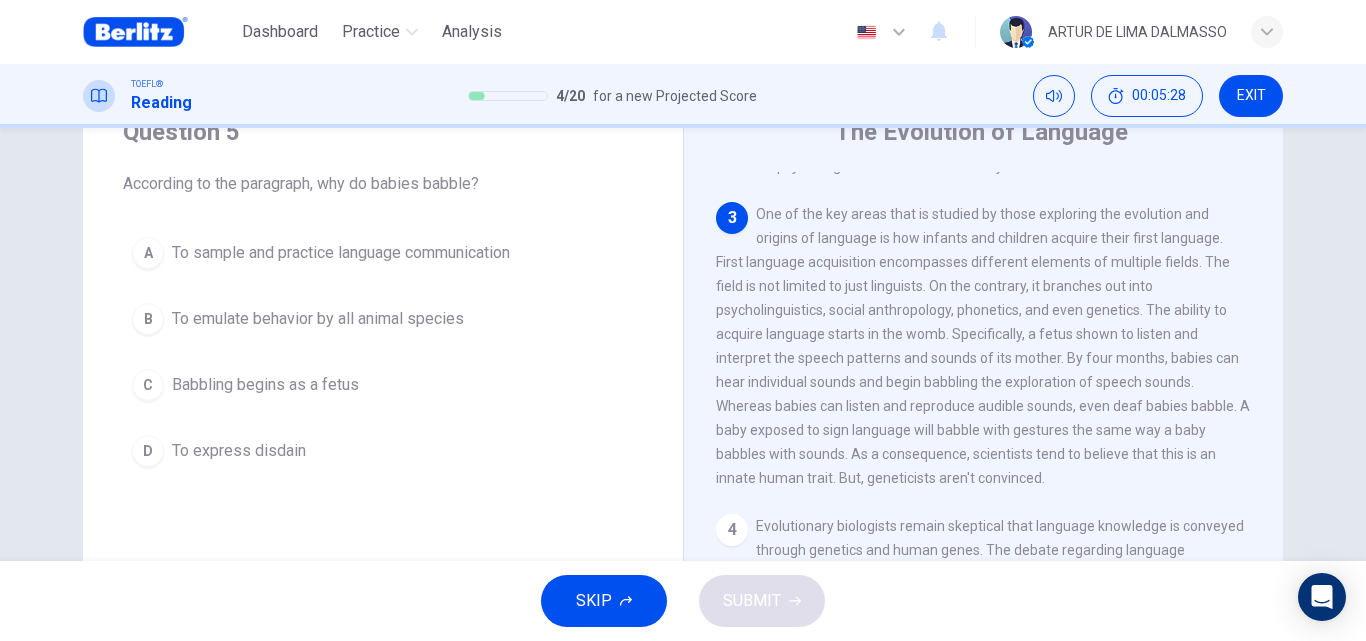 click on "SKIP SUBMIT" at bounding box center (683, 601) 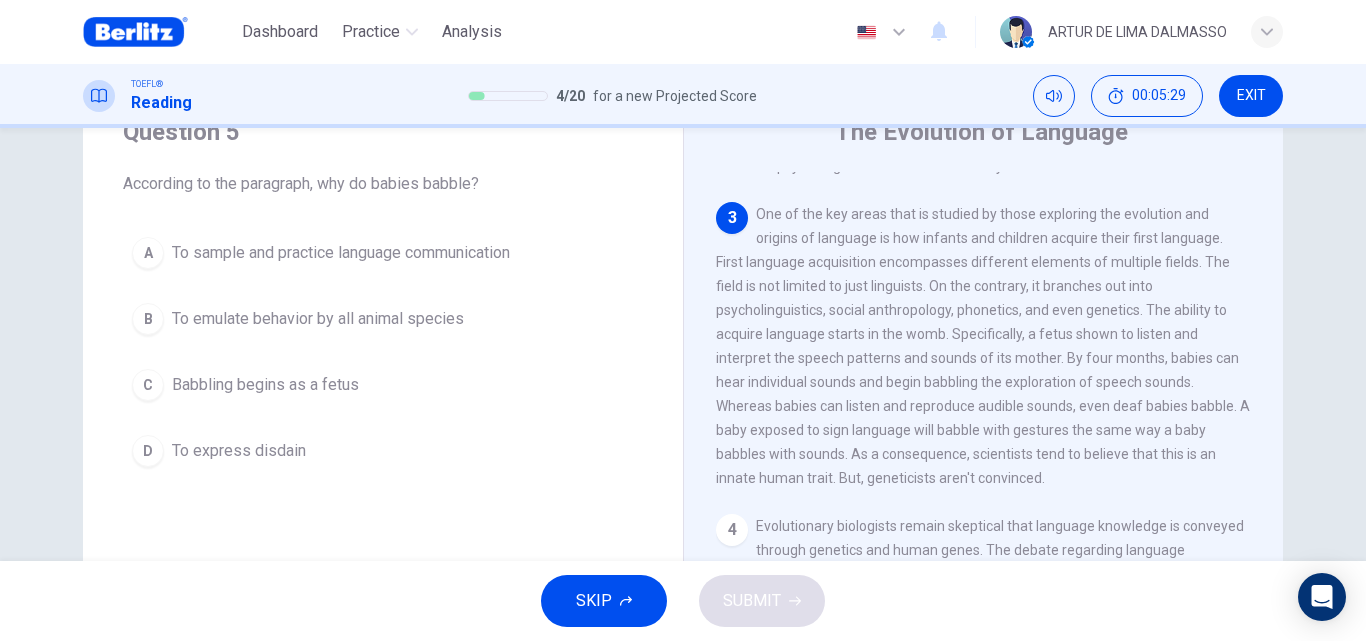 click on "SKIP SUBMIT" at bounding box center (683, 601) 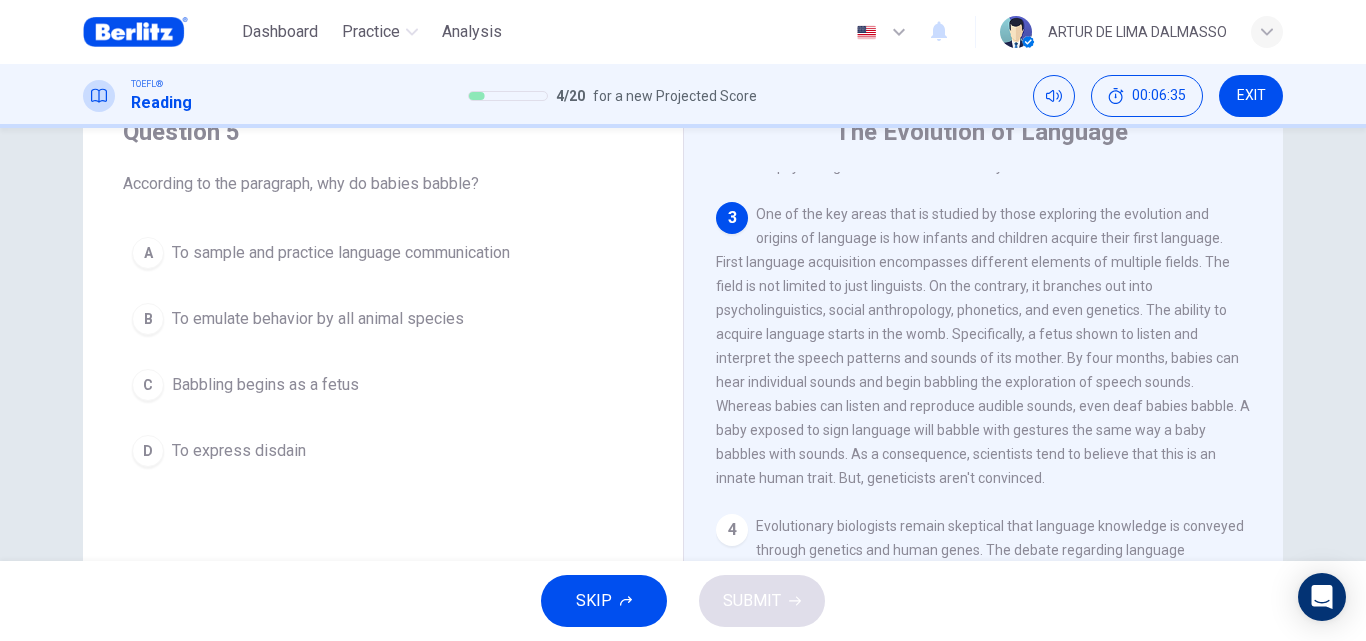 click on "Question 5 According to the paragraph, why do babies babble? A To sample and practice language communication B To emulate behavior by all animal species C Babbling begins as a fetus D To express disdain" at bounding box center (383, 296) 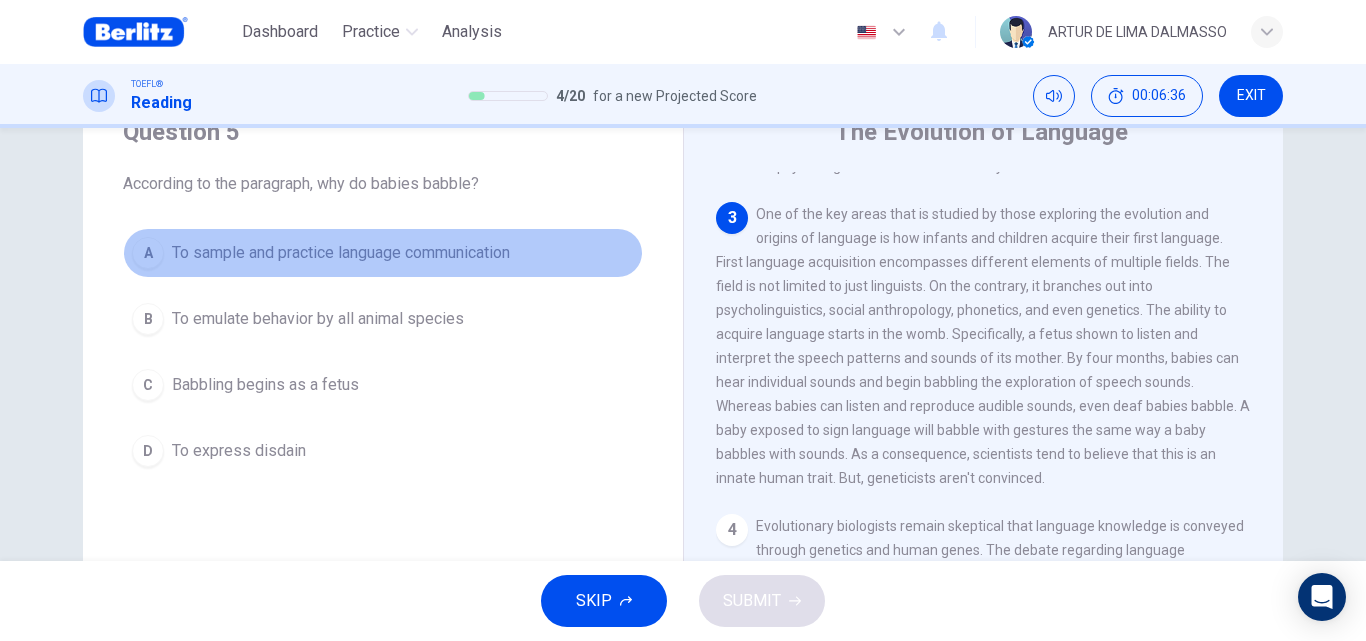 click on "To sample and practice language communication" at bounding box center (341, 253) 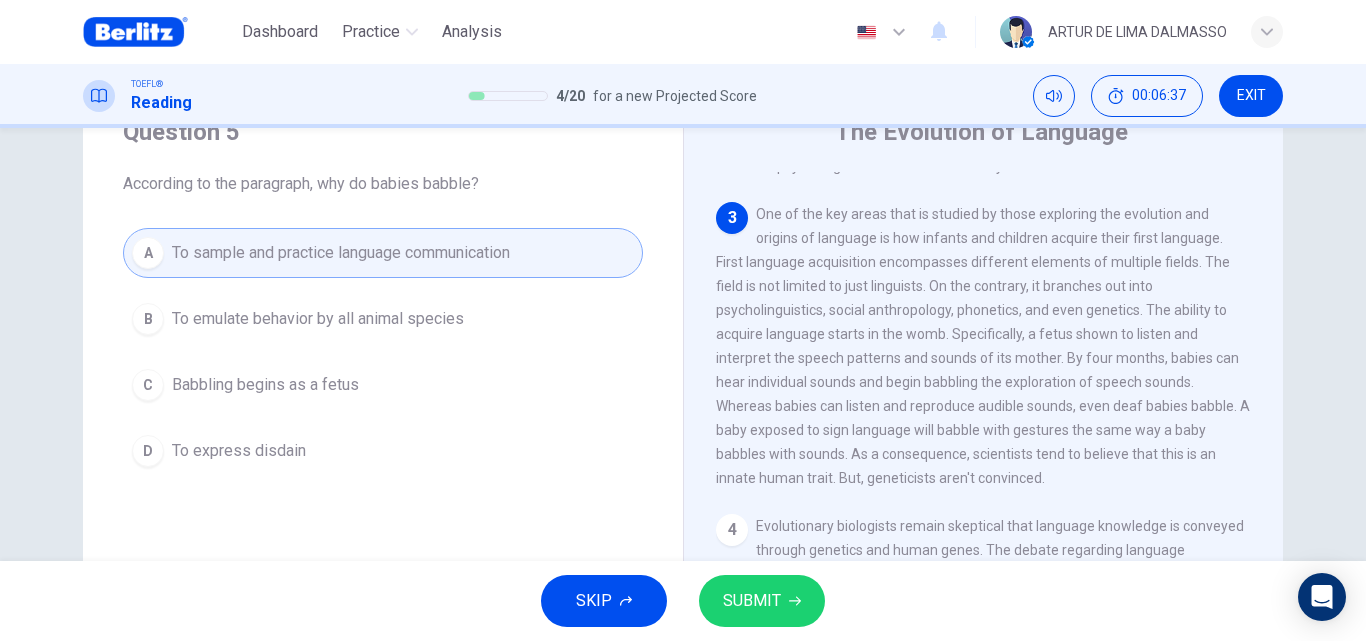 click on "SUBMIT" at bounding box center (762, 601) 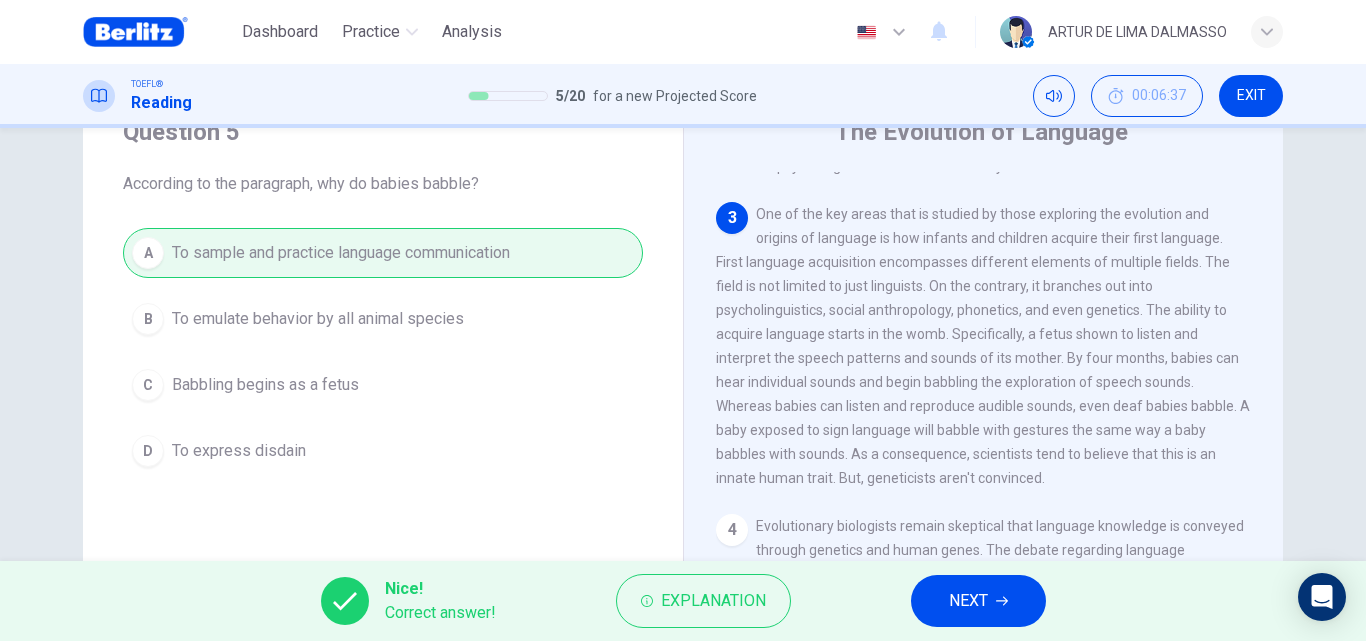 click on "NEXT" at bounding box center [978, 601] 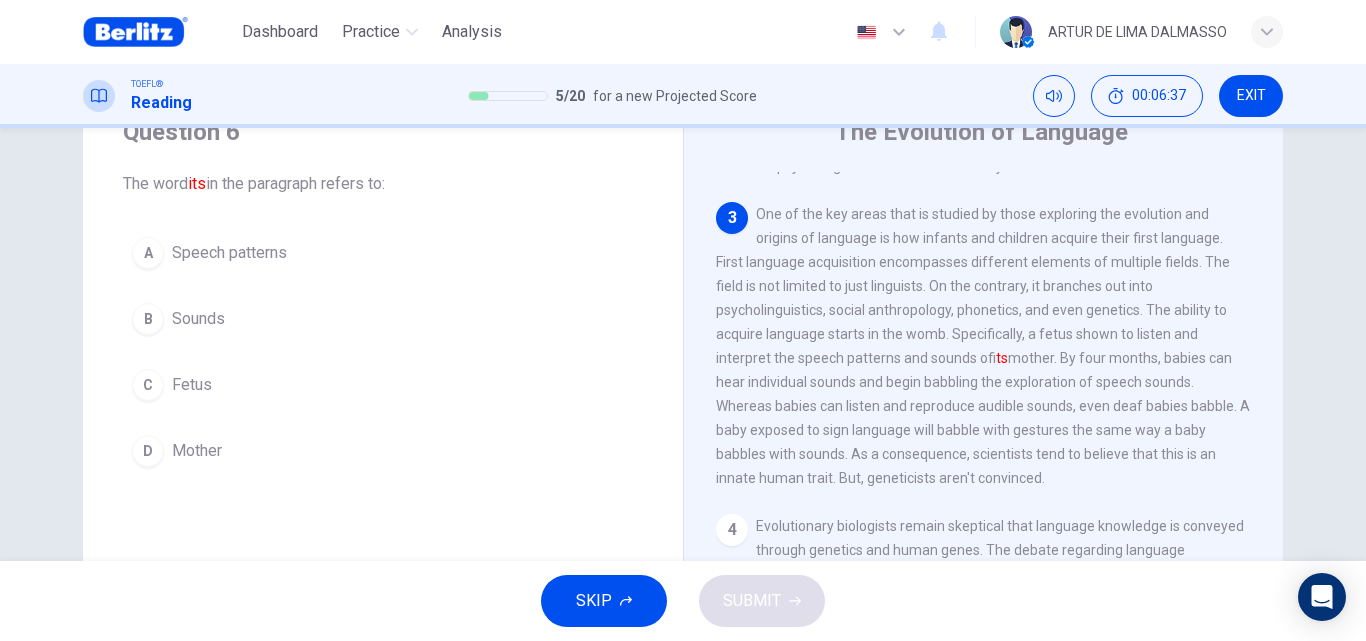 scroll, scrollTop: 573, scrollLeft: 0, axis: vertical 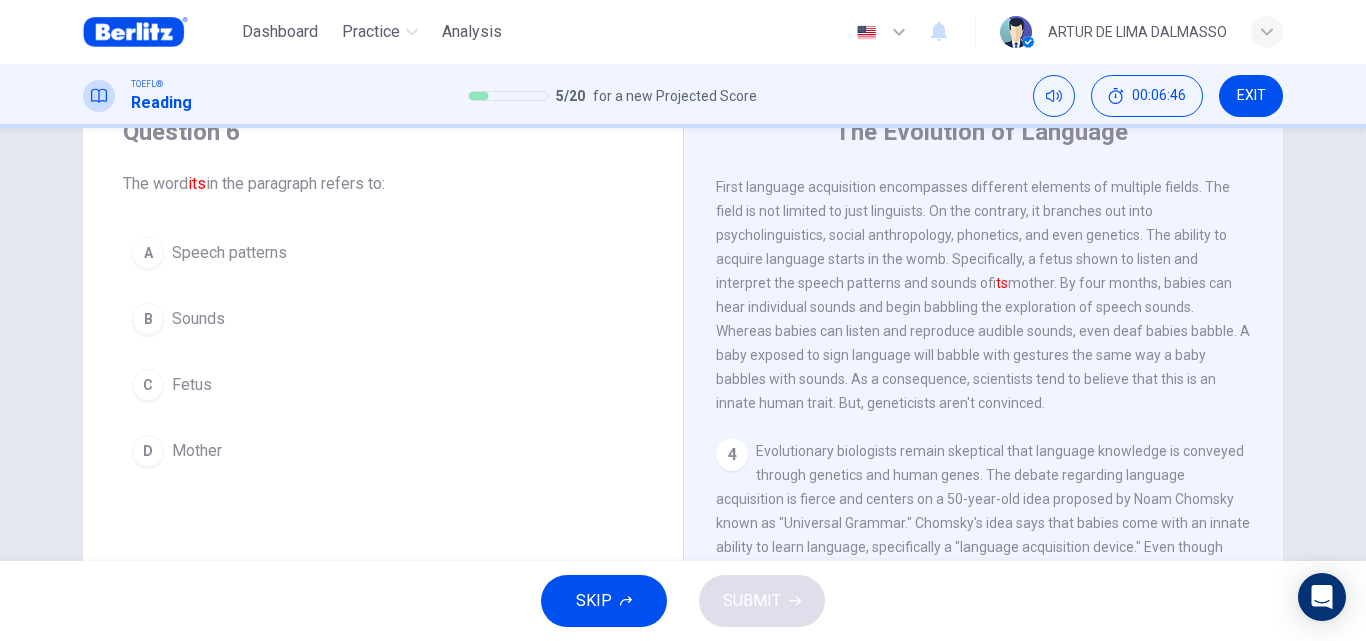 click on "C" at bounding box center (148, 385) 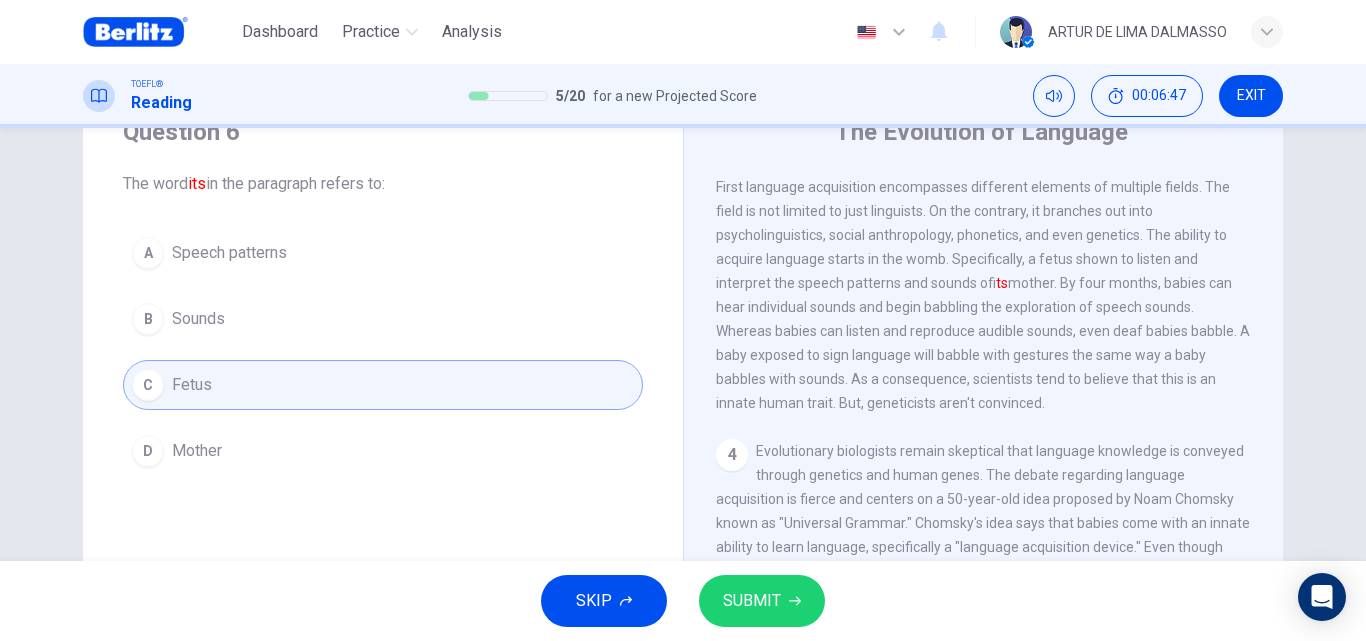 click on "SUBMIT" at bounding box center [752, 601] 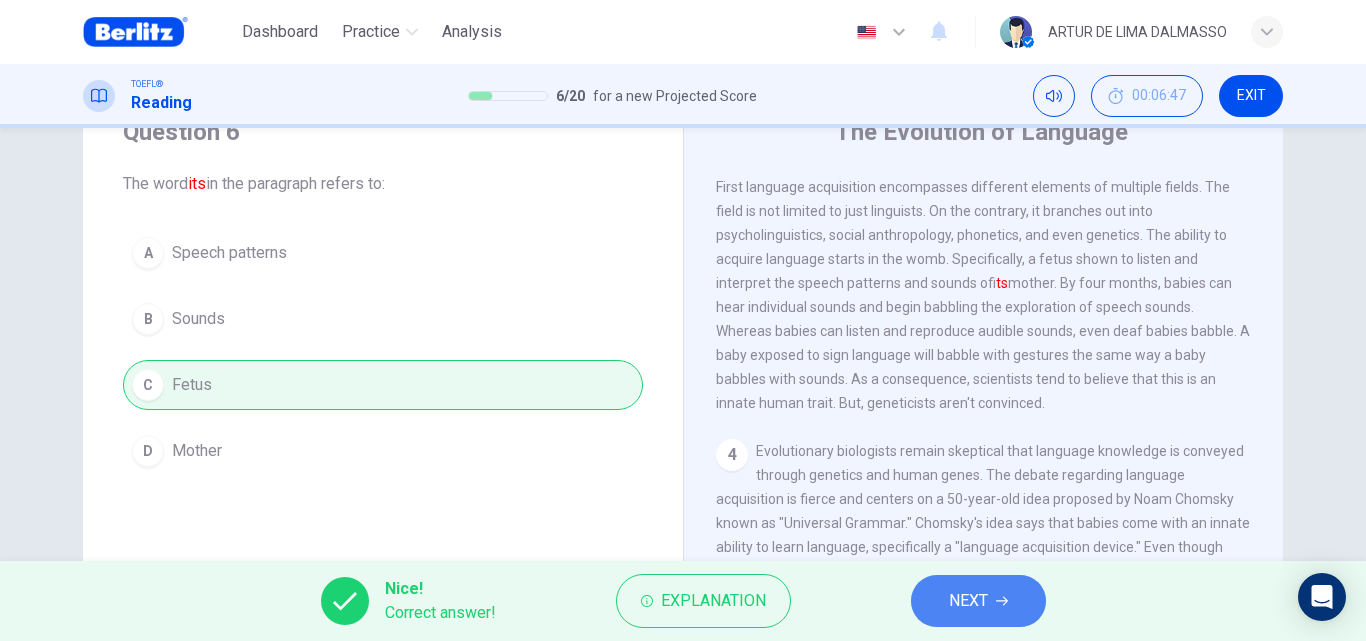 click 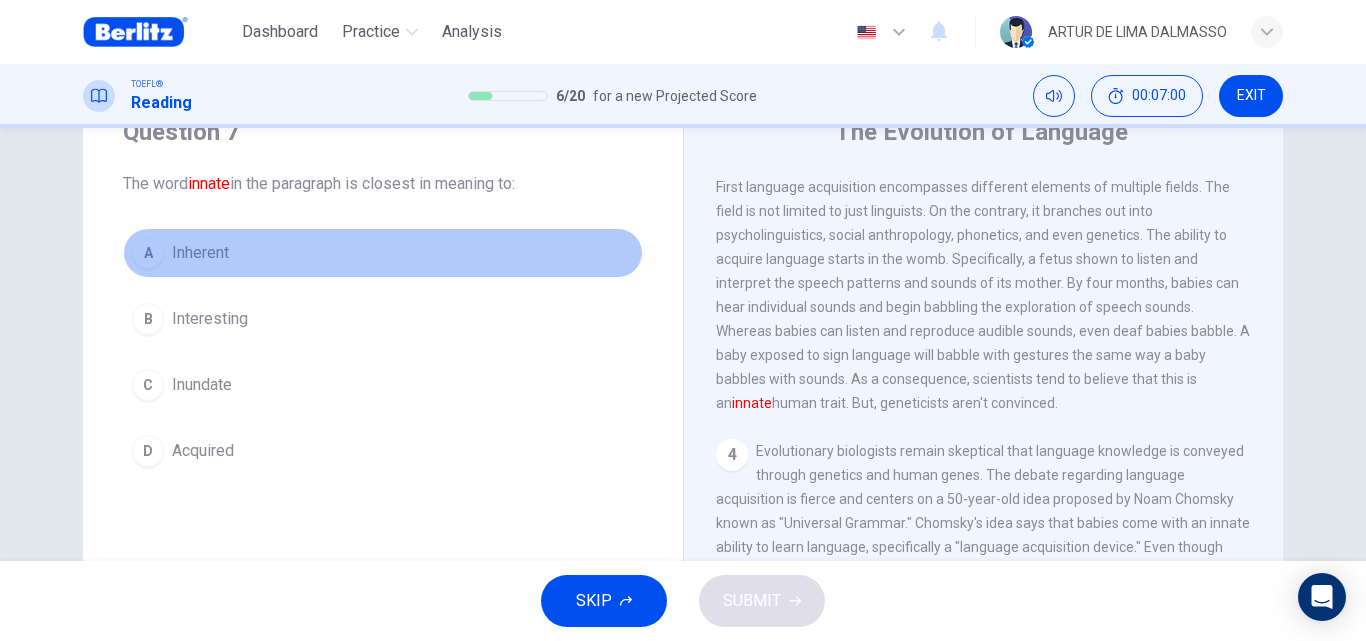 click on "A Inherent" at bounding box center [383, 253] 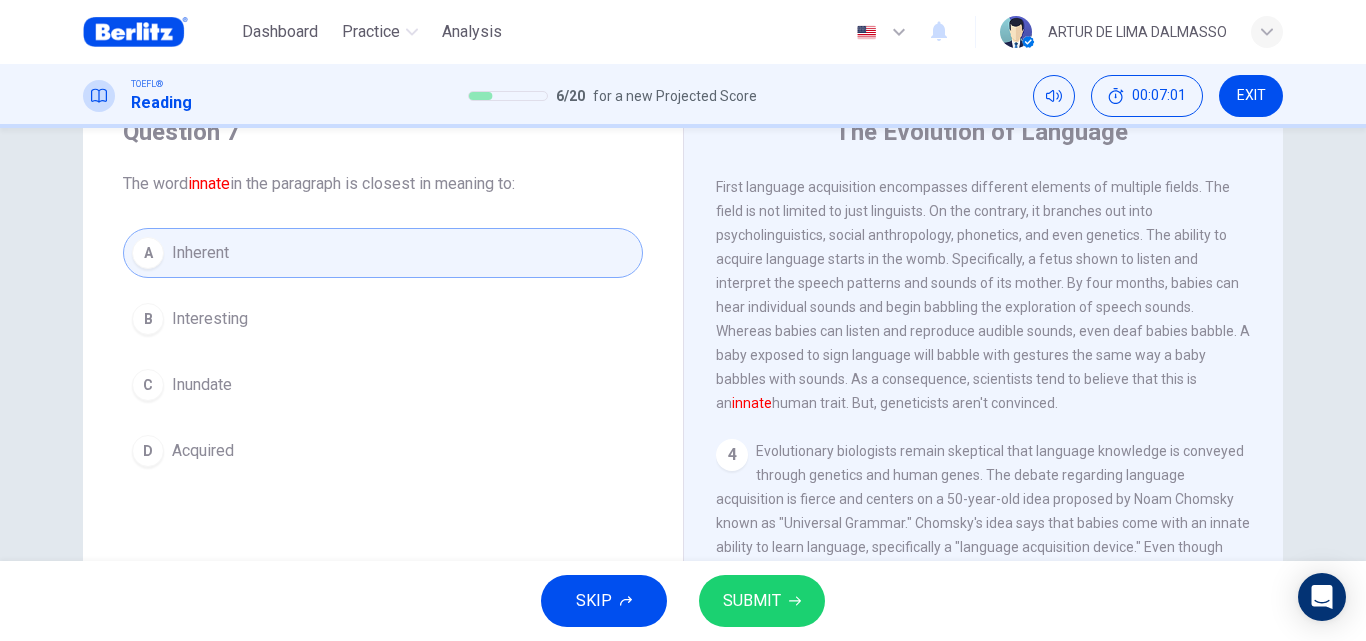 click on "SUBMIT" at bounding box center (752, 601) 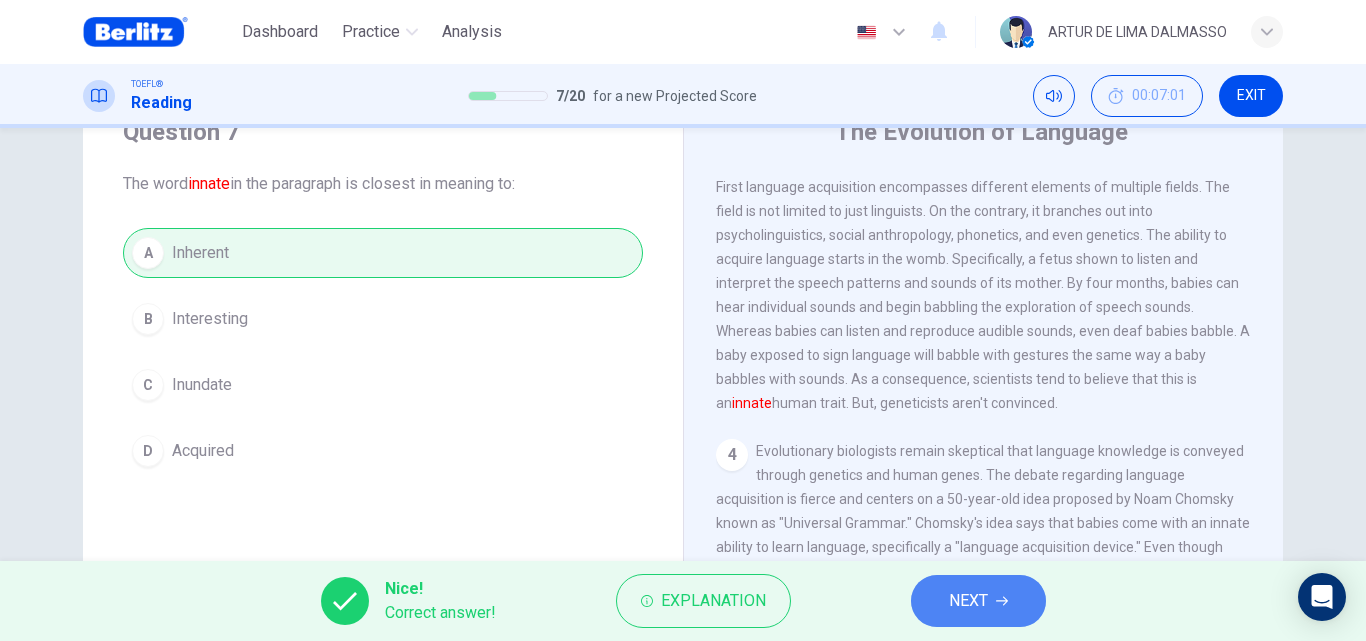 click on "NEXT" at bounding box center (968, 601) 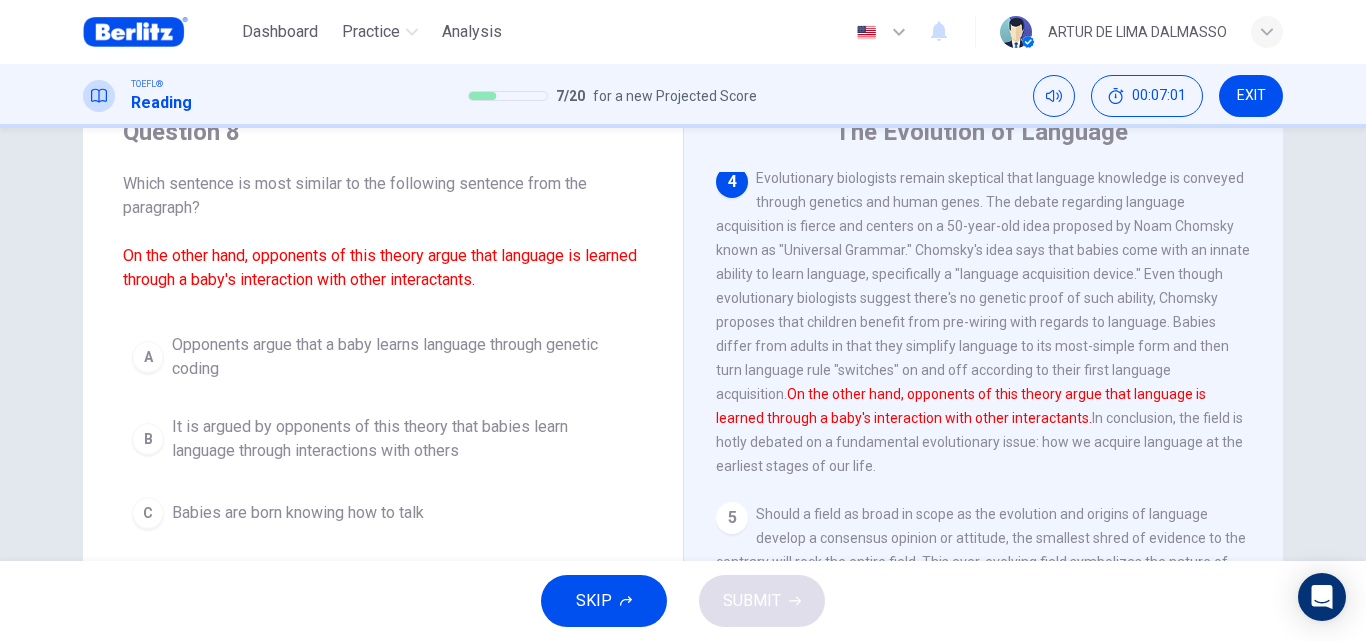 scroll, scrollTop: 847, scrollLeft: 0, axis: vertical 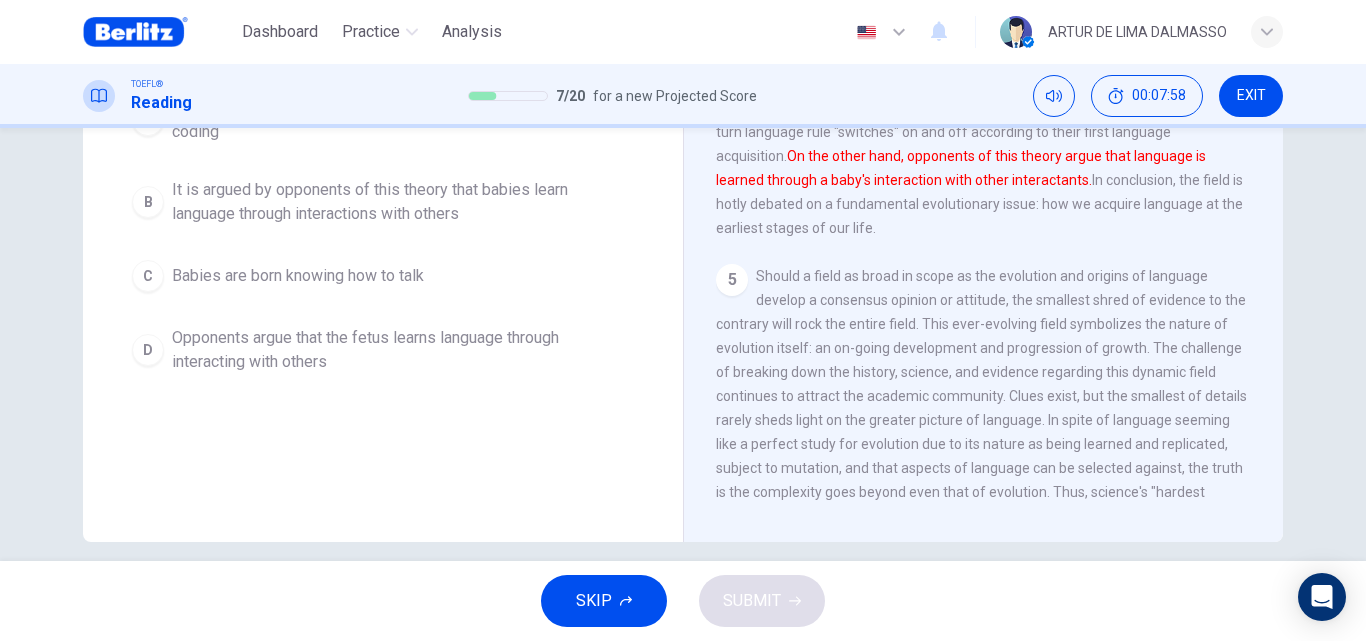 click on "Opponents argue that the fetus learns language through interacting with others" at bounding box center (403, 350) 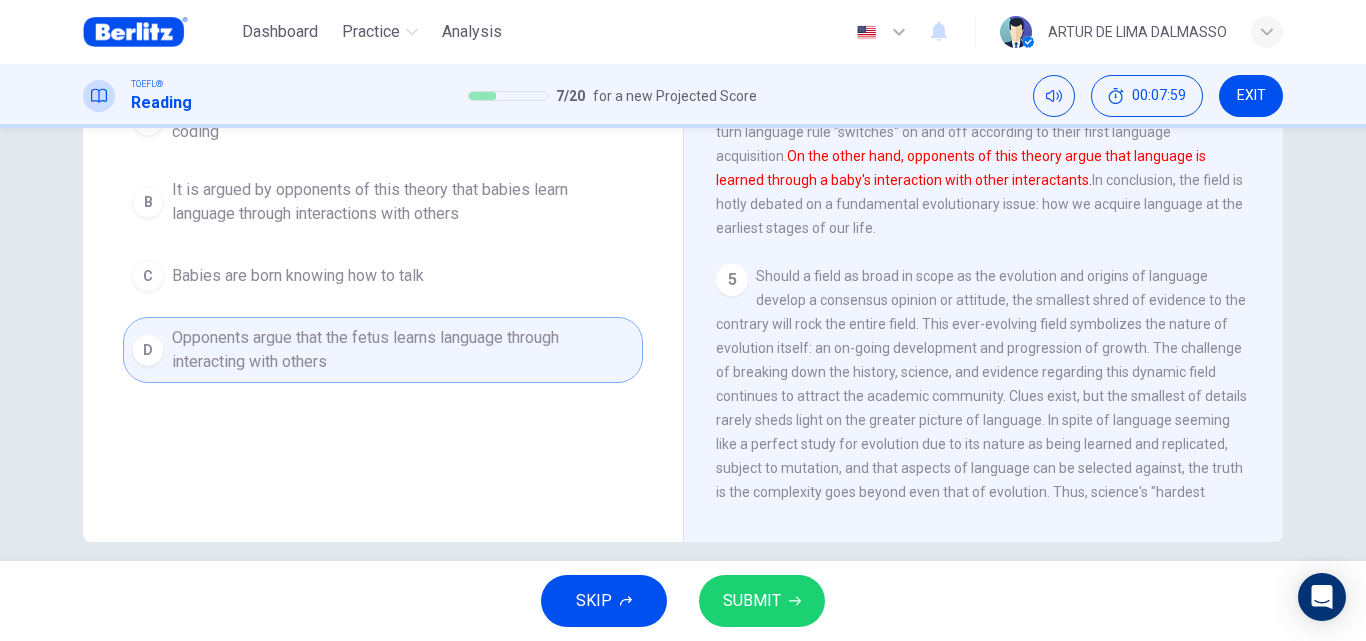 click on "SUBMIT" at bounding box center (752, 601) 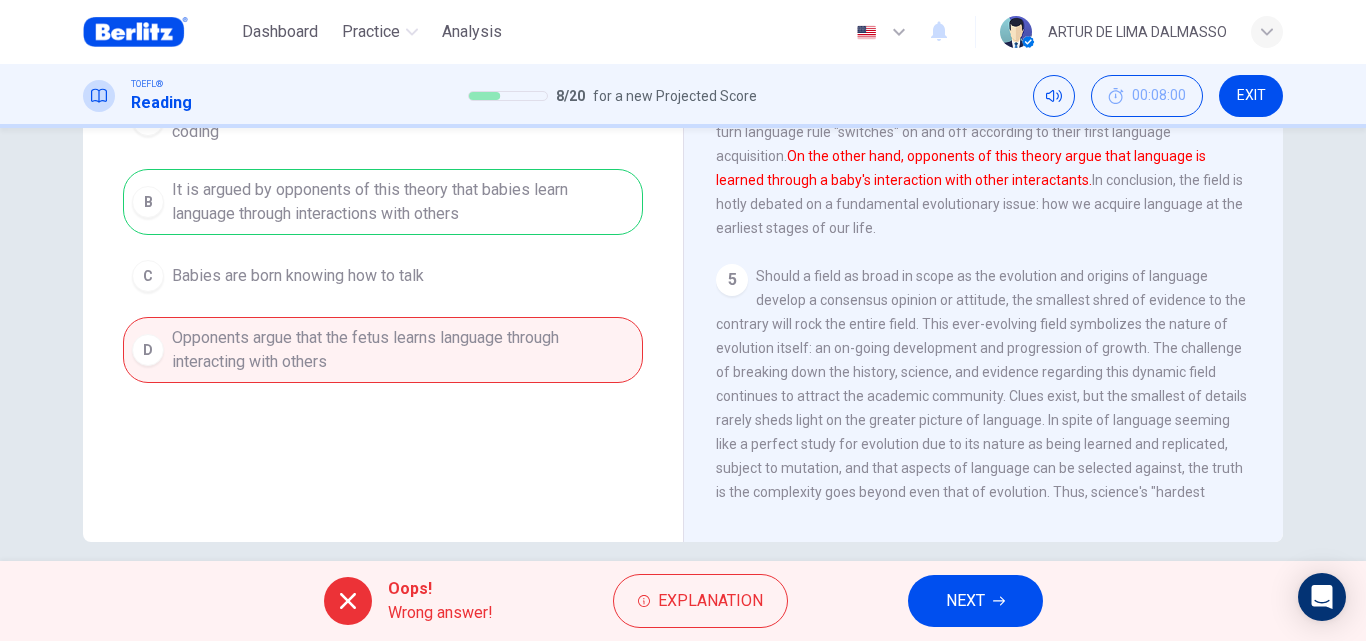 click on "Oops! Wrong answer! Explanation NEXT" at bounding box center [683, 601] 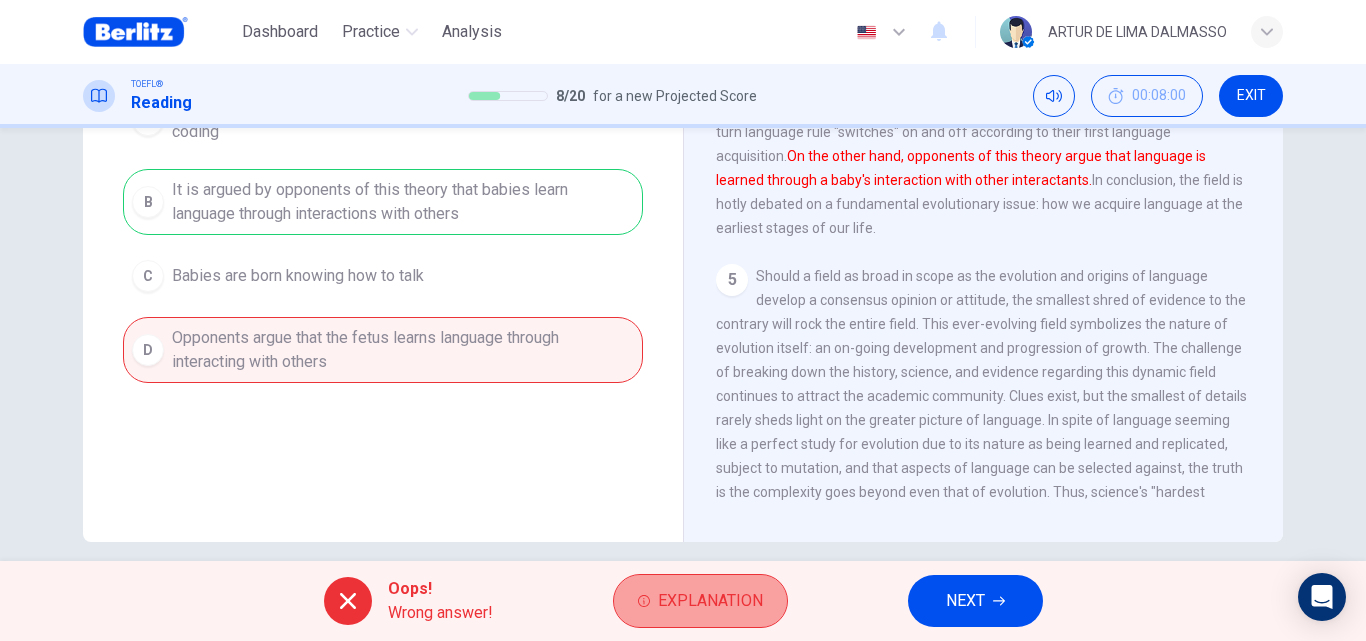 click on "Explanation" at bounding box center [700, 601] 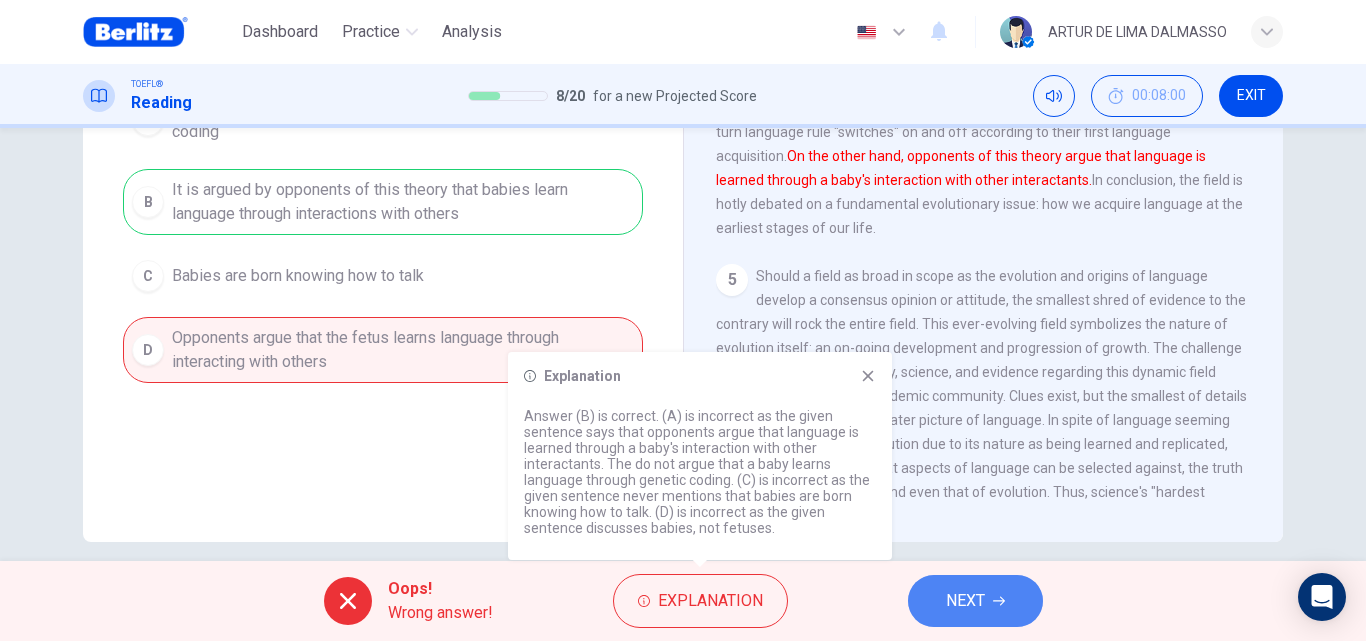 click on "NEXT" at bounding box center [965, 601] 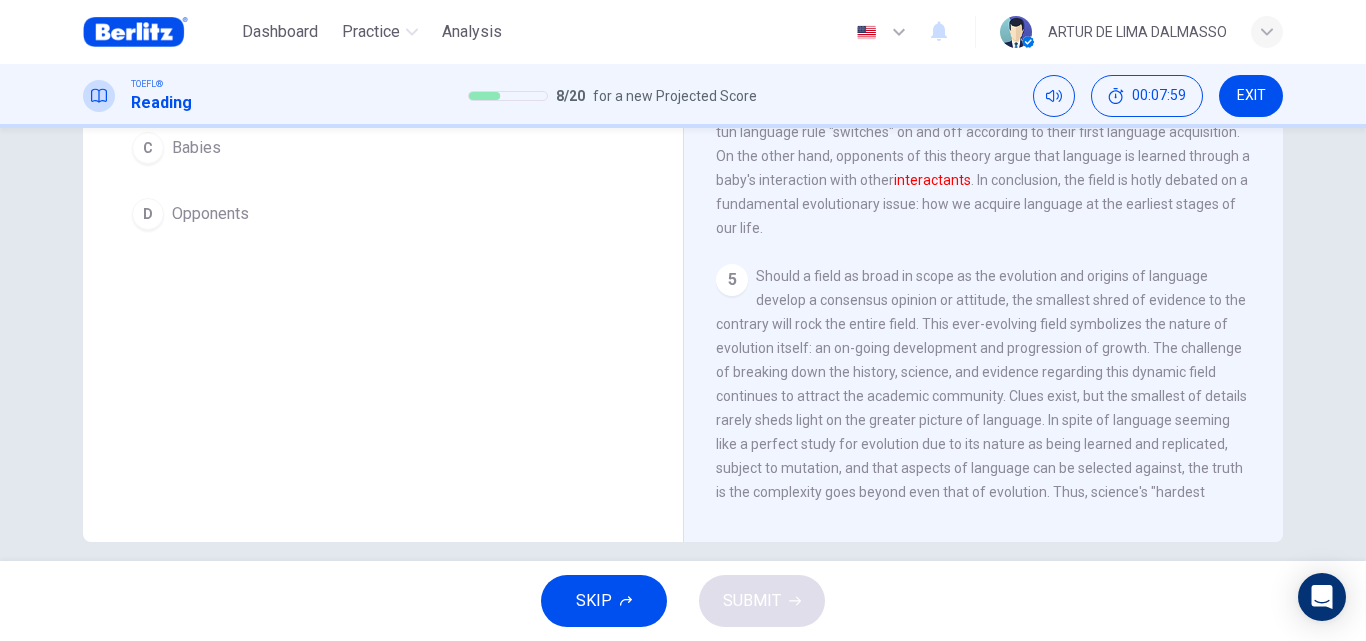 scroll, scrollTop: 225, scrollLeft: 0, axis: vertical 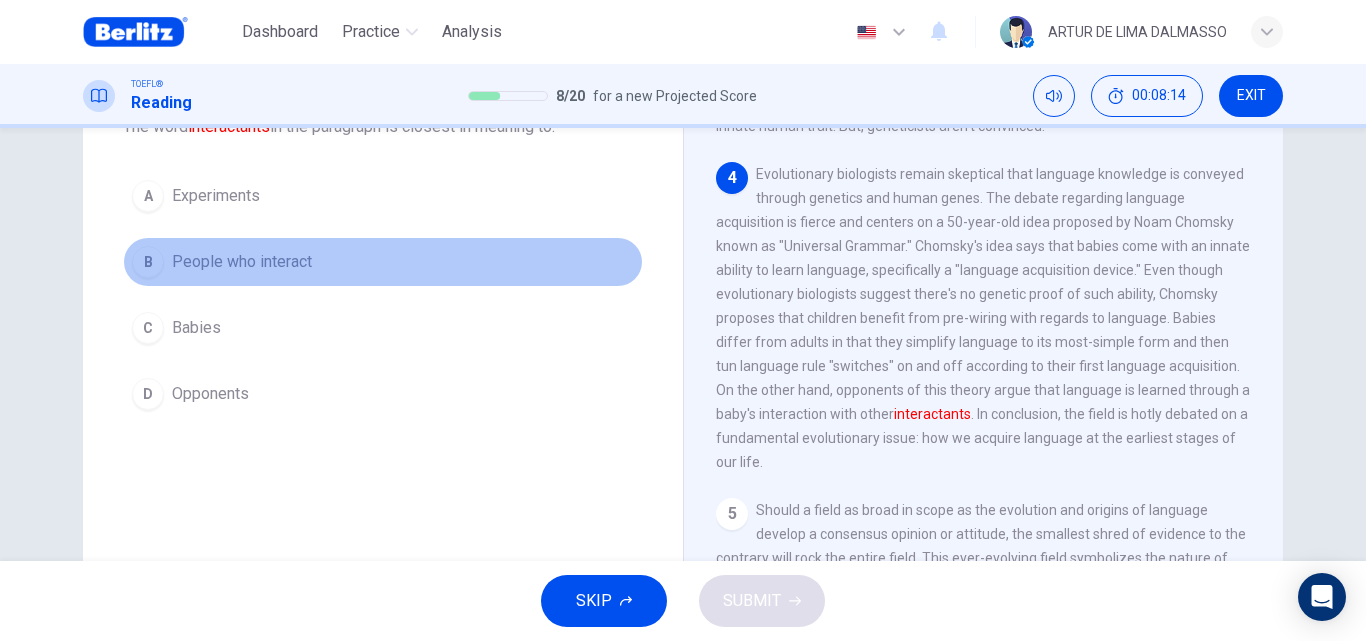 click on "People who interact" at bounding box center [242, 262] 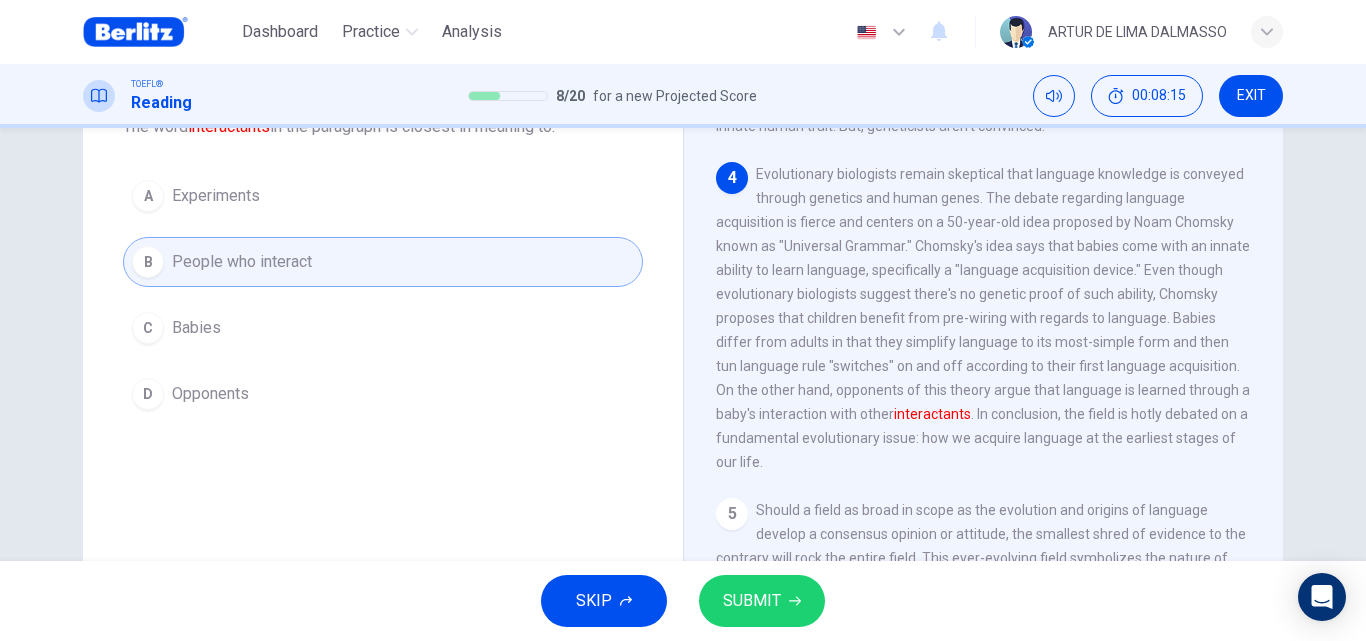 click on "SUBMIT" at bounding box center [752, 601] 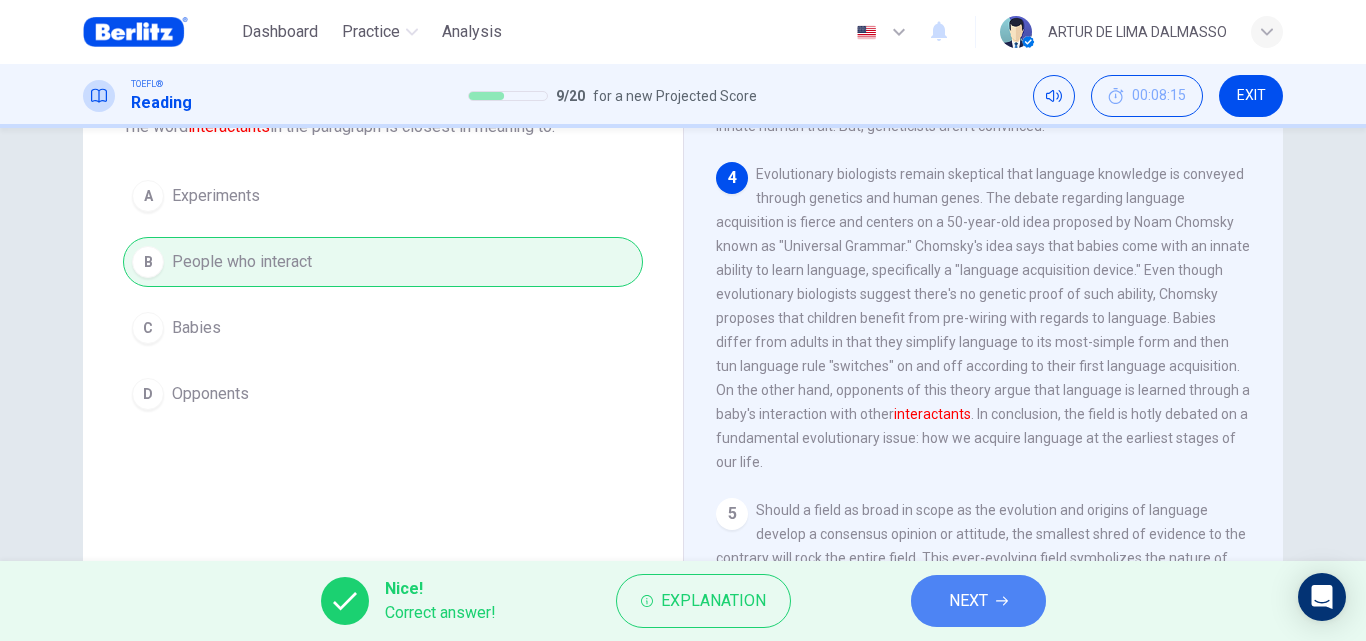 click on "NEXT" at bounding box center (978, 601) 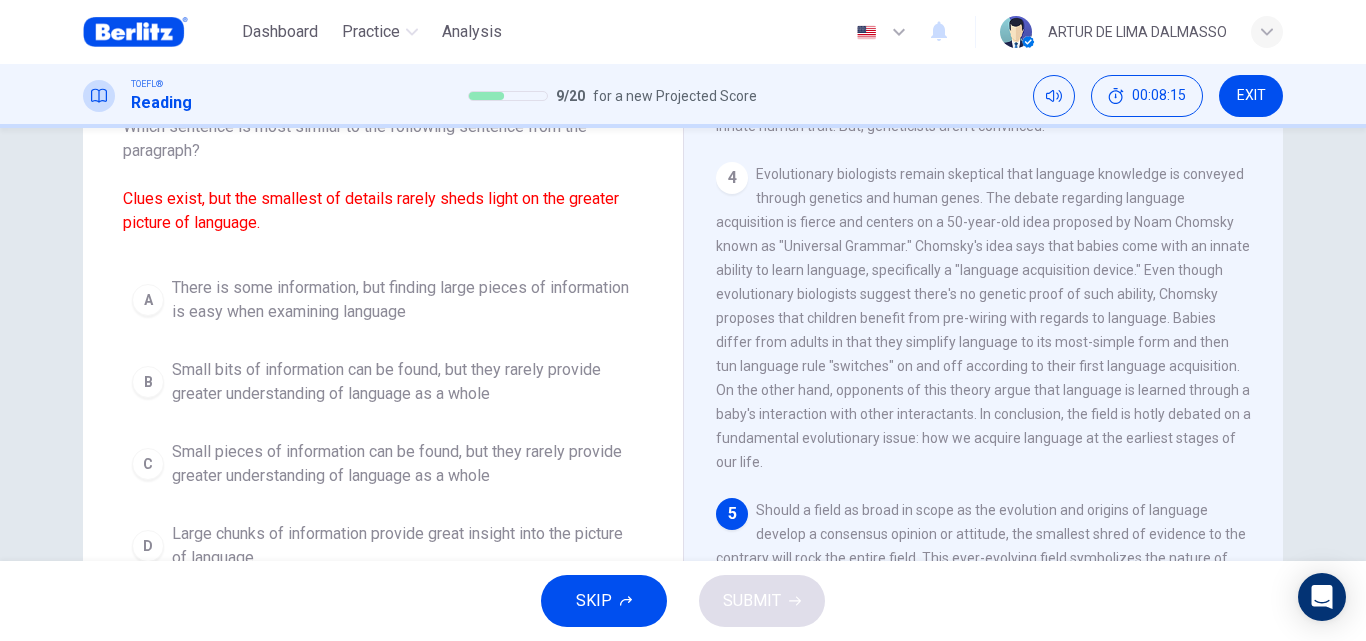 scroll, scrollTop: 970, scrollLeft: 0, axis: vertical 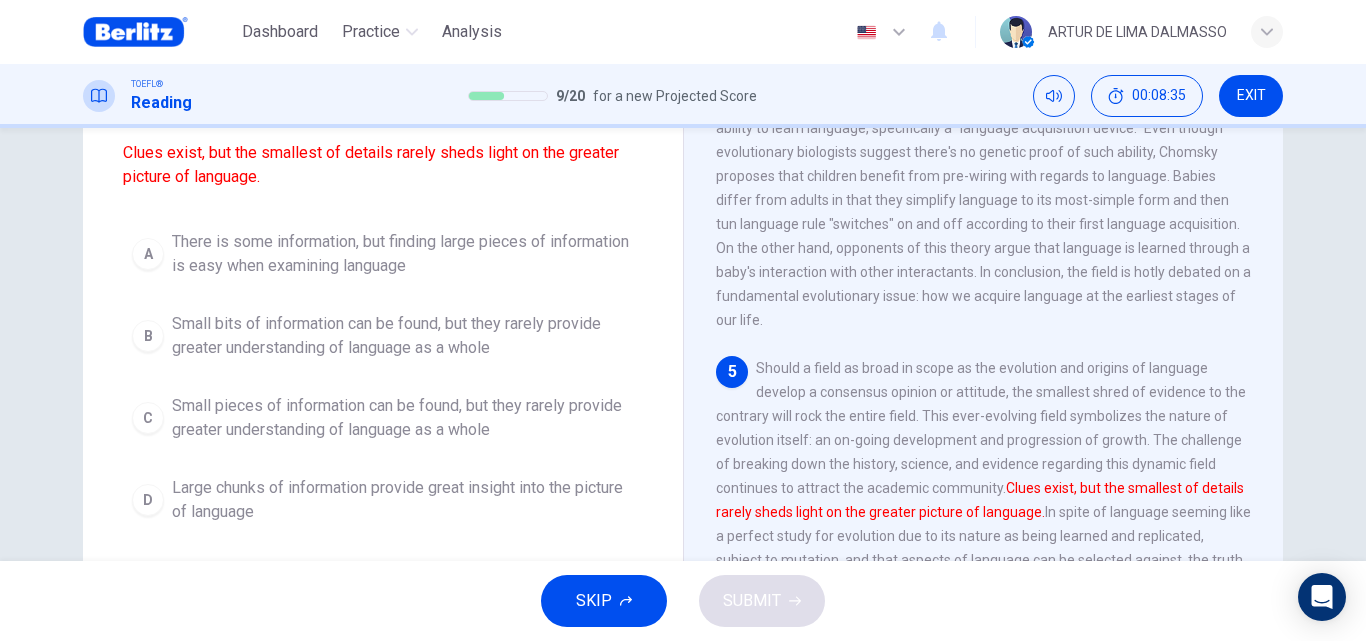 drag, startPoint x: 1275, startPoint y: 440, endPoint x: 1273, endPoint y: 485, distance: 45.044422 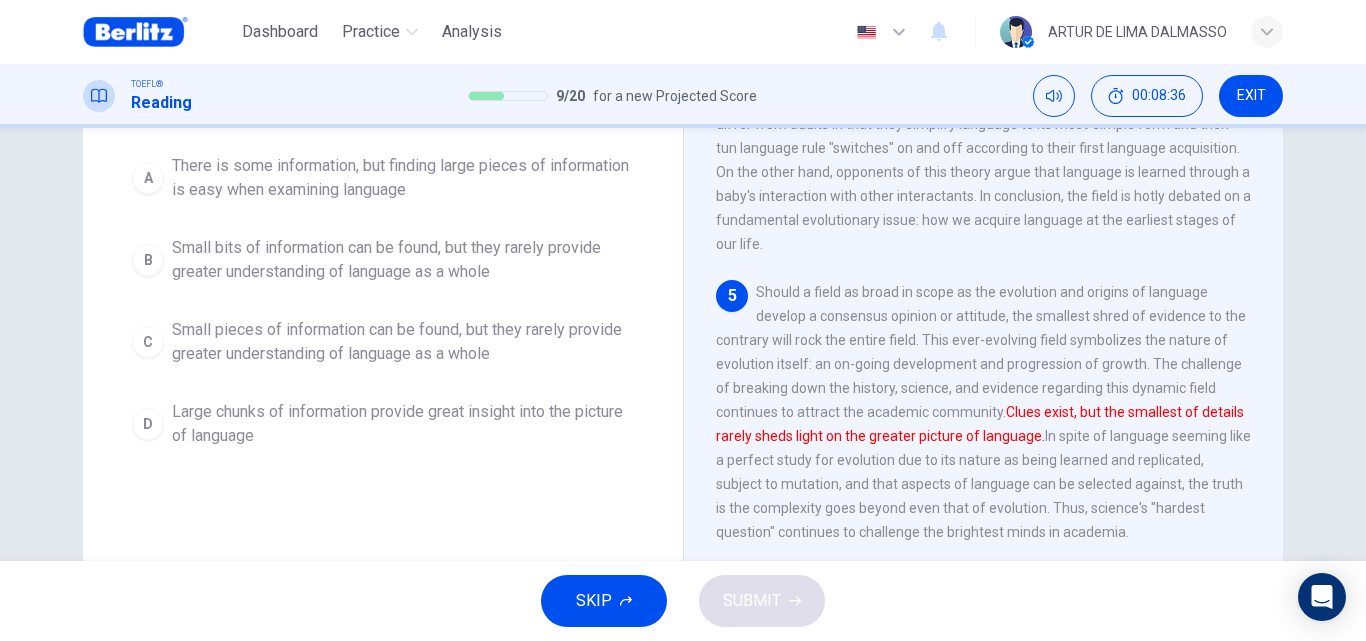 scroll, scrollTop: 288, scrollLeft: 0, axis: vertical 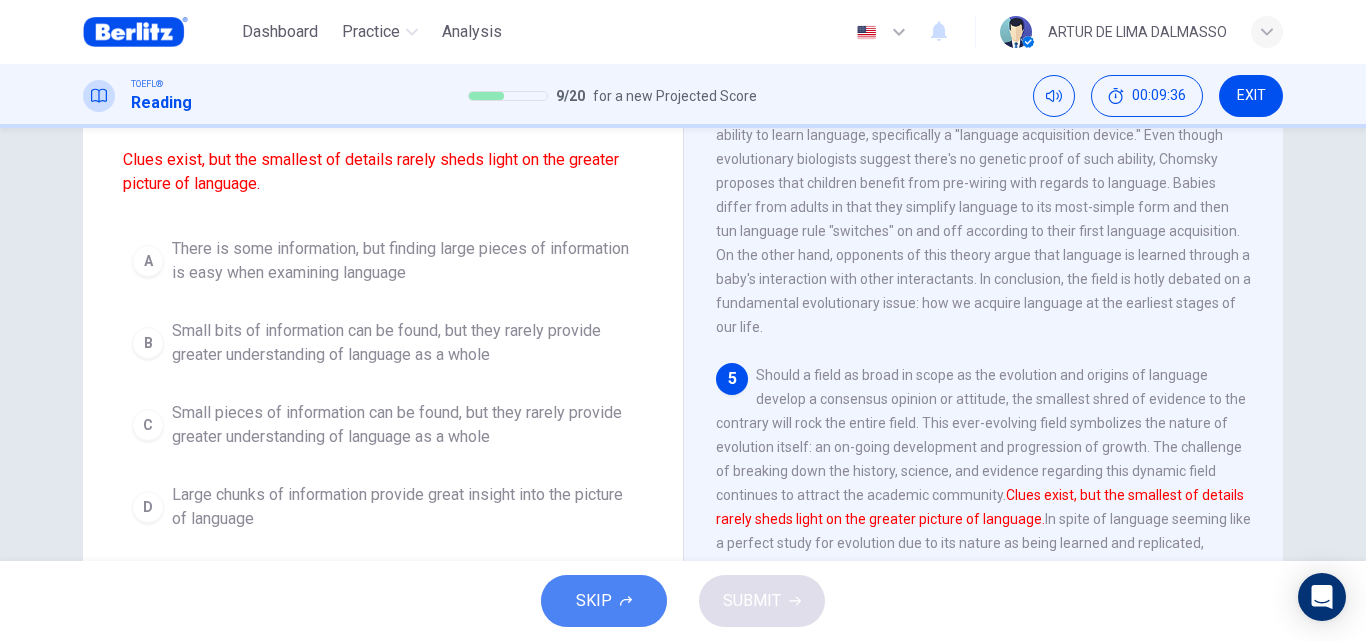 click on "SKIP" at bounding box center (594, 601) 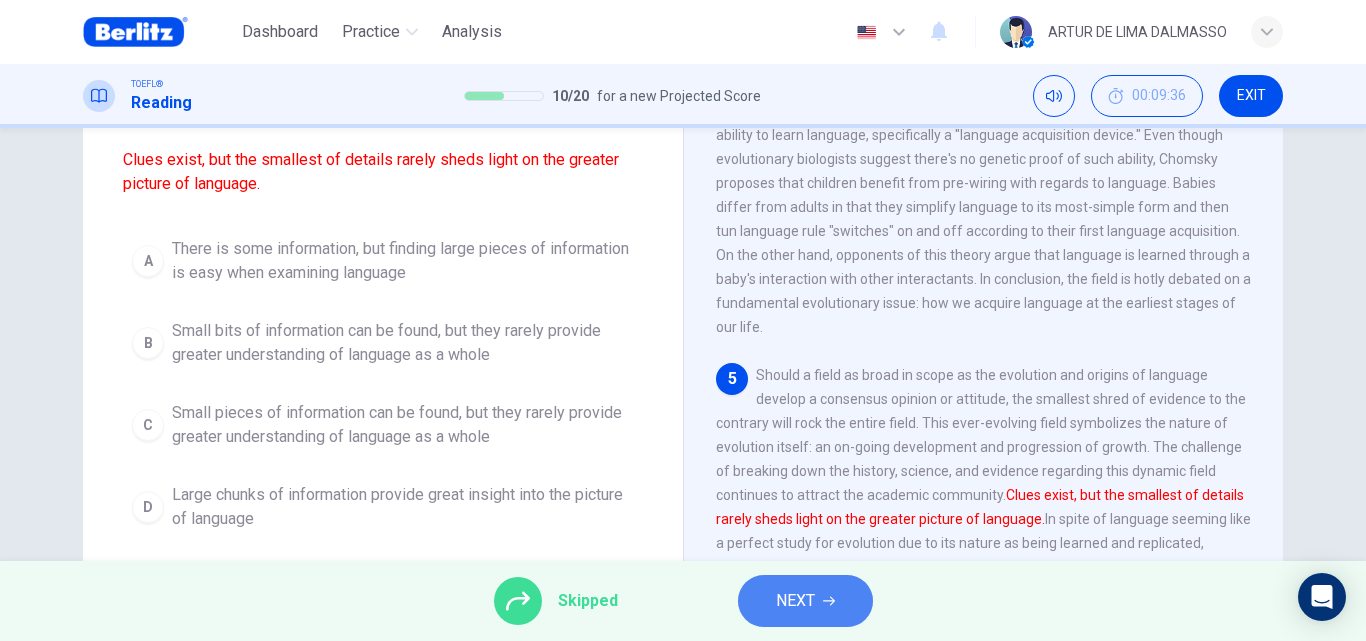 click on "NEXT" at bounding box center (805, 601) 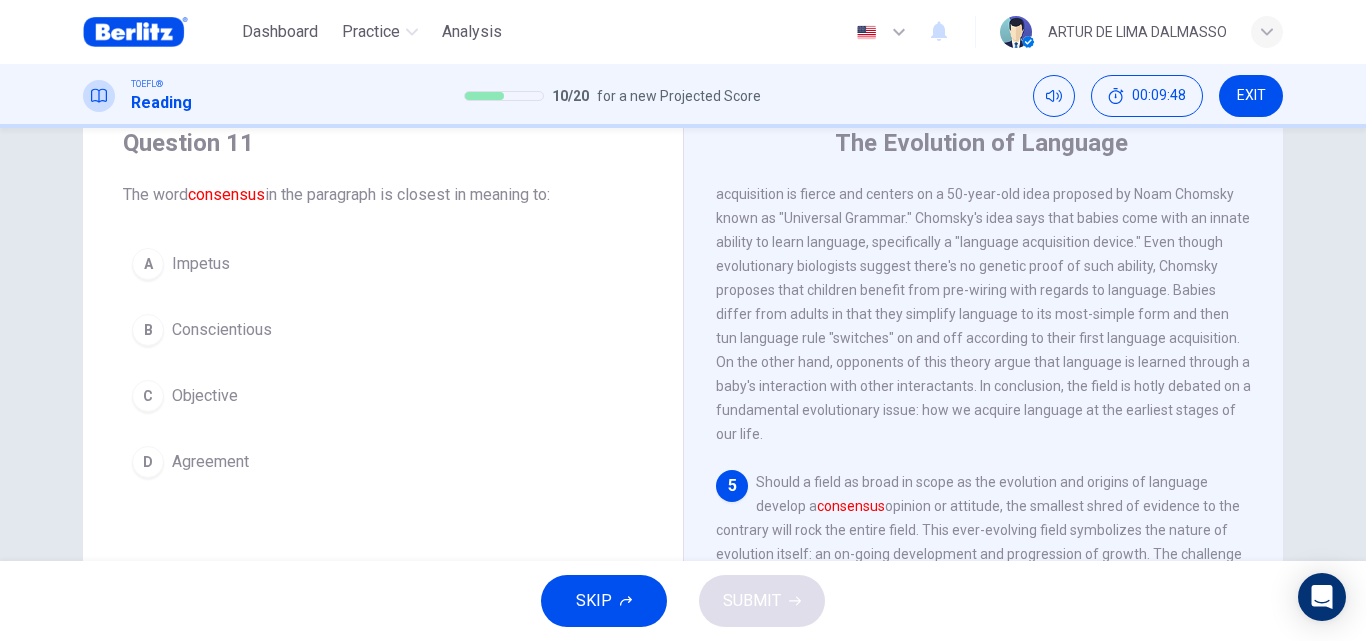 scroll, scrollTop: 75, scrollLeft: 0, axis: vertical 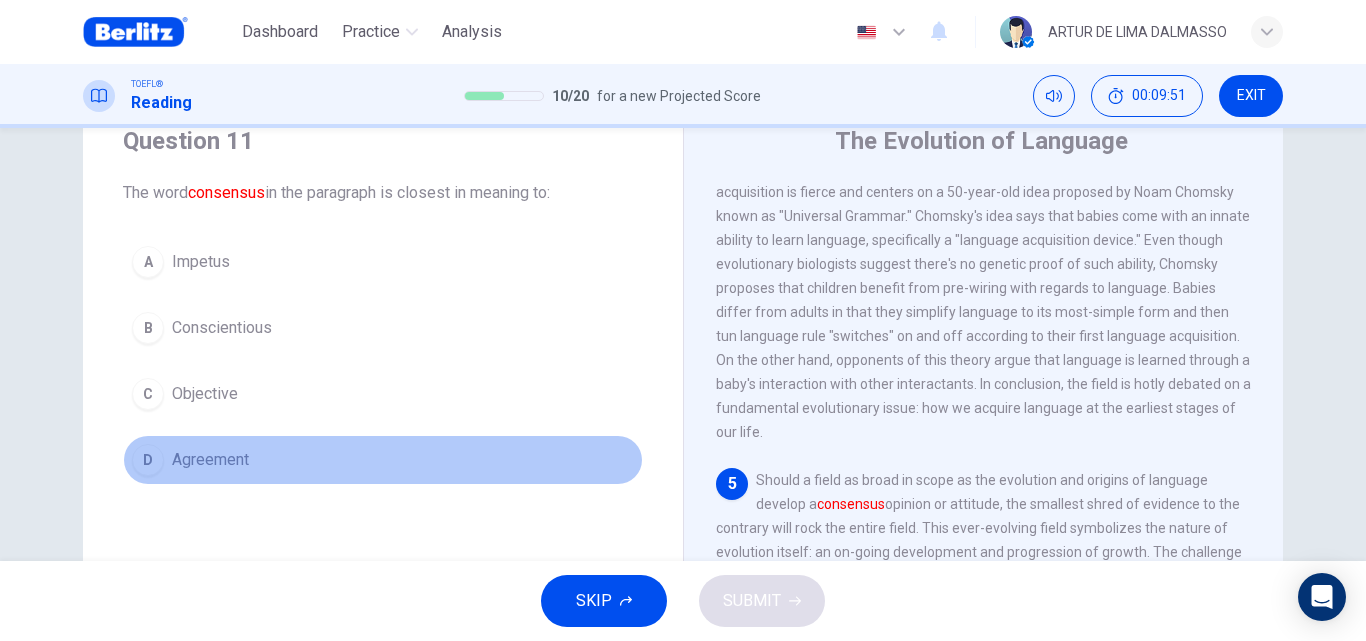 click on "Agreement" at bounding box center [210, 460] 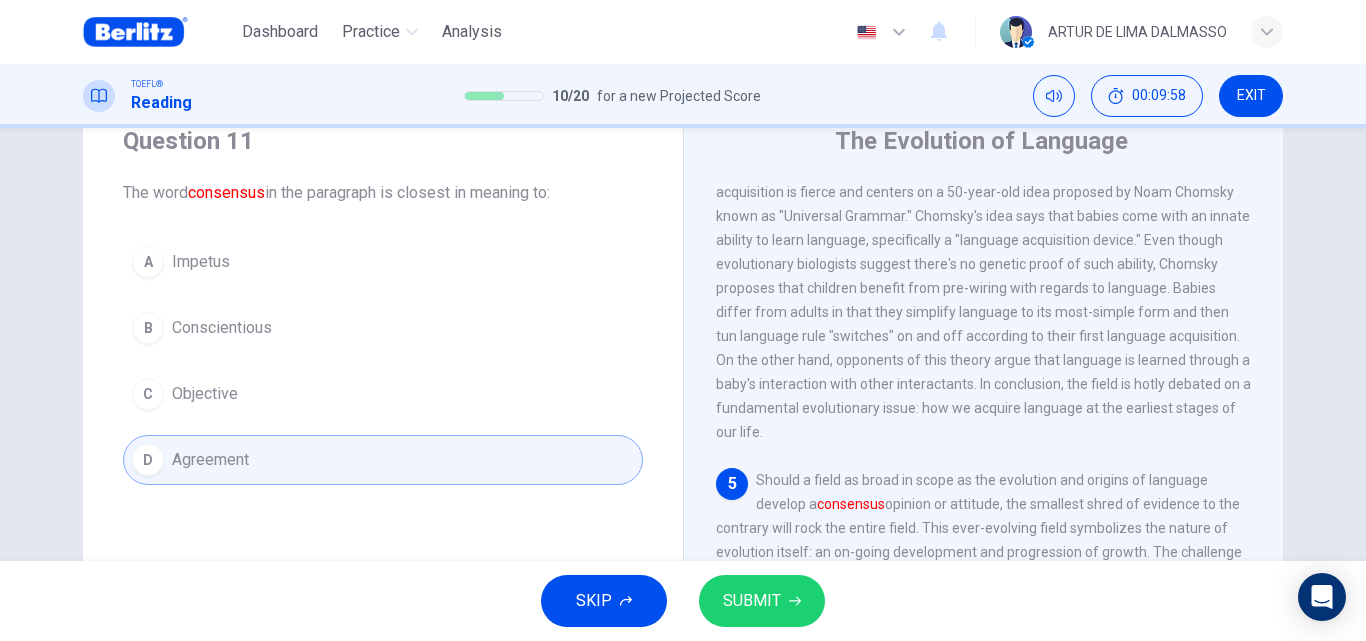 click on "SUBMIT" at bounding box center [752, 601] 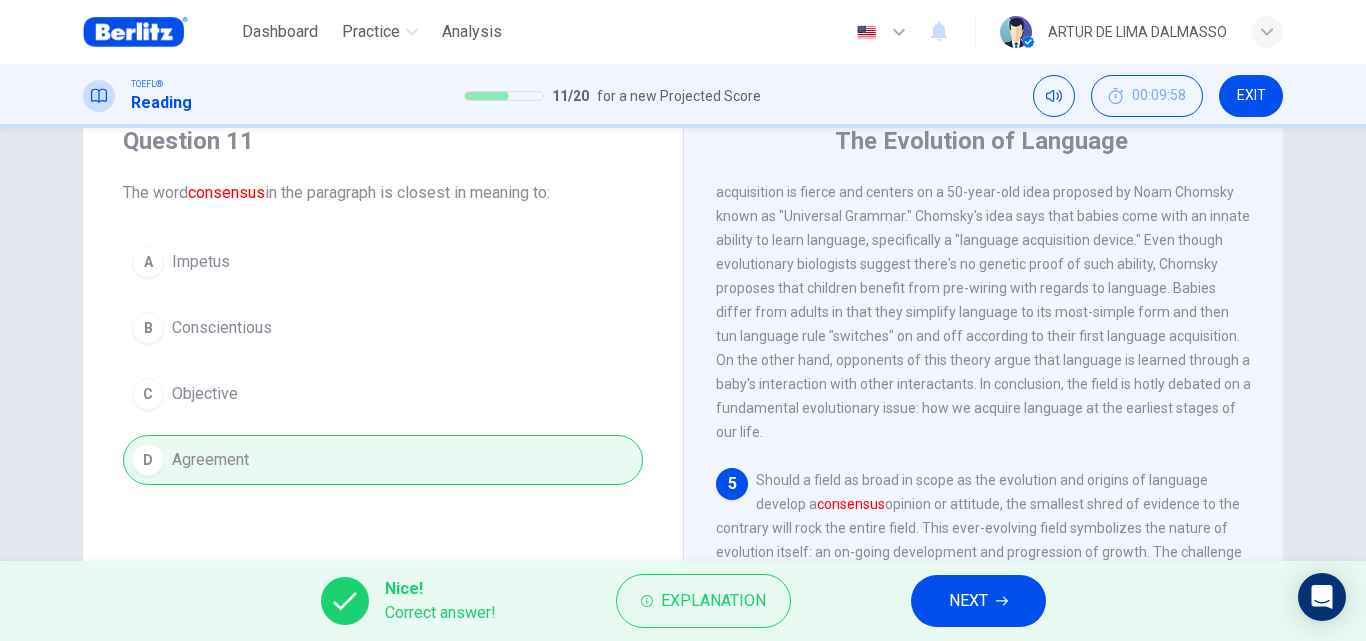 click on "NEXT" at bounding box center (968, 601) 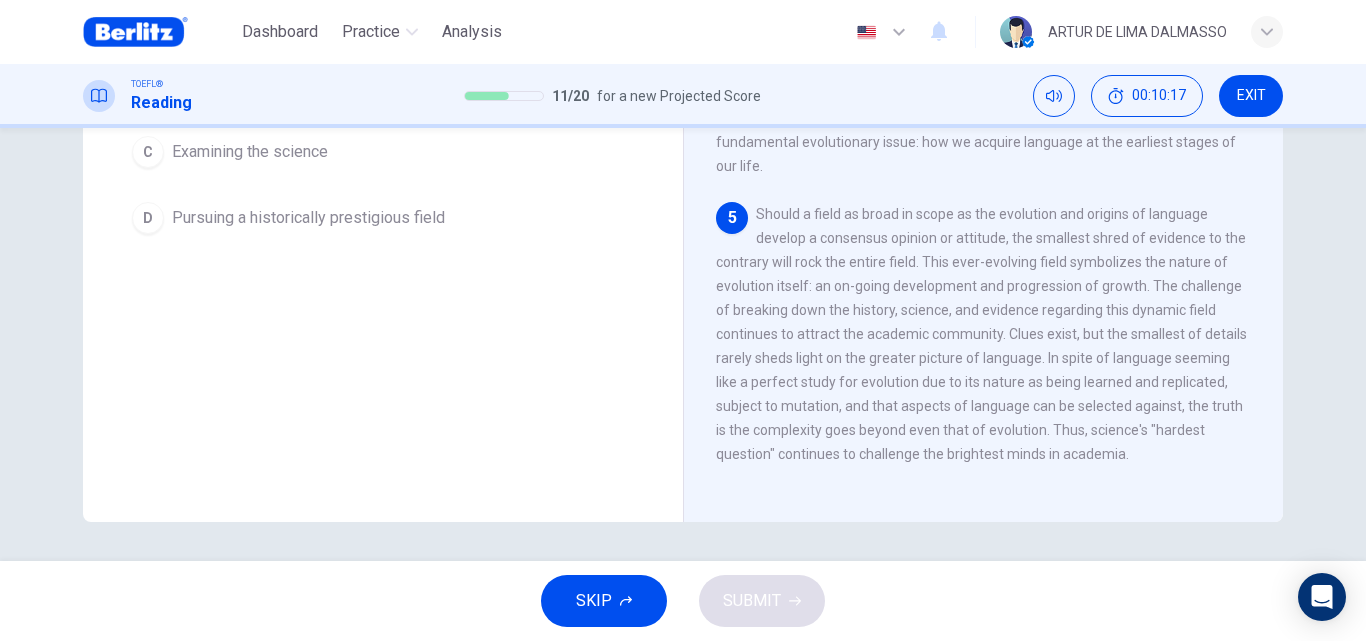 scroll, scrollTop: 342, scrollLeft: 0, axis: vertical 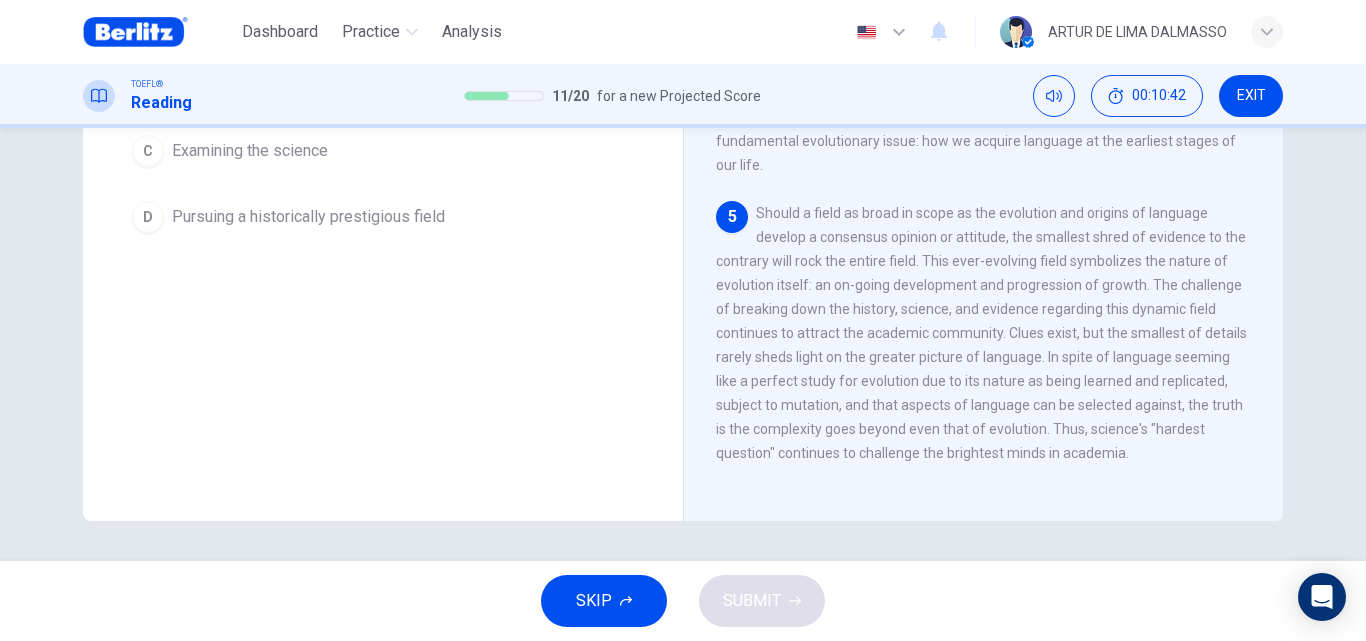 drag, startPoint x: 1345, startPoint y: 546, endPoint x: 1365, endPoint y: 521, distance: 32.01562 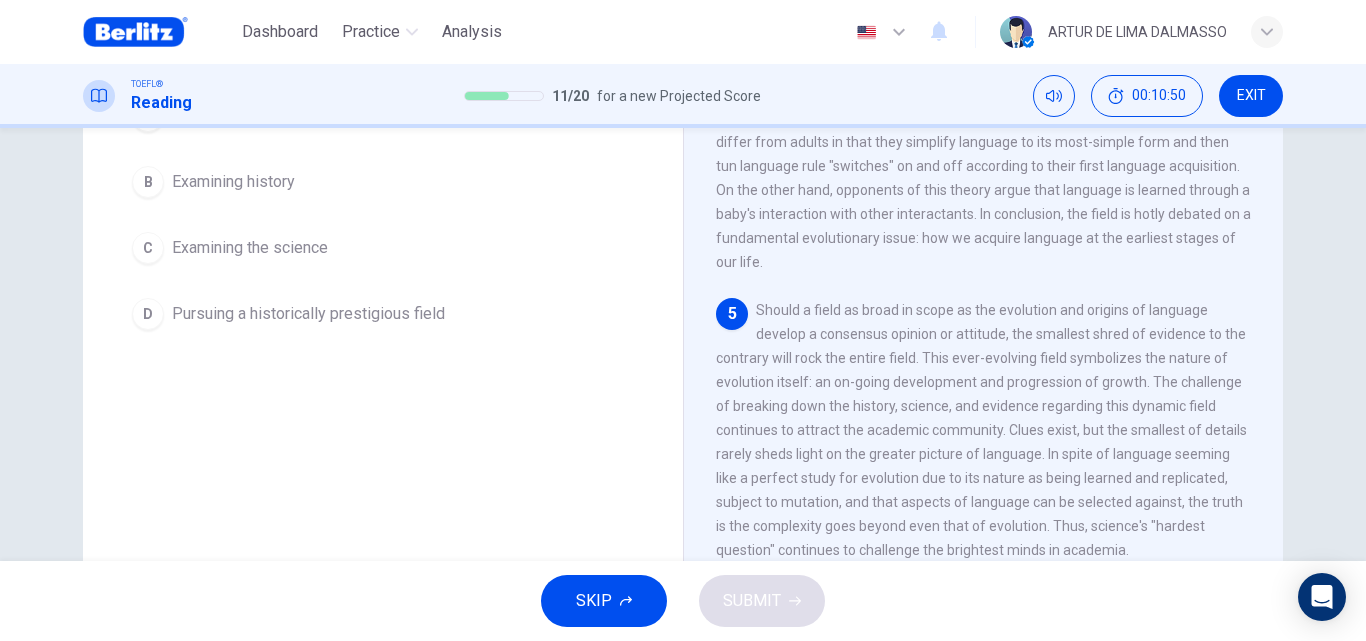 scroll, scrollTop: 257, scrollLeft: 0, axis: vertical 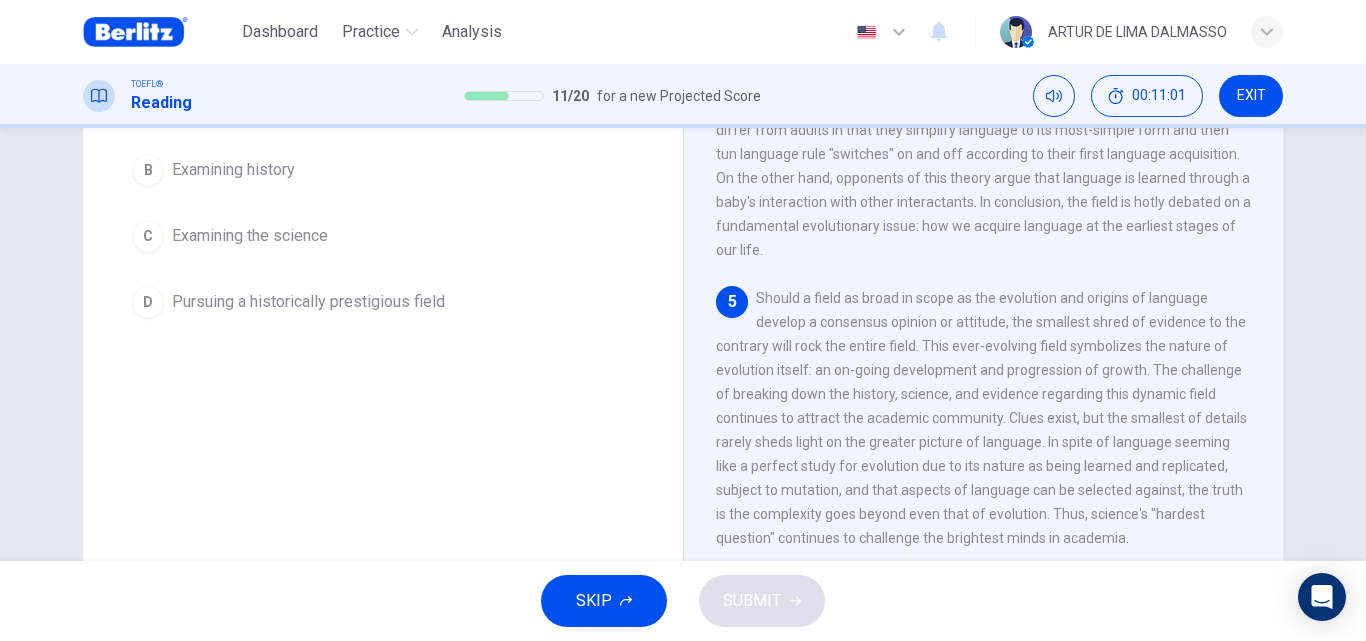 drag, startPoint x: 1150, startPoint y: 371, endPoint x: 989, endPoint y: 404, distance: 164.3472 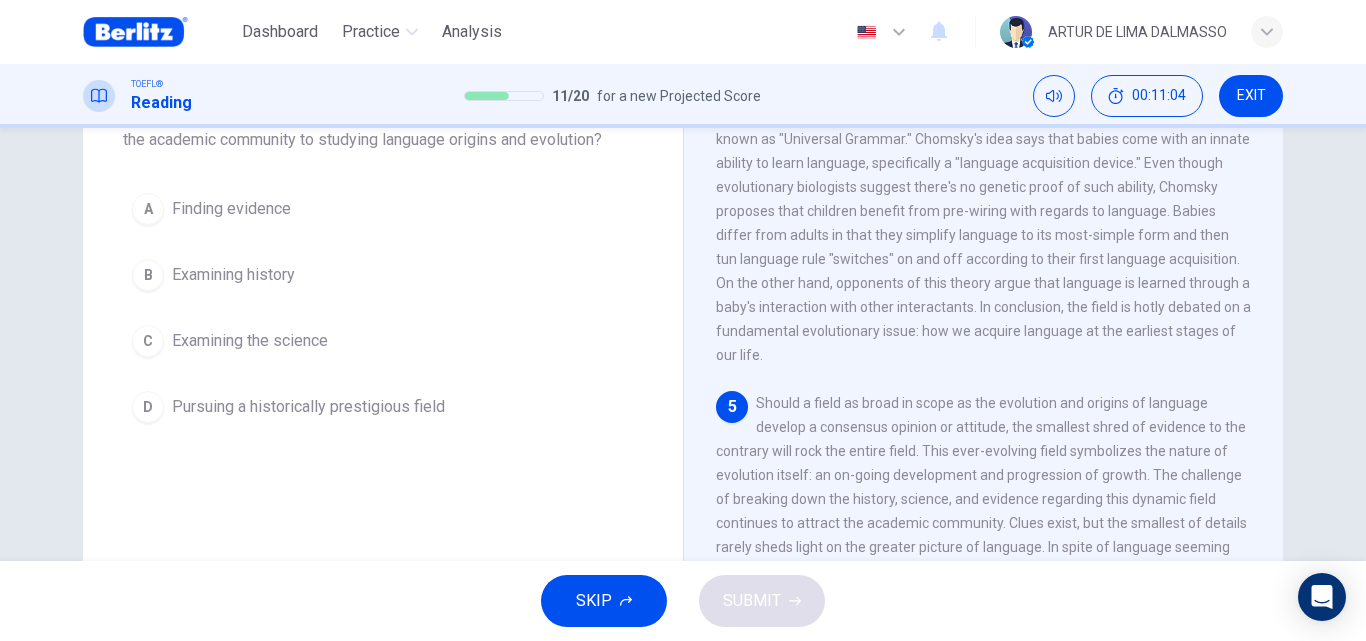 scroll, scrollTop: 154, scrollLeft: 0, axis: vertical 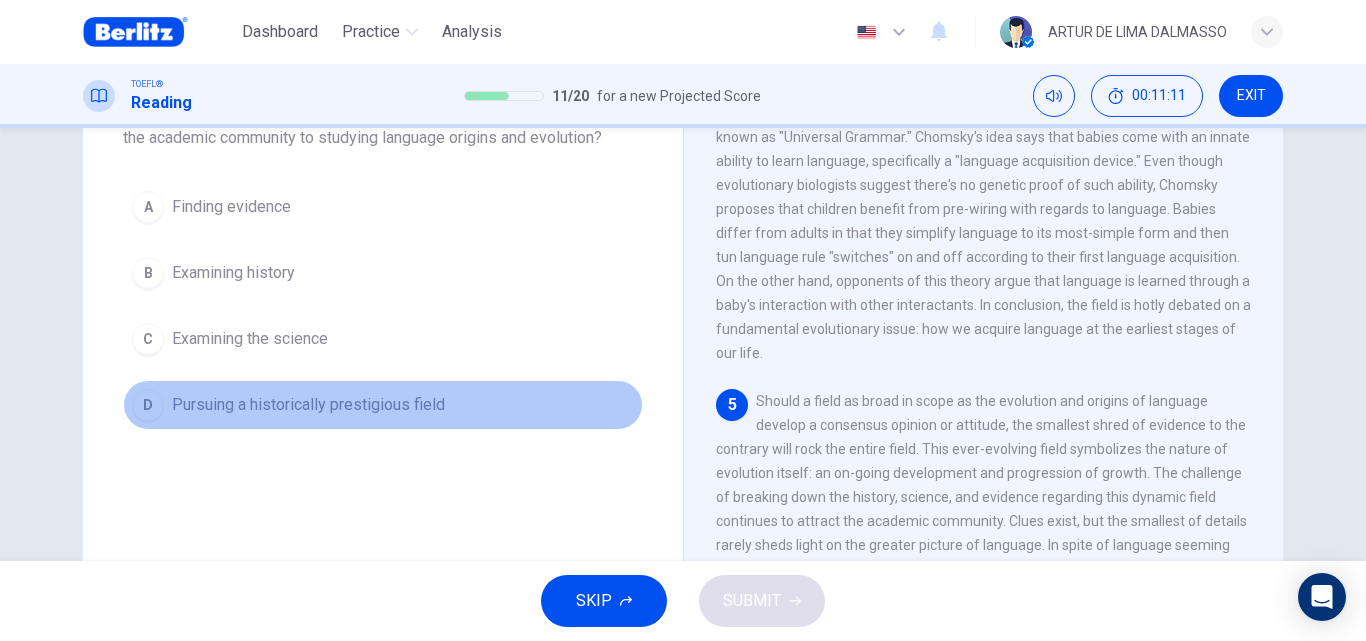 click on "Pursuing a historically prestigious field" at bounding box center (308, 405) 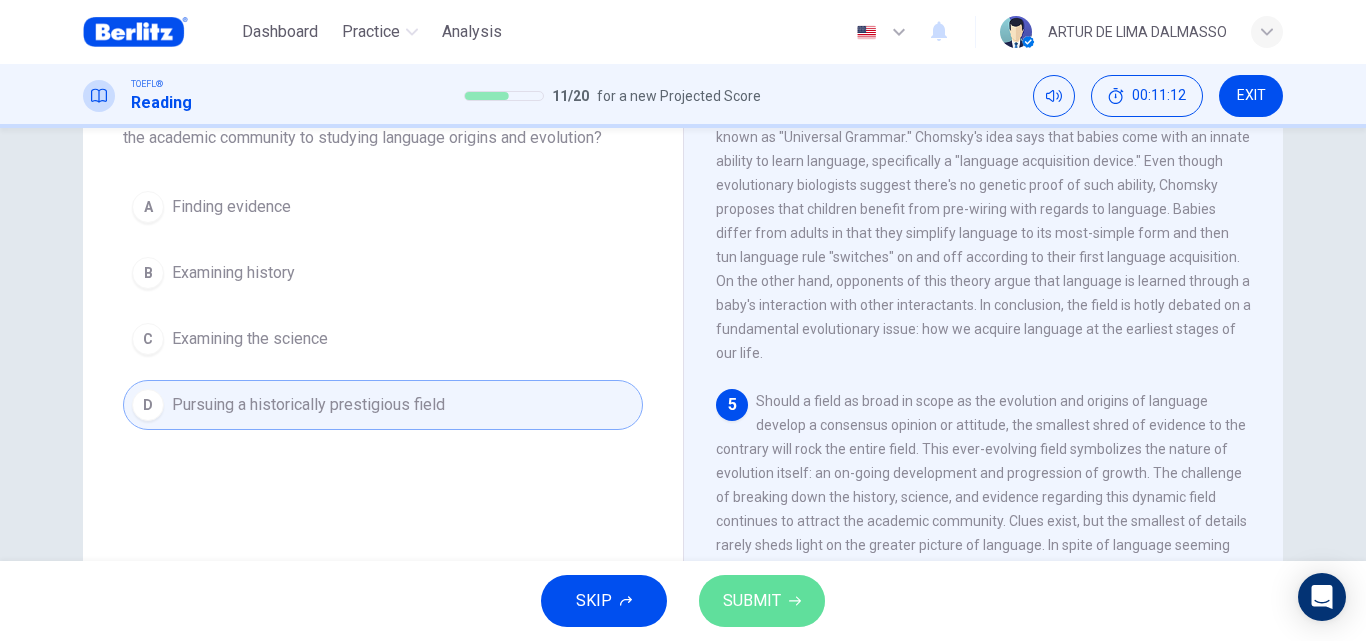 click on "SUBMIT" at bounding box center [752, 601] 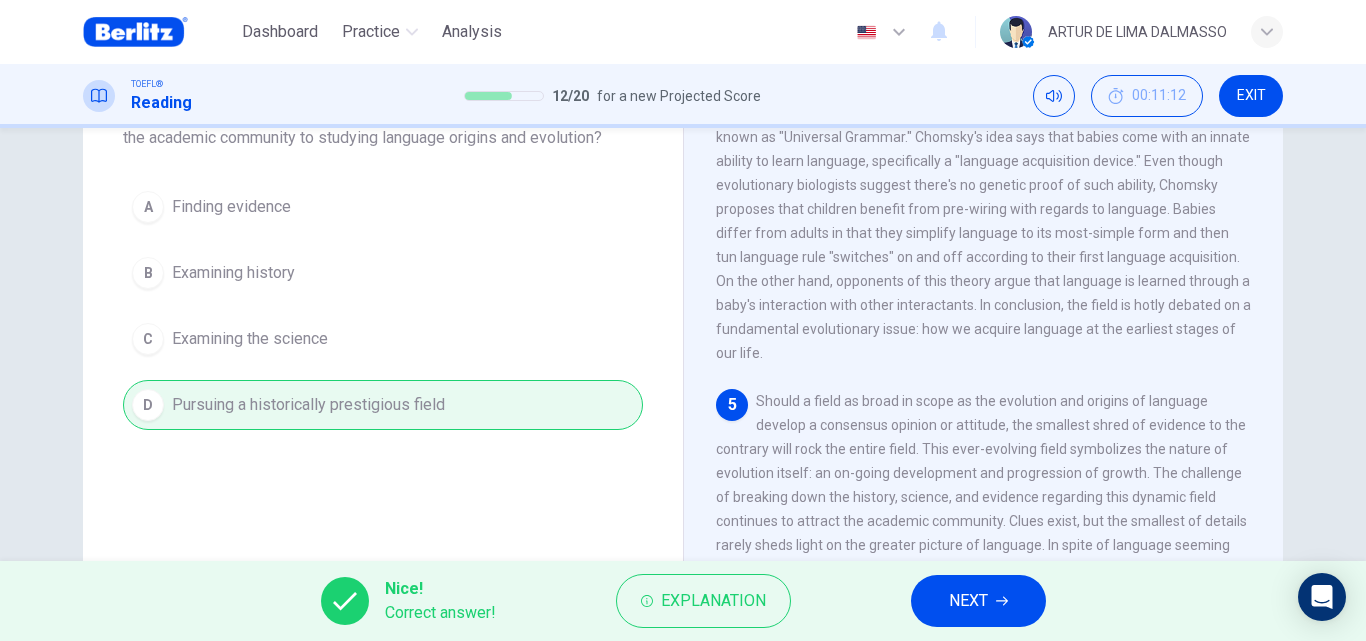 click on "NEXT" at bounding box center [978, 601] 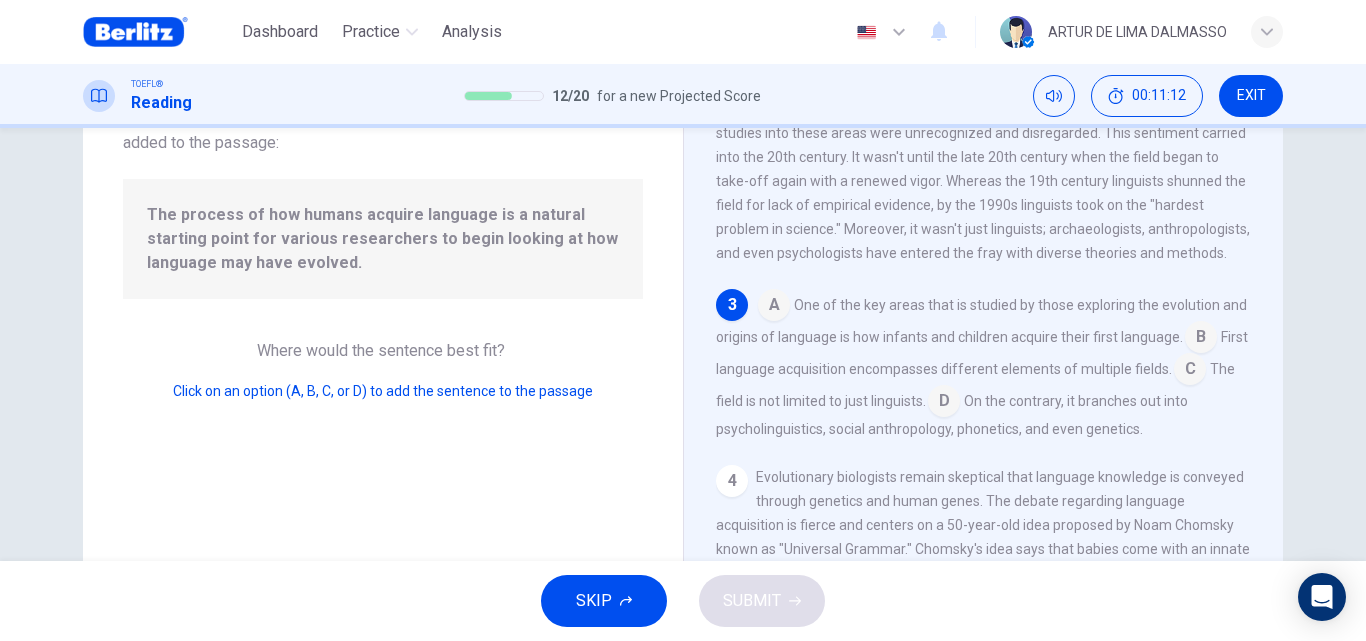 scroll, scrollTop: 342, scrollLeft: 0, axis: vertical 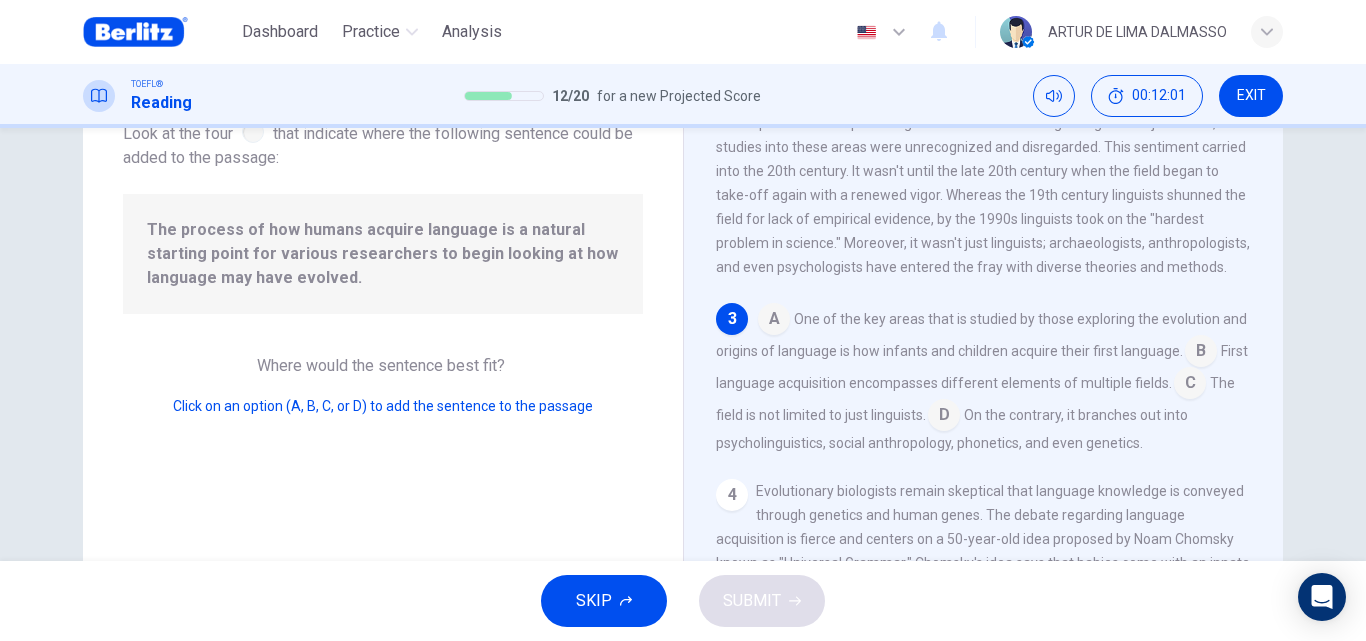click at bounding box center [774, 321] 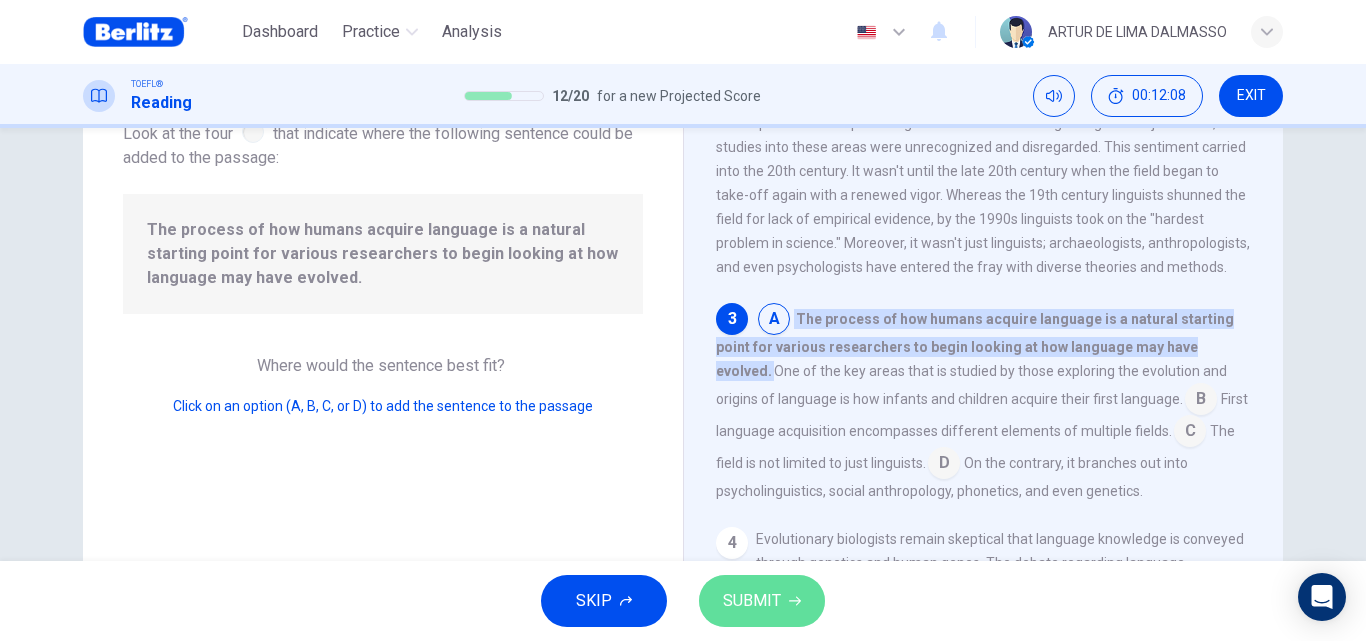 click on "SUBMIT" at bounding box center [752, 601] 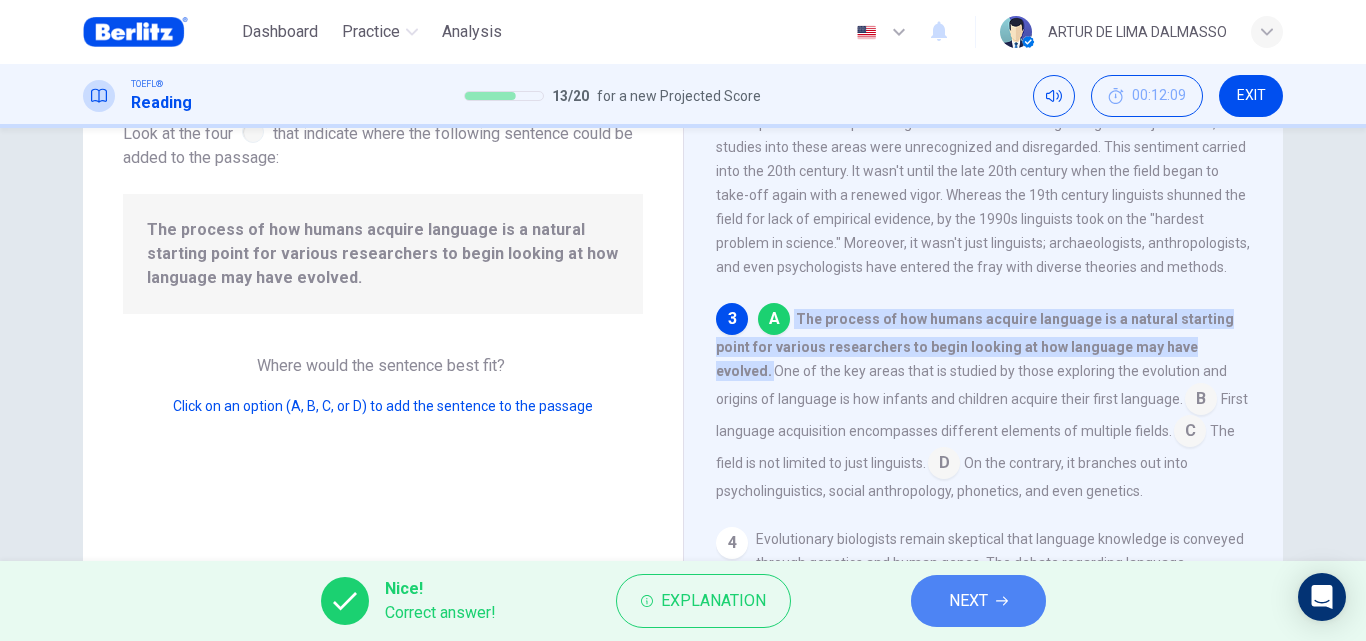 click on "NEXT" at bounding box center [968, 601] 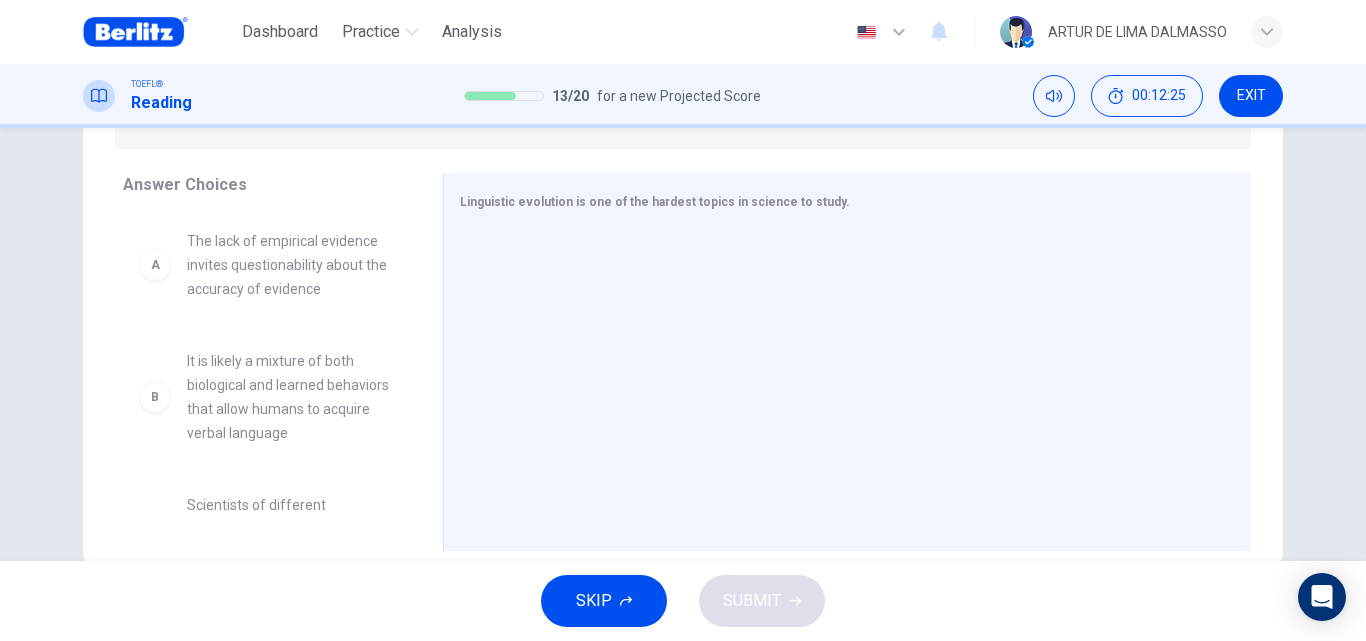 scroll, scrollTop: 342, scrollLeft: 0, axis: vertical 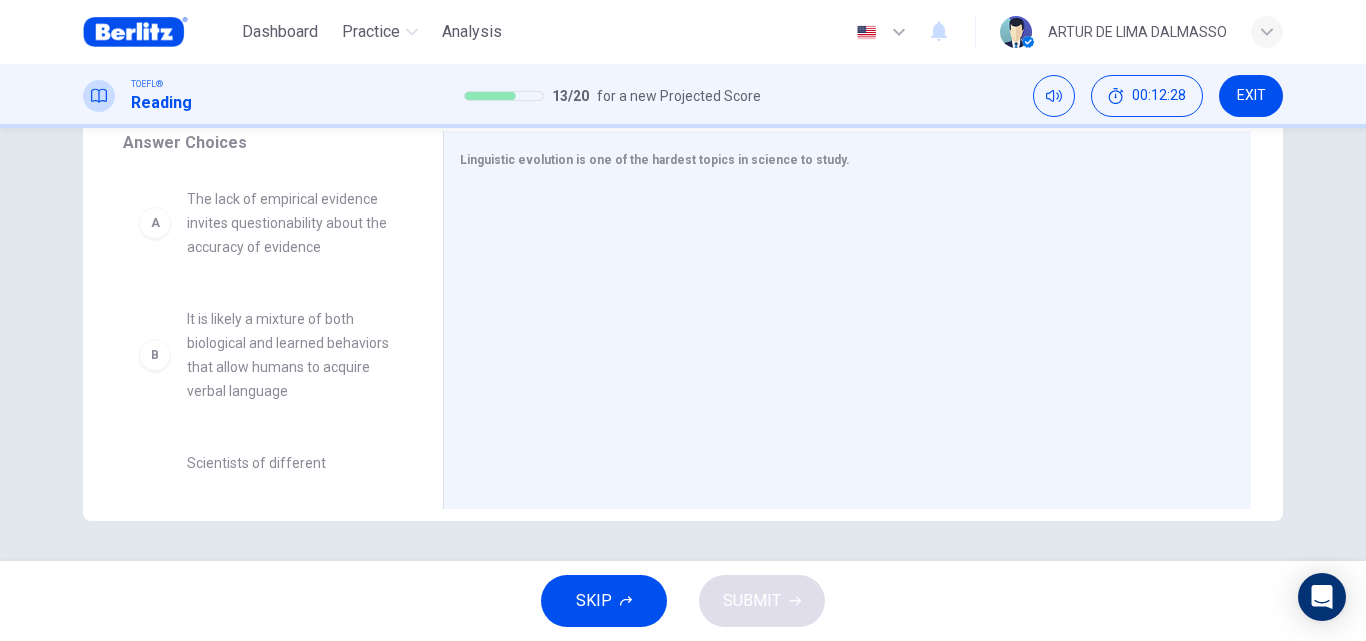 drag, startPoint x: 410, startPoint y: 242, endPoint x: 406, endPoint y: 414, distance: 172.04651 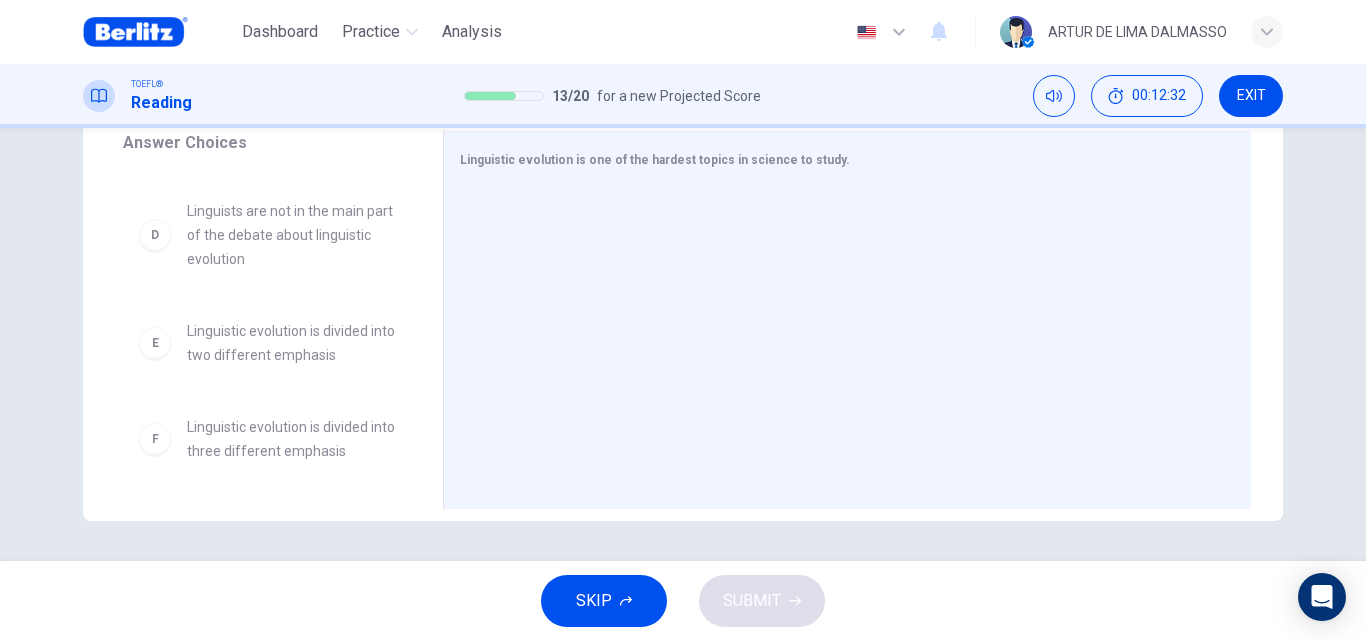 scroll, scrollTop: 2, scrollLeft: 0, axis: vertical 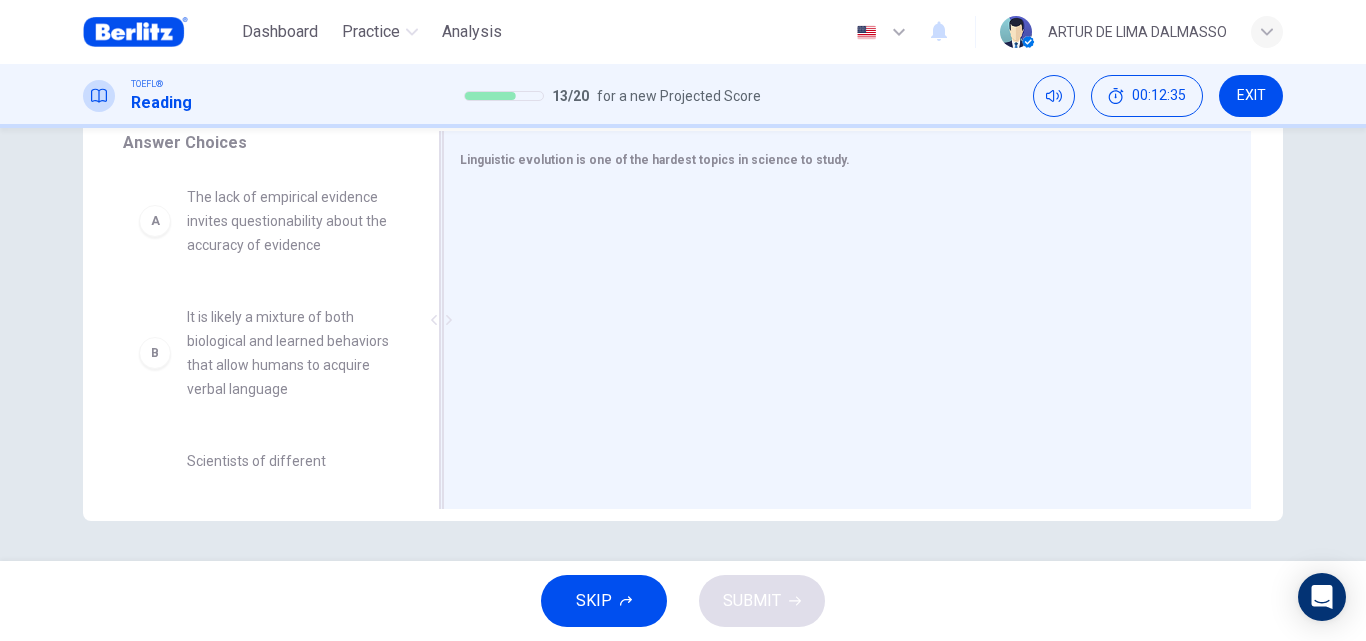 drag, startPoint x: 410, startPoint y: 223, endPoint x: 451, endPoint y: 447, distance: 227.72131 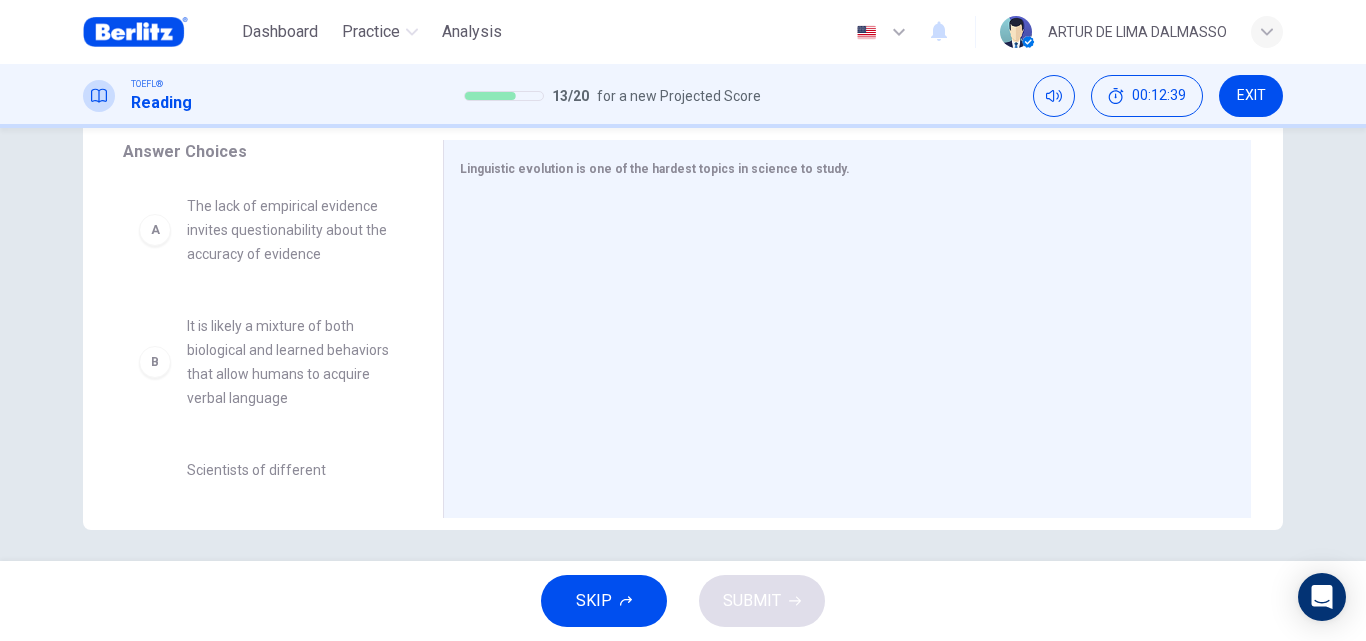 scroll, scrollTop: 342, scrollLeft: 0, axis: vertical 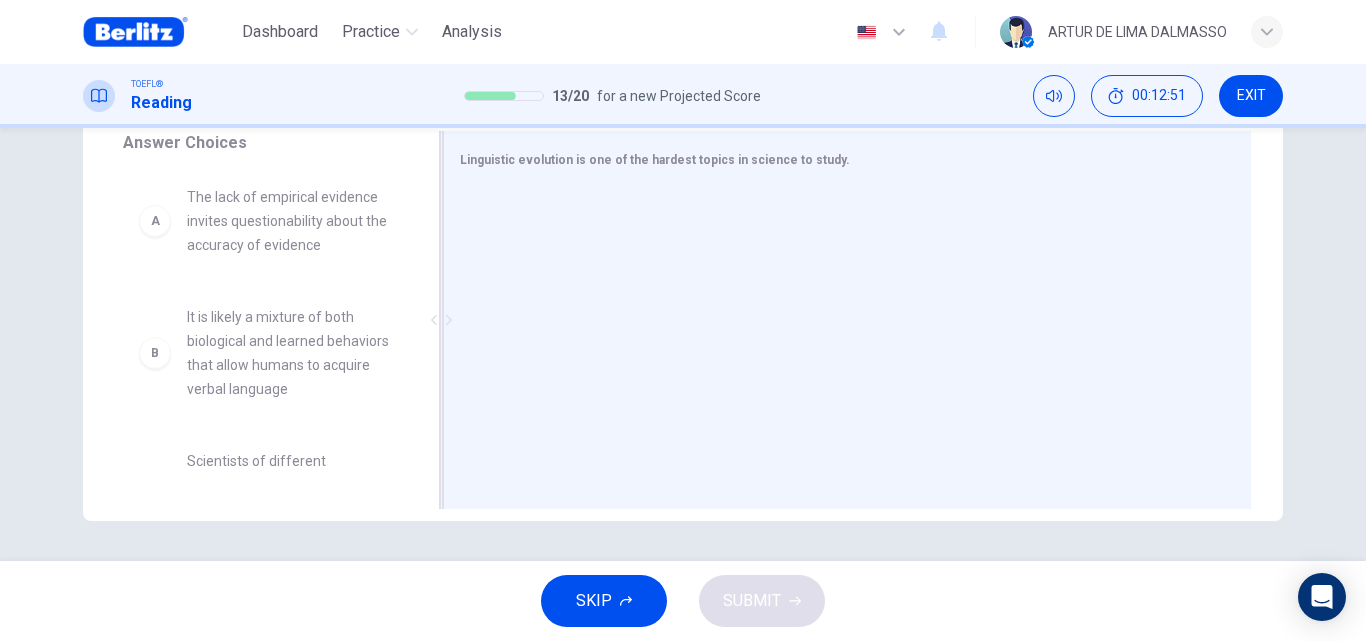 drag, startPoint x: 426, startPoint y: 241, endPoint x: 426, endPoint y: 287, distance: 46 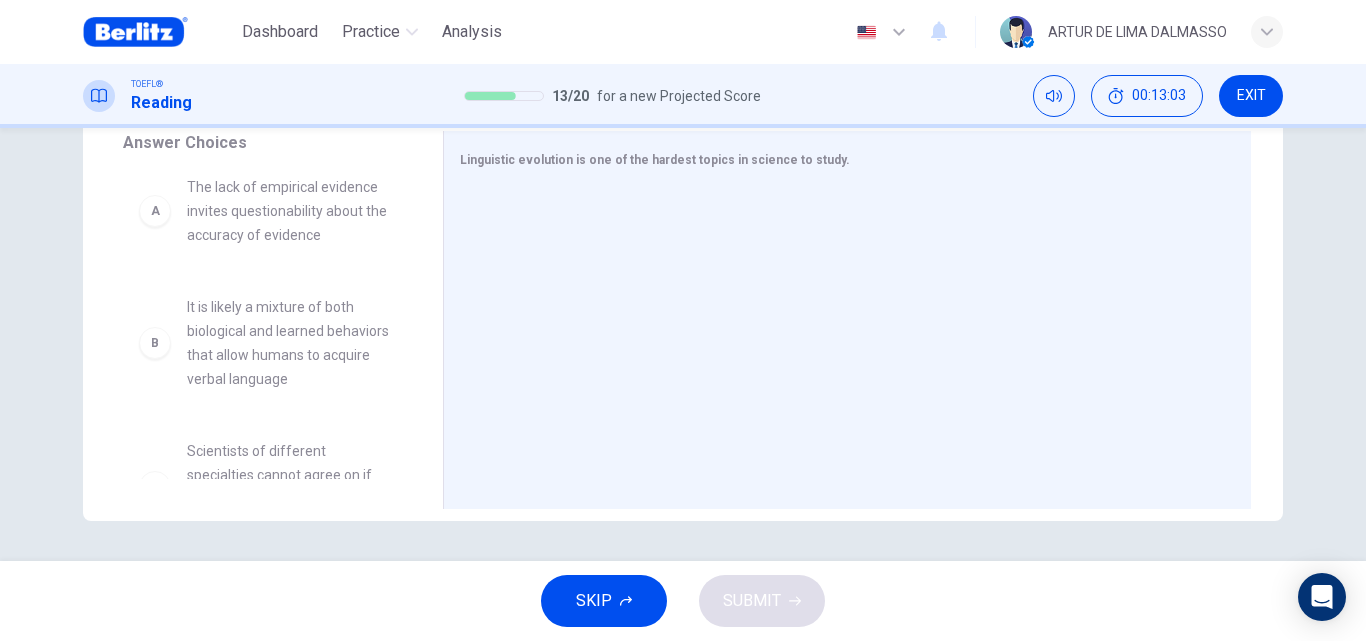 scroll, scrollTop: 0, scrollLeft: 0, axis: both 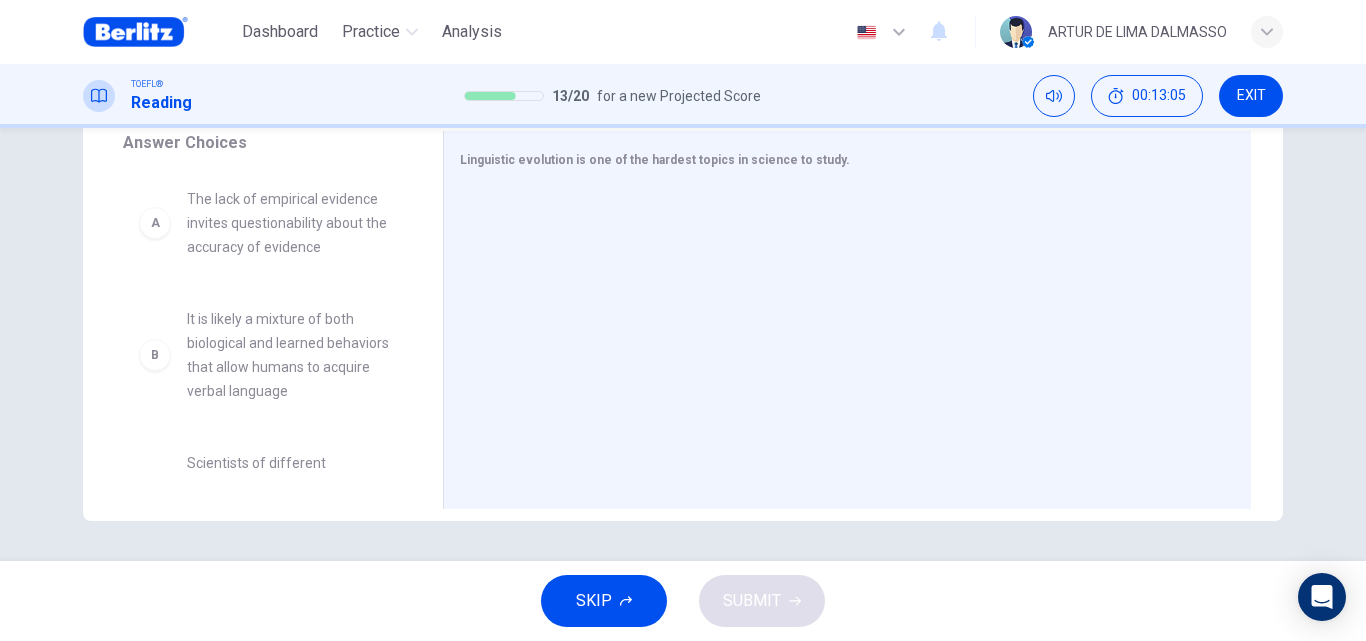 click on "A The lack of empirical evidence invites questionability about the accuracy of evidence" at bounding box center (267, 223) 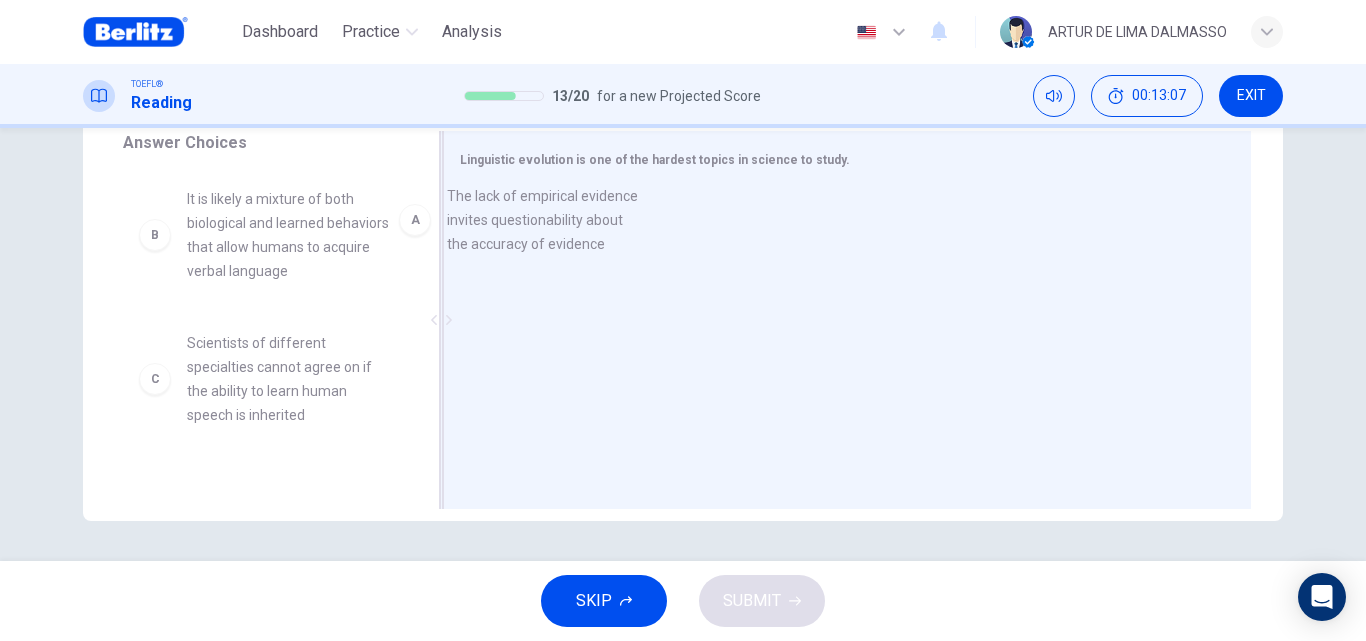 drag, startPoint x: 153, startPoint y: 232, endPoint x: 457, endPoint y: 229, distance: 304.0148 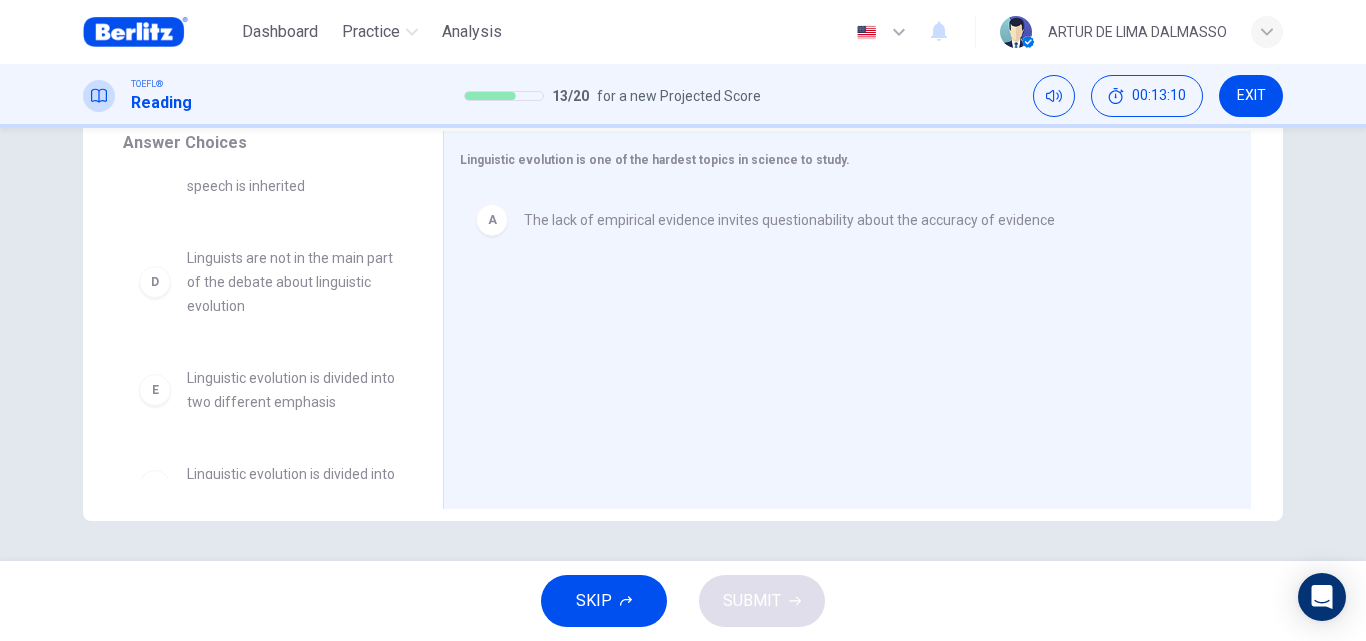 scroll, scrollTop: 276, scrollLeft: 0, axis: vertical 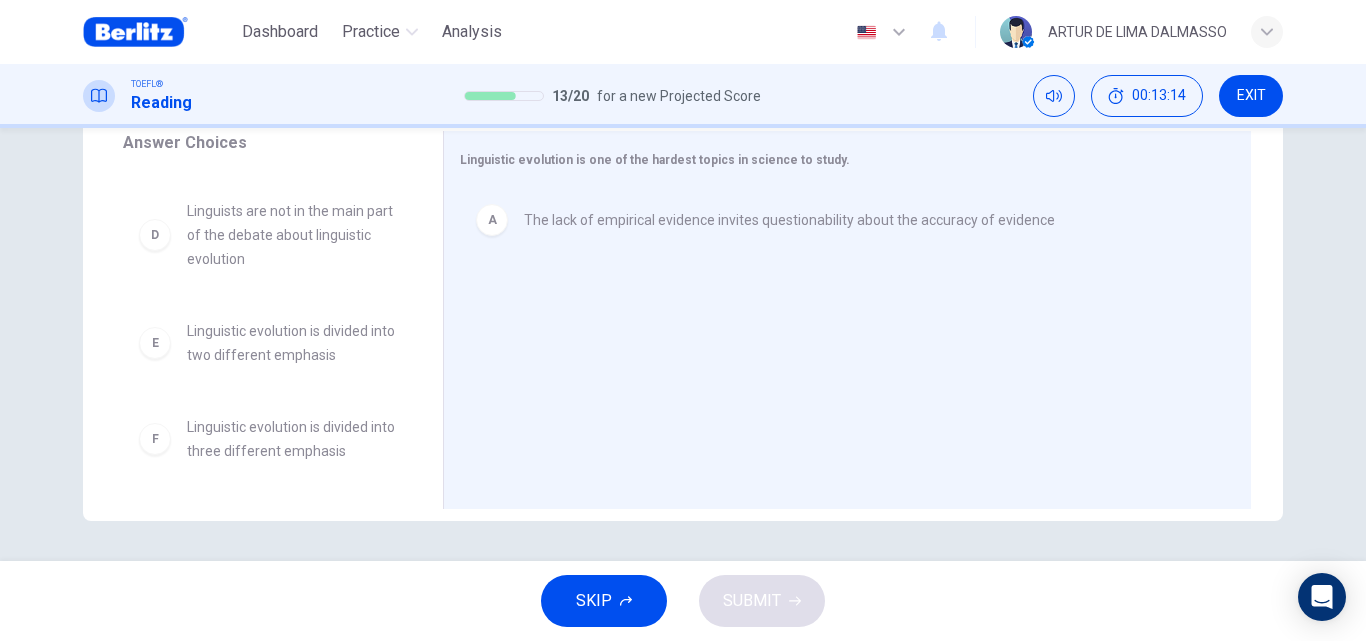 click on "E" at bounding box center (155, 343) 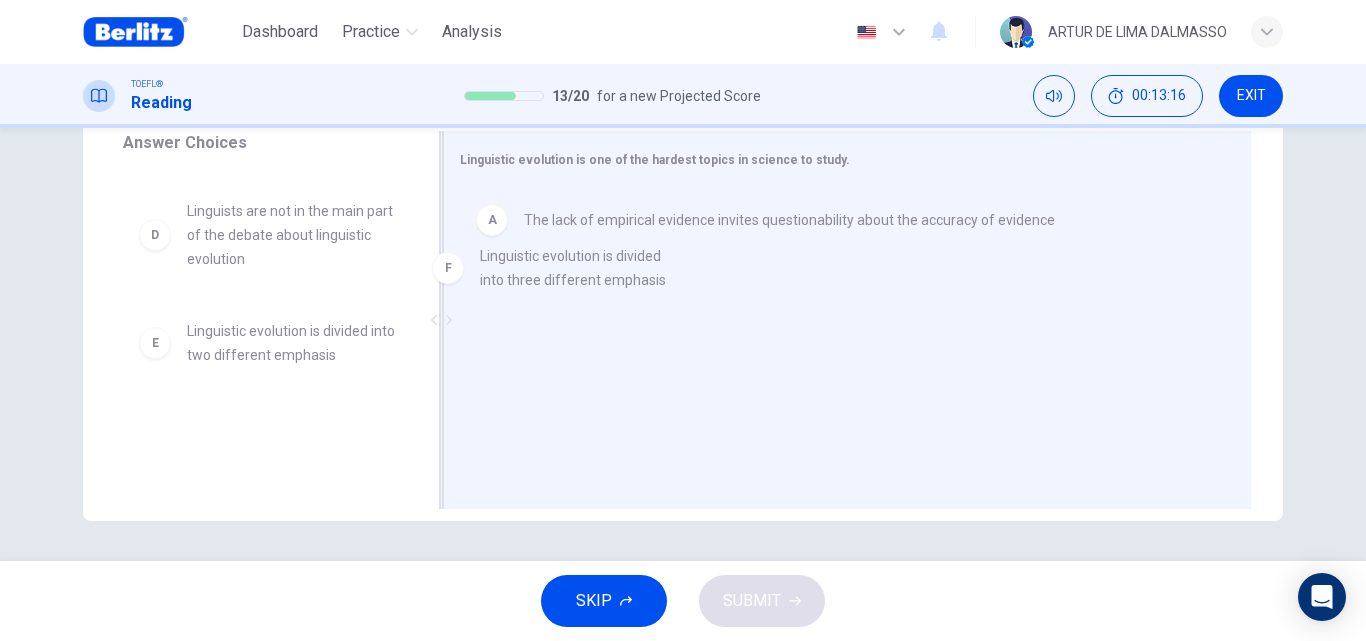 drag, startPoint x: 156, startPoint y: 449, endPoint x: 485, endPoint y: 279, distance: 370.32553 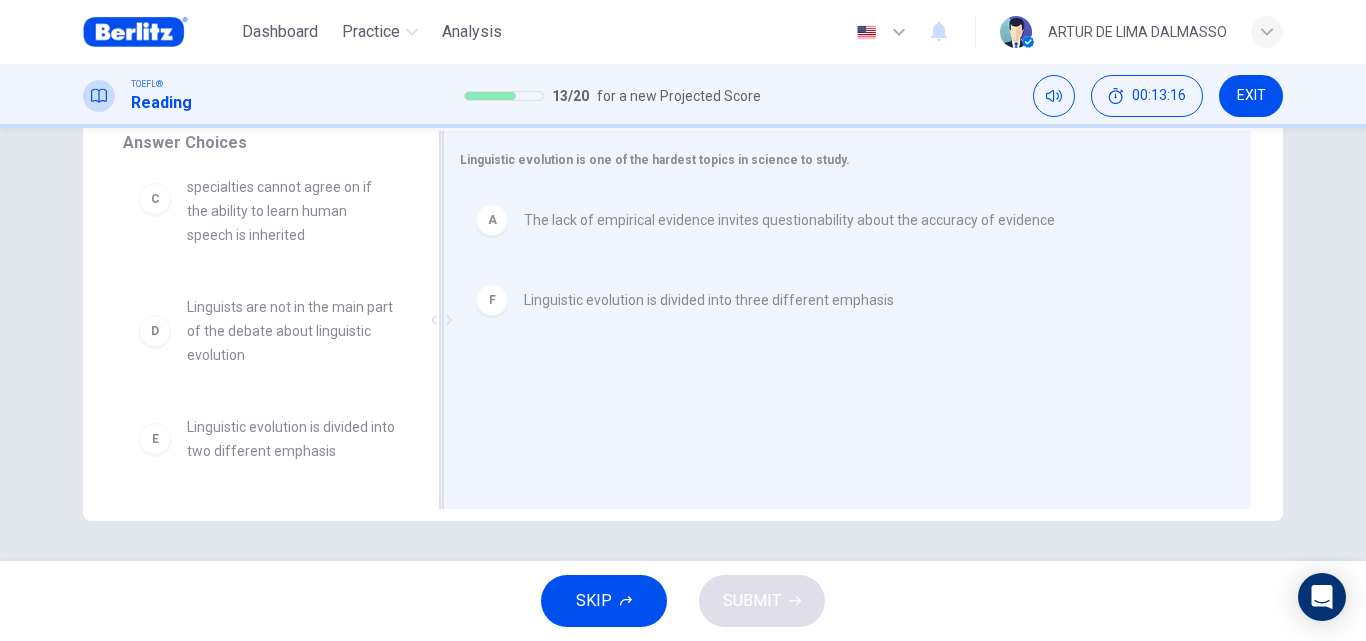 scroll, scrollTop: 180, scrollLeft: 0, axis: vertical 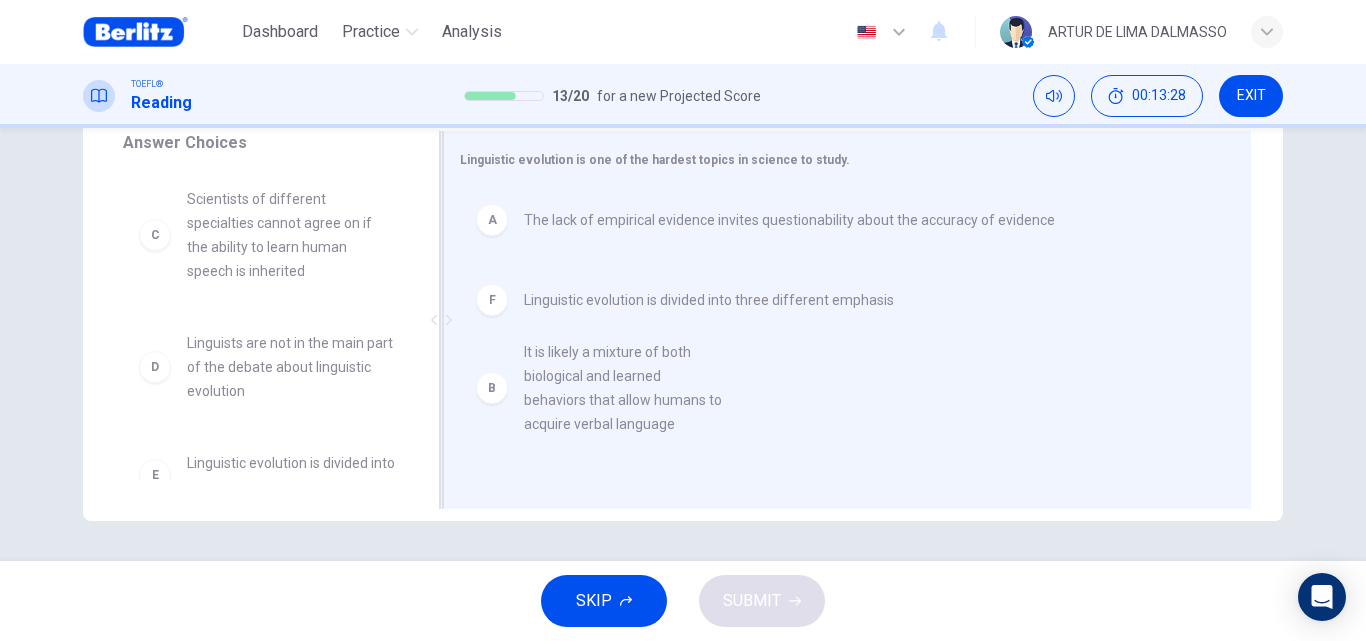 drag, startPoint x: 124, startPoint y: 230, endPoint x: 482, endPoint y: 415, distance: 402.9752 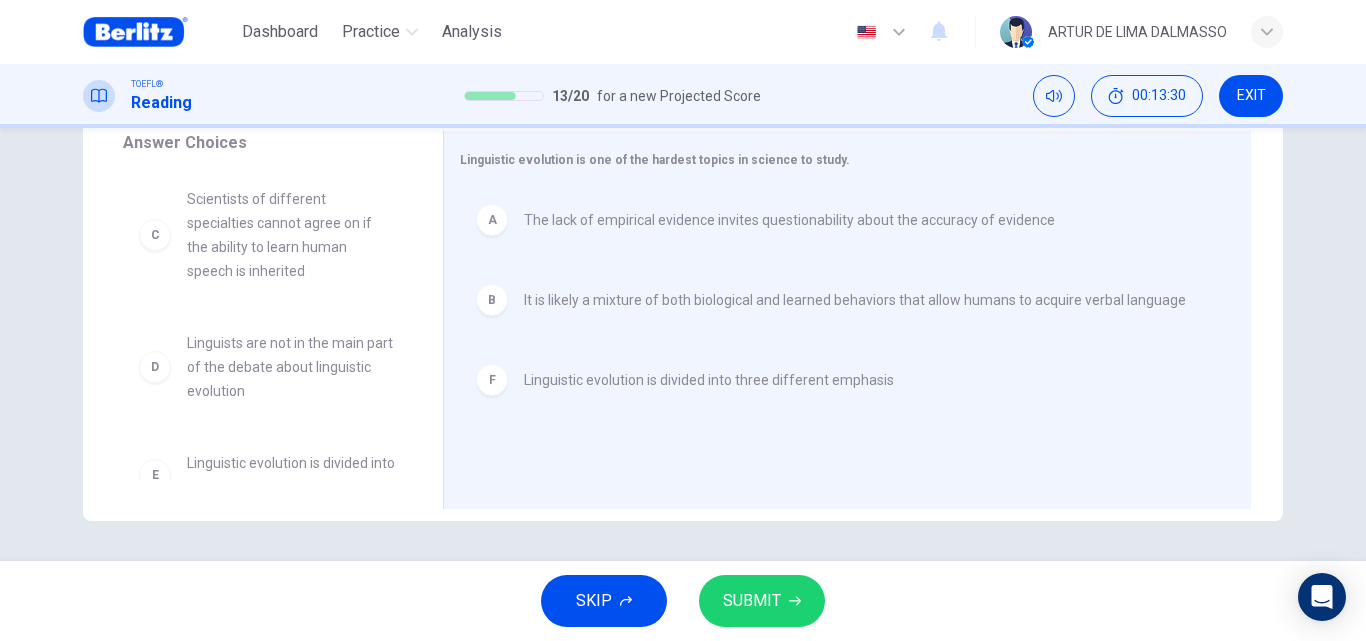 click on "SUBMIT" at bounding box center [752, 601] 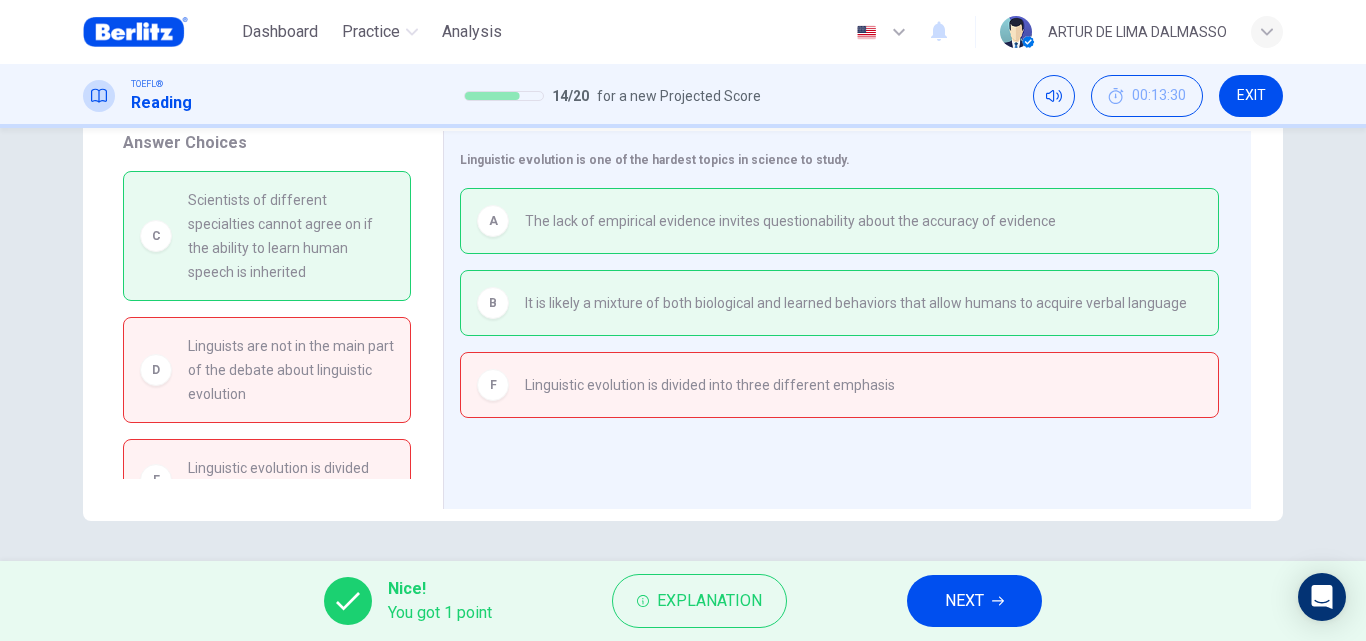 drag, startPoint x: 295, startPoint y: 226, endPoint x: 351, endPoint y: 246, distance: 59.464275 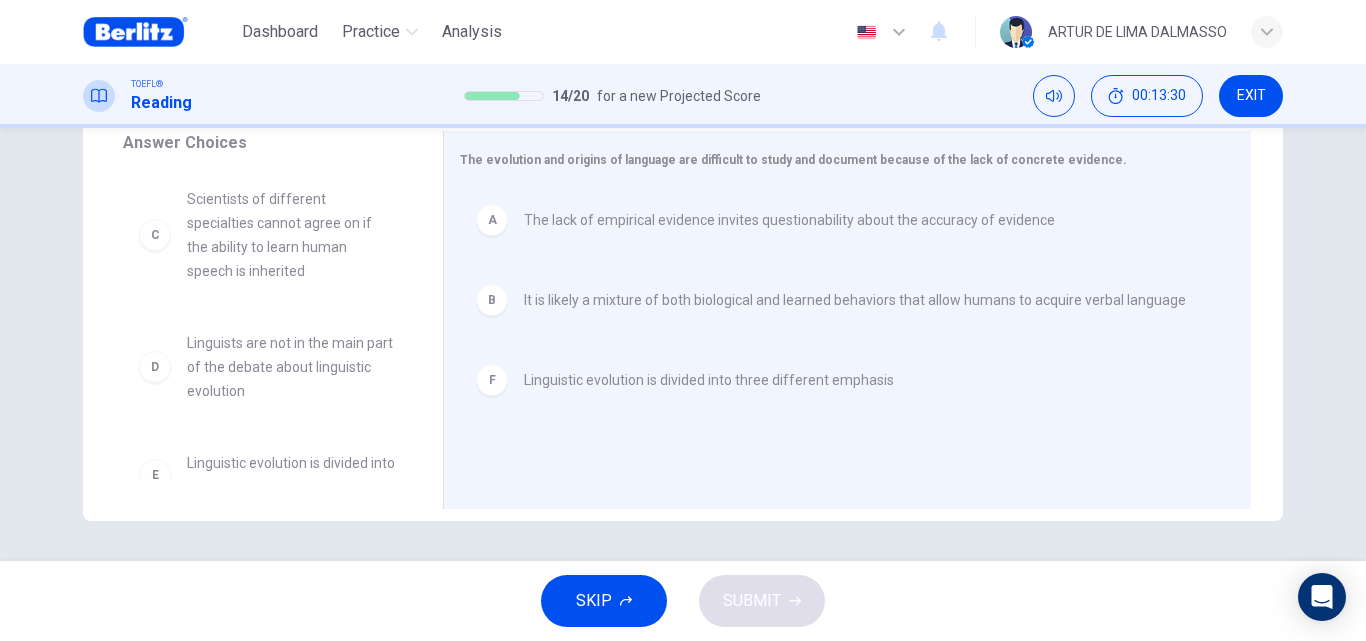 click on "SKIP SUBMIT" at bounding box center [683, 601] 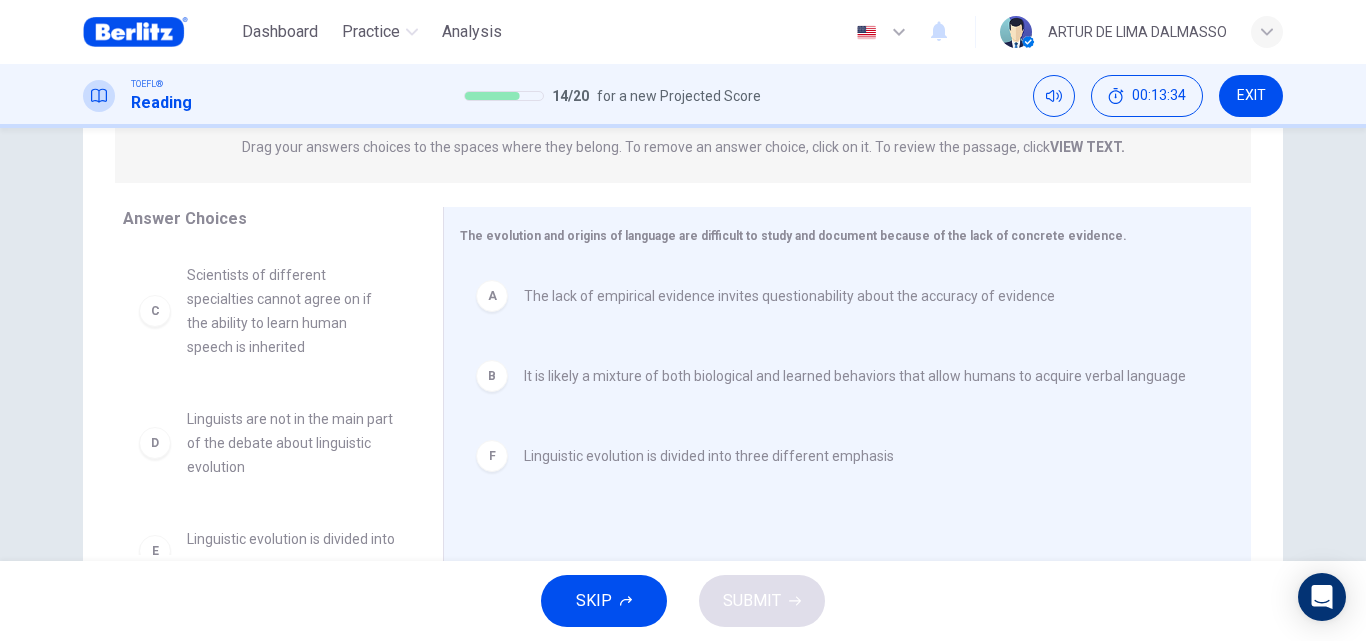 scroll, scrollTop: 211, scrollLeft: 0, axis: vertical 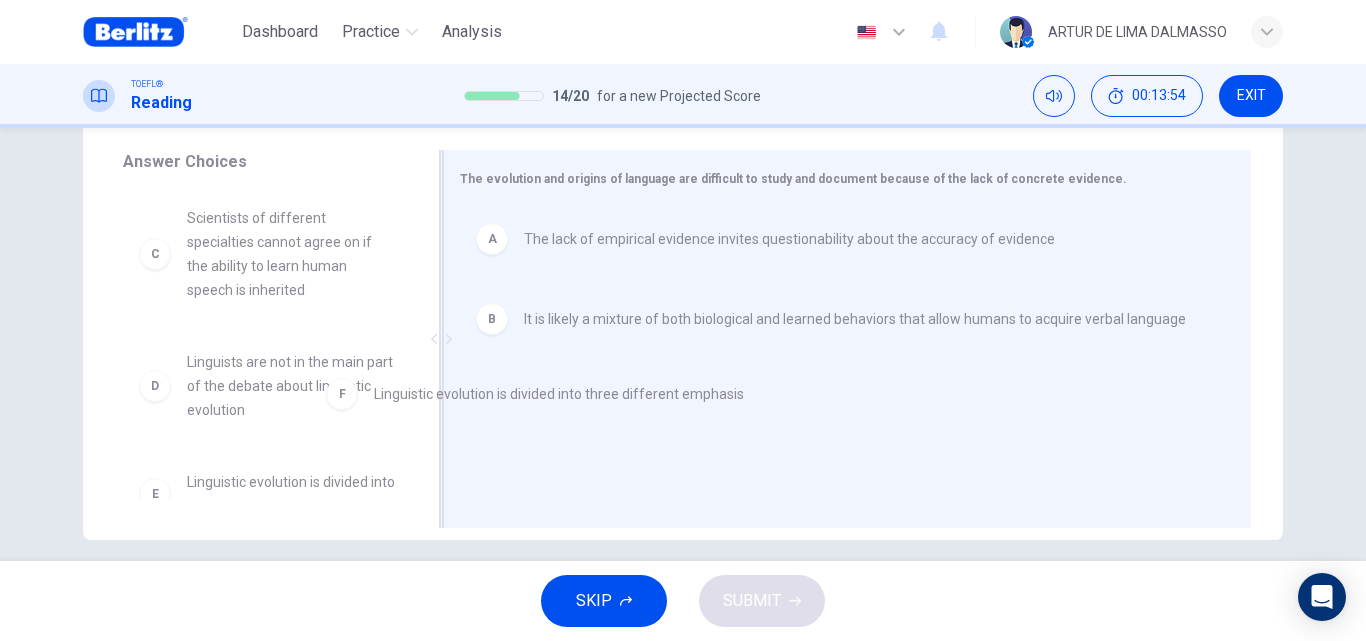 drag, startPoint x: 479, startPoint y: 404, endPoint x: 229, endPoint y: 427, distance: 251.05577 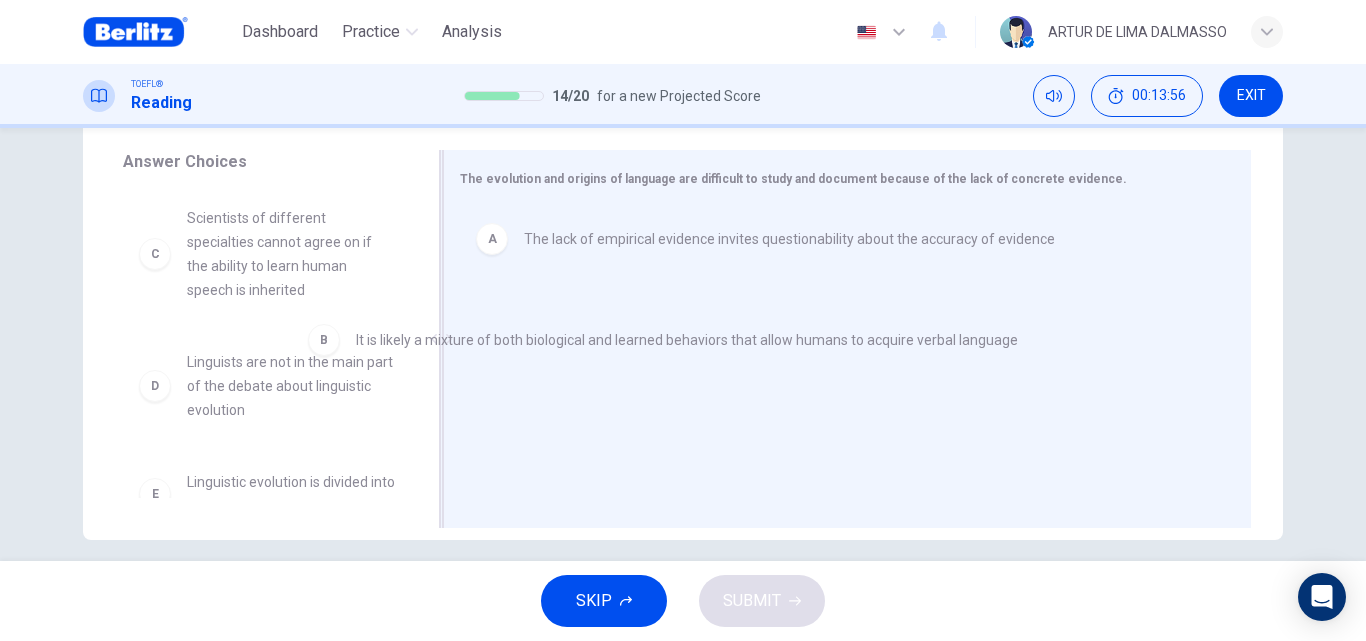 drag, startPoint x: 502, startPoint y: 346, endPoint x: 326, endPoint y: 370, distance: 177.62883 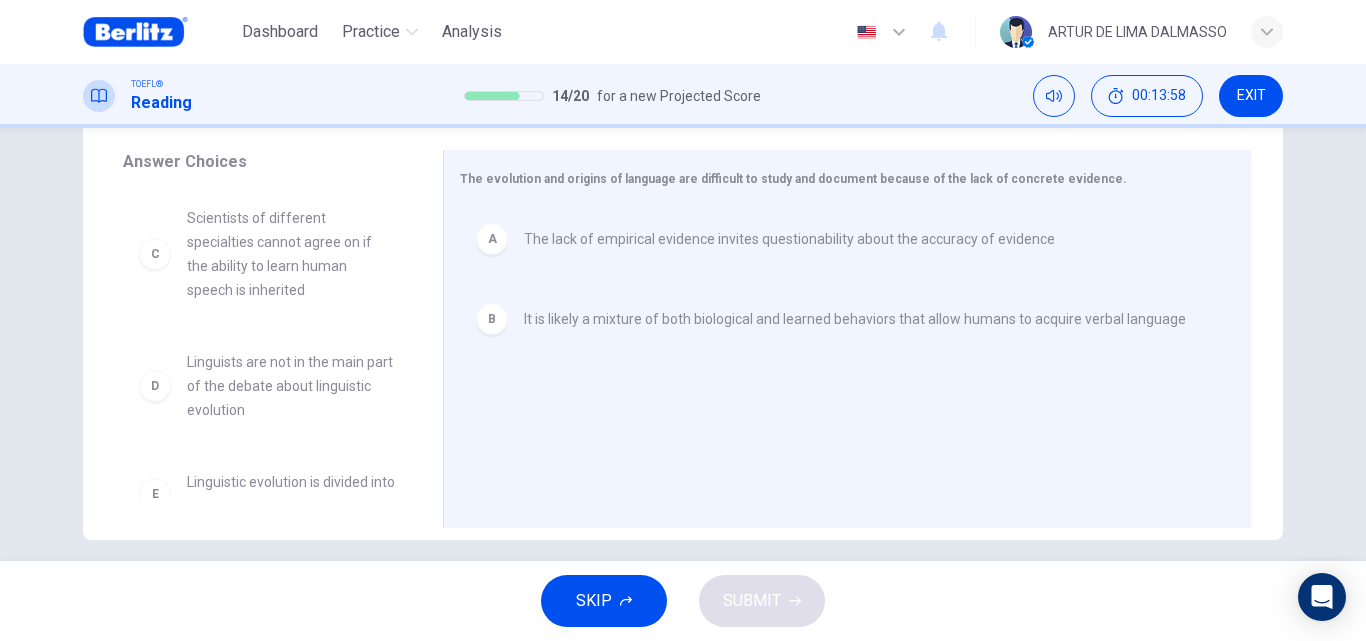 drag, startPoint x: 488, startPoint y: 326, endPoint x: 354, endPoint y: 302, distance: 136.1323 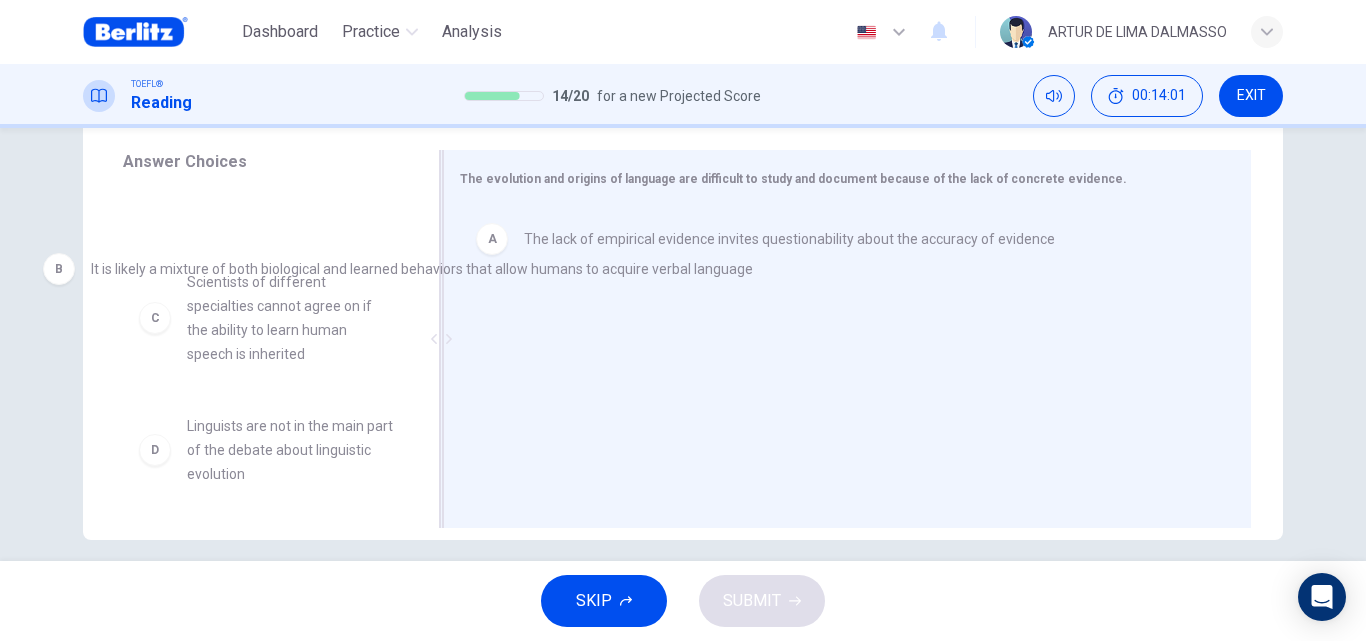 drag, startPoint x: 505, startPoint y: 323, endPoint x: 3, endPoint y: 274, distance: 504.38577 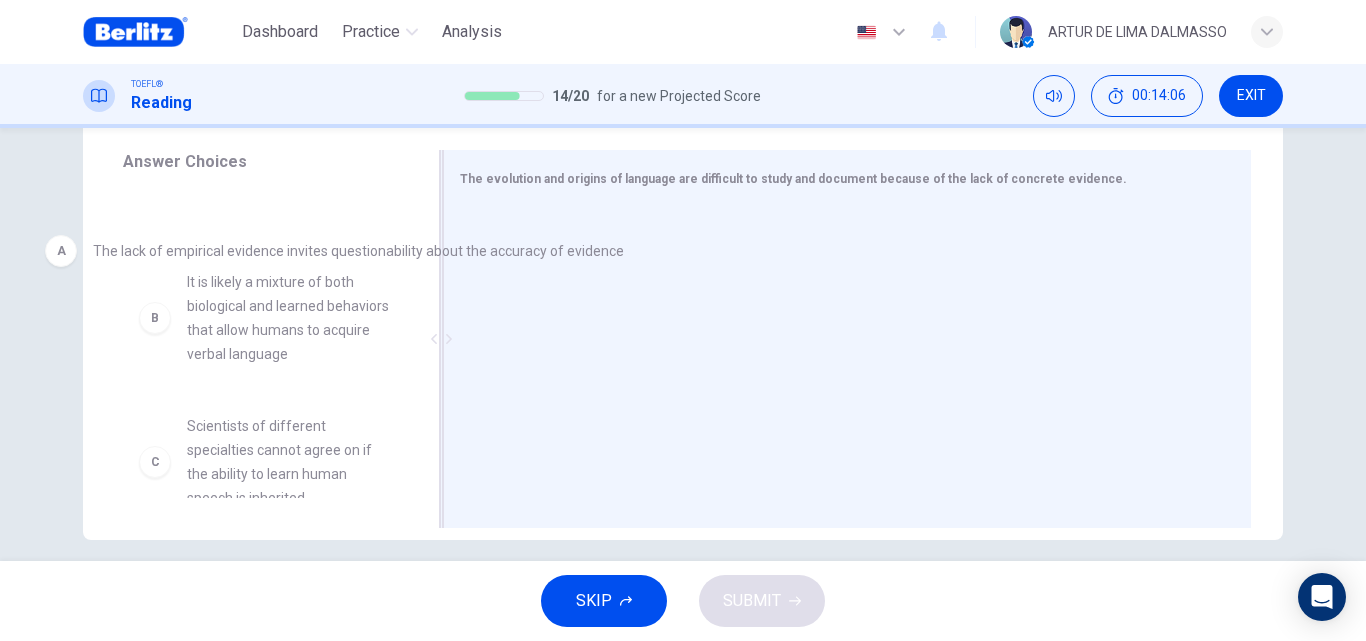 drag, startPoint x: 496, startPoint y: 251, endPoint x: 62, endPoint y: 263, distance: 434.16586 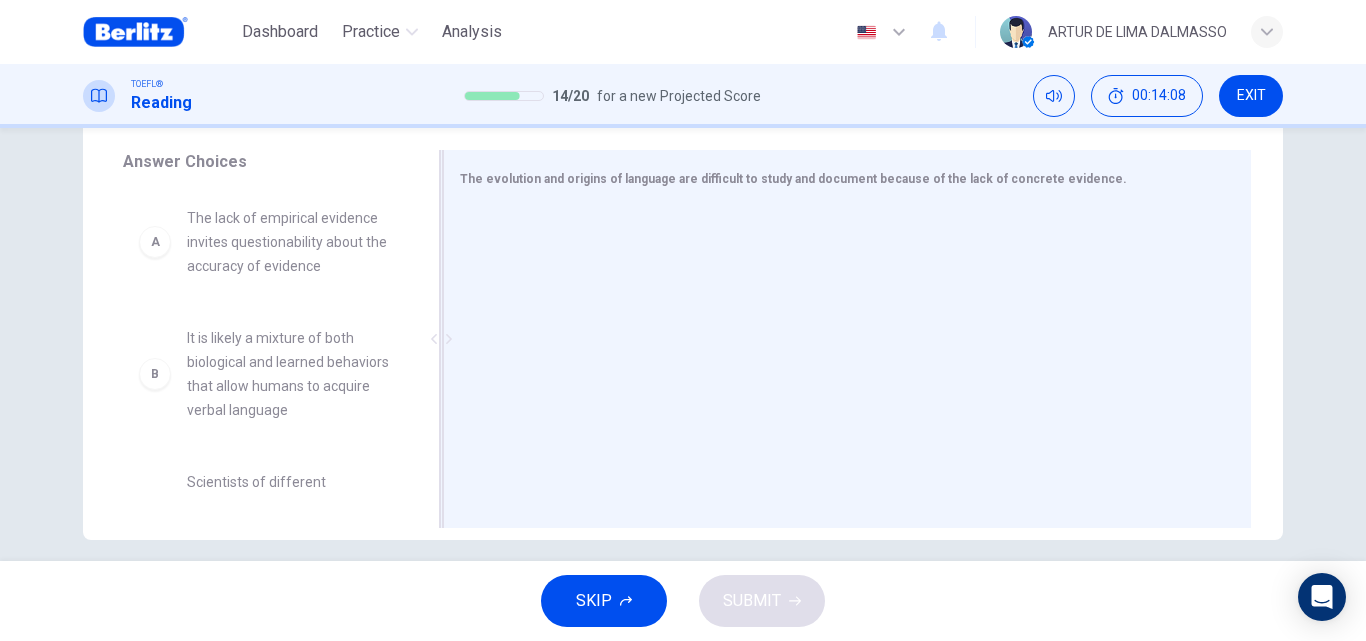 click on "Question 15 View Text Directions: An introductory sentence for a brief summary of the passage is provided below. Complete the summary by selecting the THREE answer choices that express the most important ideas in the passage. Some sentences do not belong in the passage because they express ideas that are not presented in the passage or are minor ideas in the passage. This question is worth 2 points. This question is worth 2 points. Drag your answers choices to the spaces where they belong. To remove an answer choice, click on it. To review the passage, click VIEW TEXT. Click on the answer choices below to select your answers. To remove an answer choice, go to the Answers tab and click on it. To review the passage, click the PASSAGE tab. A The lack of empirical evidence invites questionability about the accuracy of evidence B It is likely a mixture of both biological and learned behaviors that allow humans to acquire verbal language C D E Linguistic evolution is divided into two different emphasis F A B C" at bounding box center [683, 207] 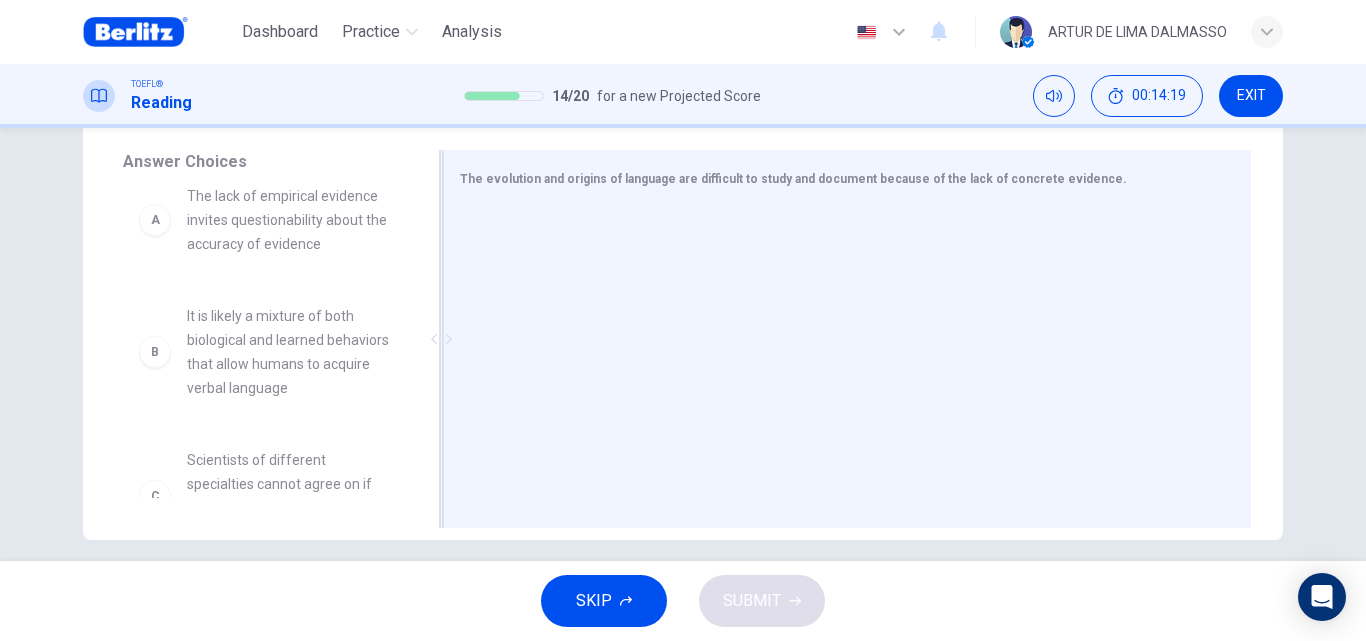scroll, scrollTop: 0, scrollLeft: 0, axis: both 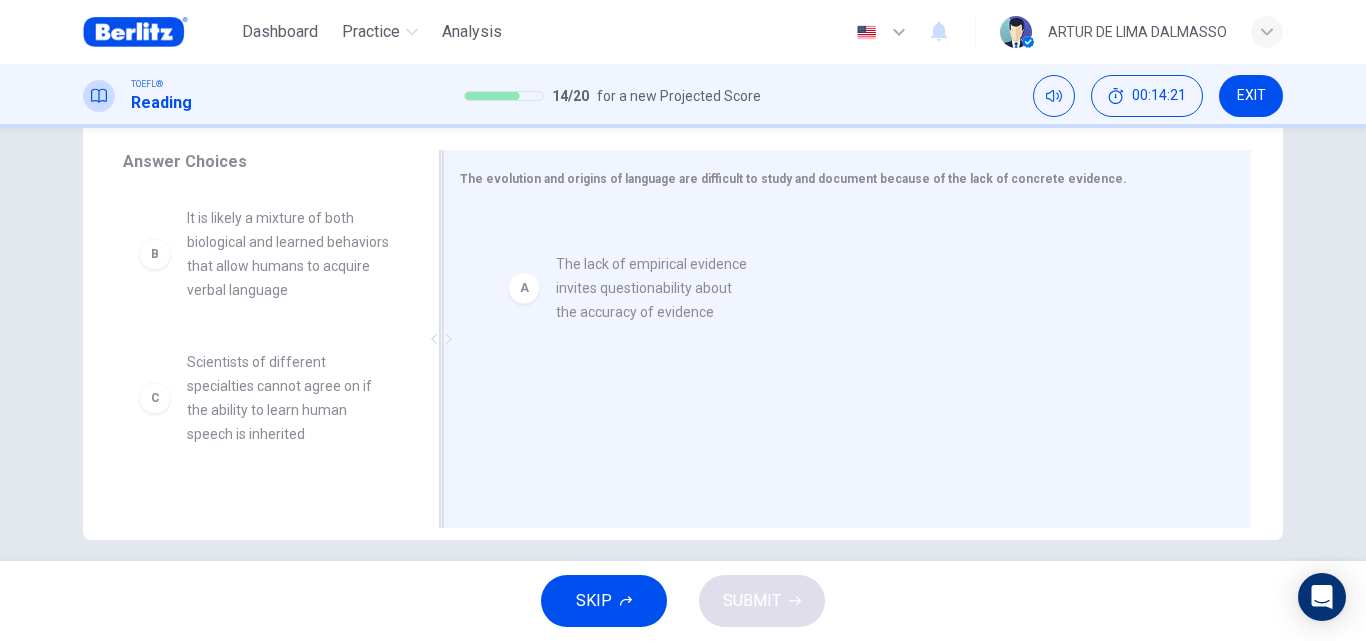 drag, startPoint x: 345, startPoint y: 232, endPoint x: 757, endPoint y: 260, distance: 412.95035 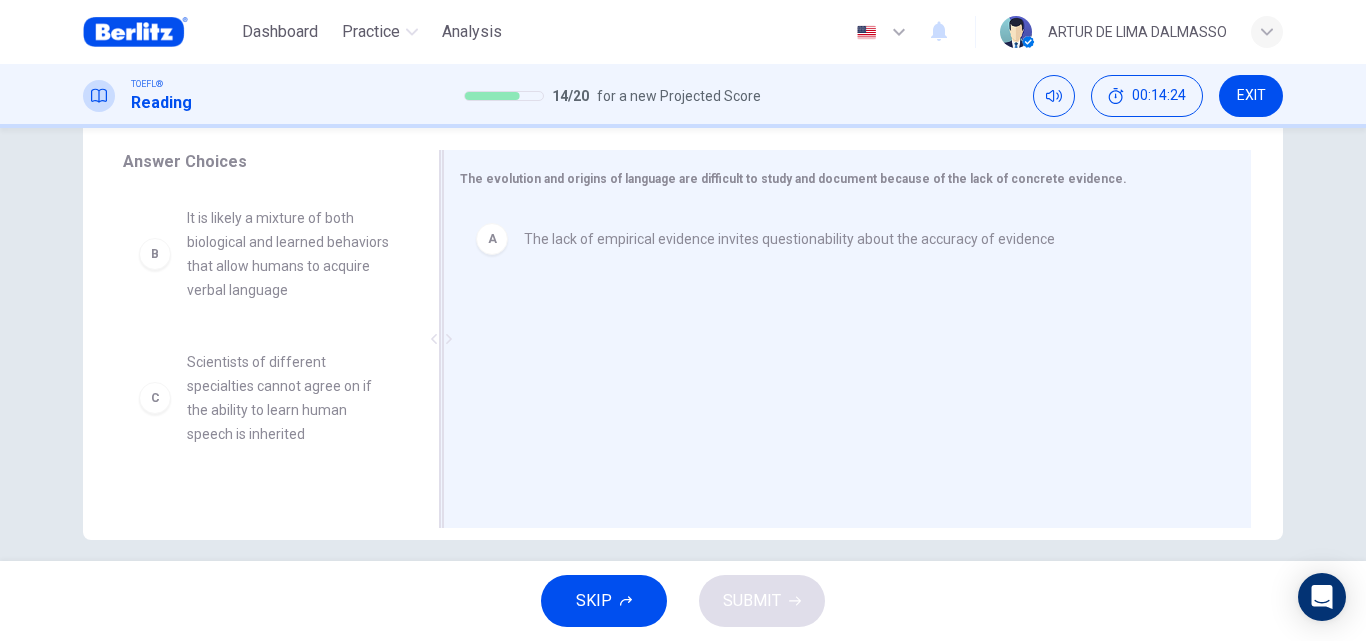 click at bounding box center [441, 339] 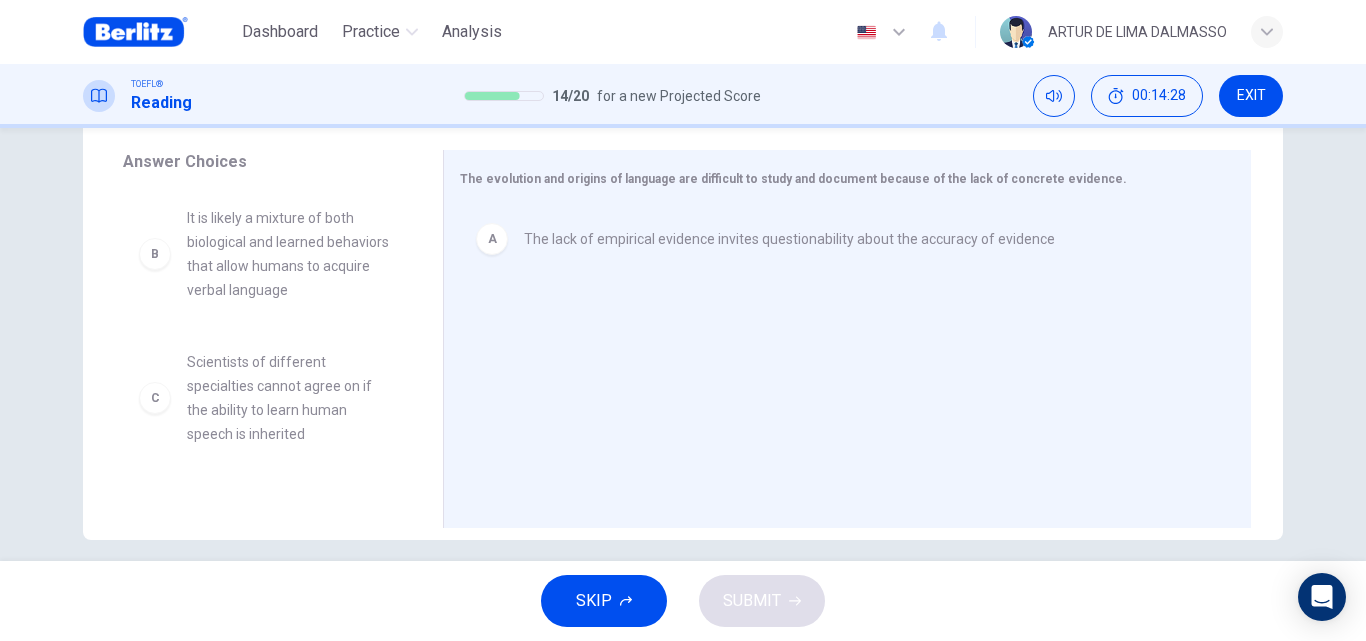 click on "C Scientists of different specialties cannot agree on if the ability to learn human speech is inherited" at bounding box center [267, 398] 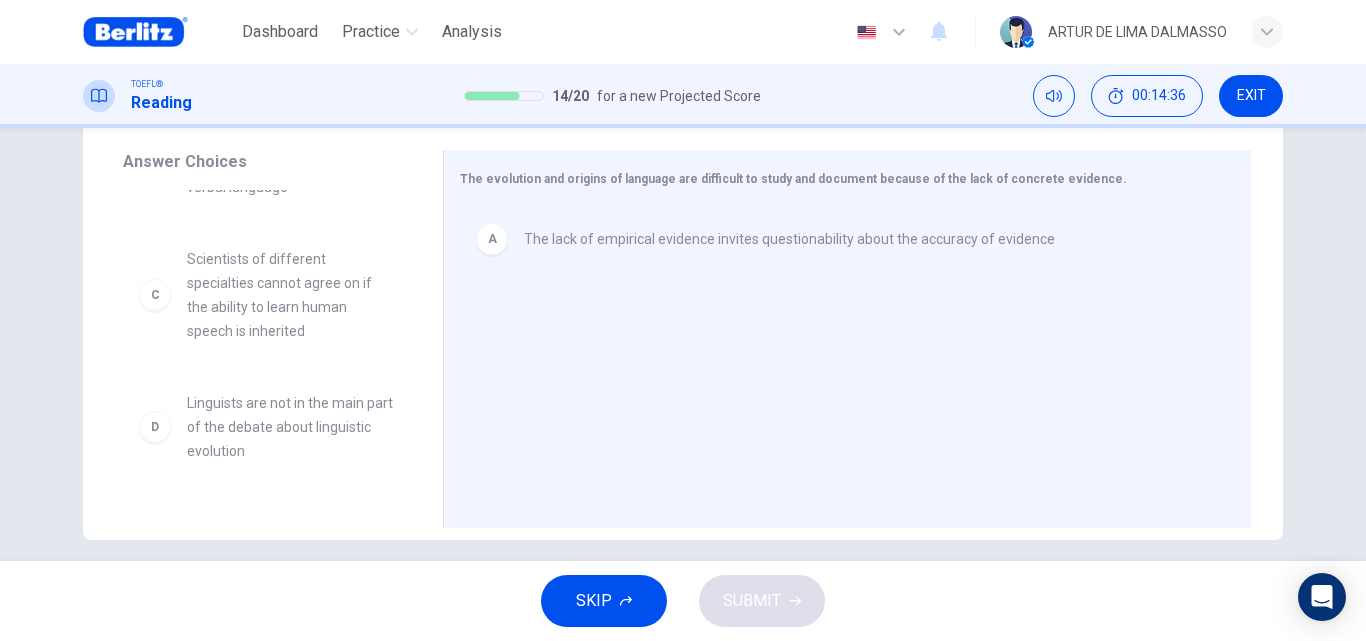scroll, scrollTop: 97, scrollLeft: 0, axis: vertical 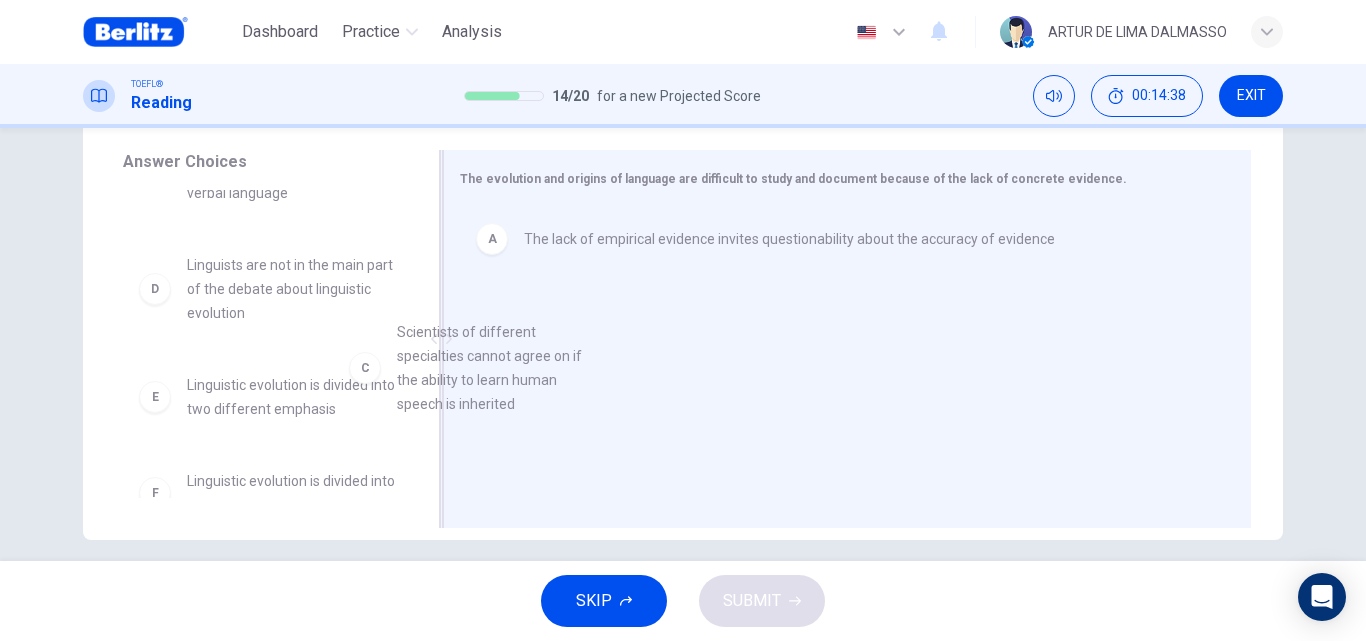 drag, startPoint x: 236, startPoint y: 277, endPoint x: 625, endPoint y: 293, distance: 389.32892 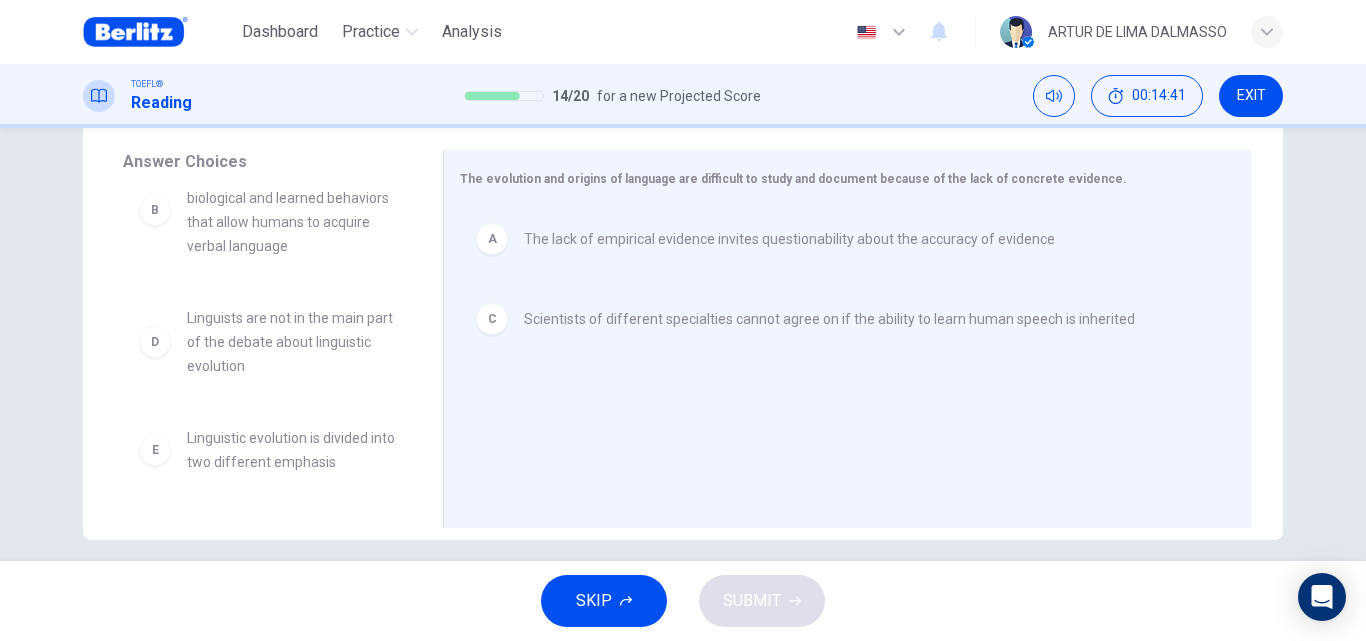 scroll, scrollTop: 0, scrollLeft: 0, axis: both 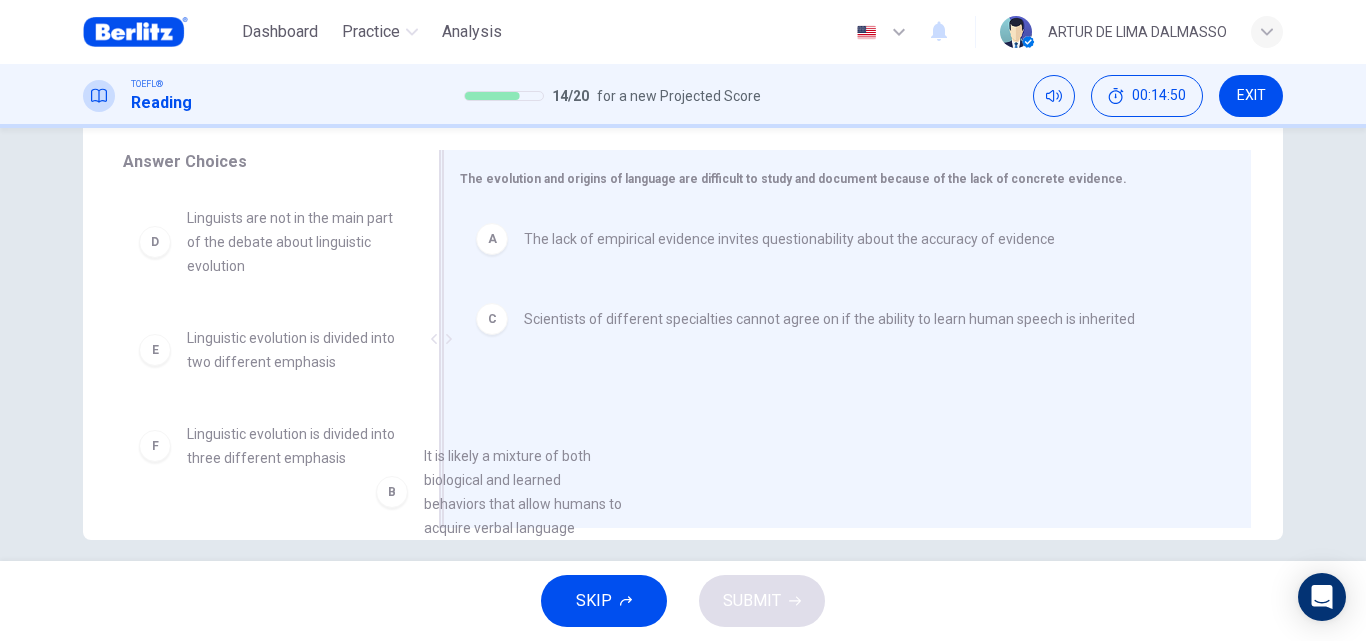 drag, startPoint x: 274, startPoint y: 238, endPoint x: 564, endPoint y: 509, distance: 396.91434 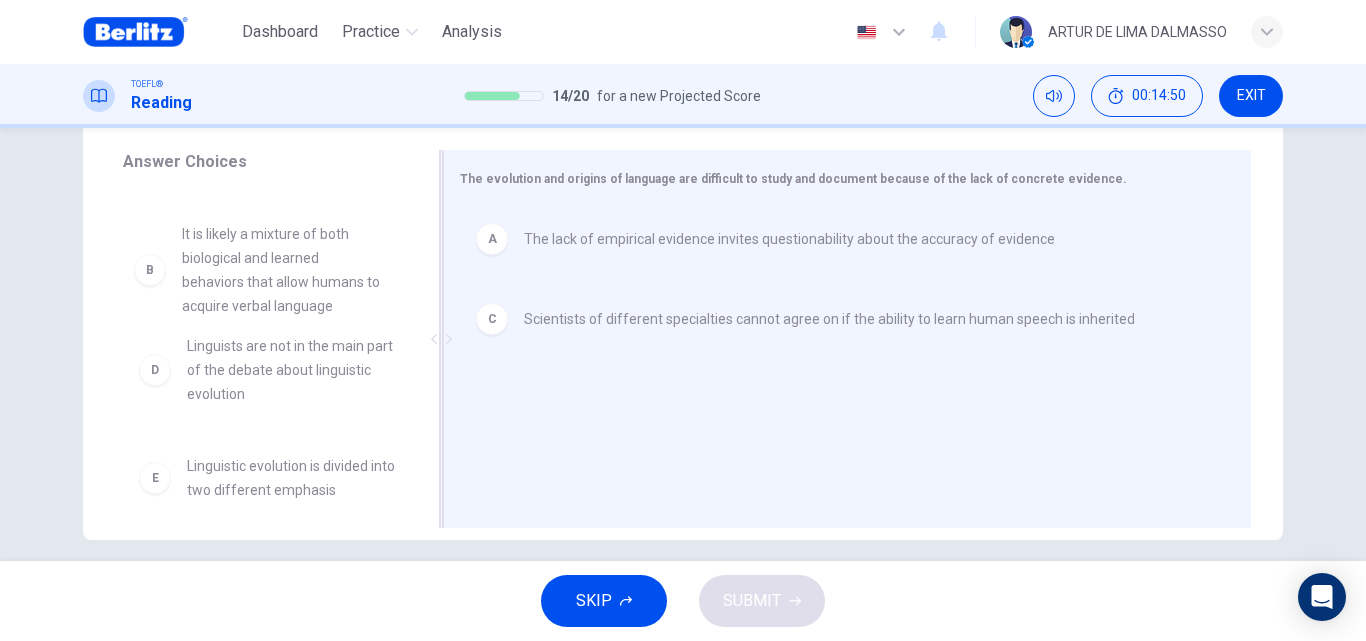 drag, startPoint x: 564, startPoint y: 509, endPoint x: 550, endPoint y: 429, distance: 81.21576 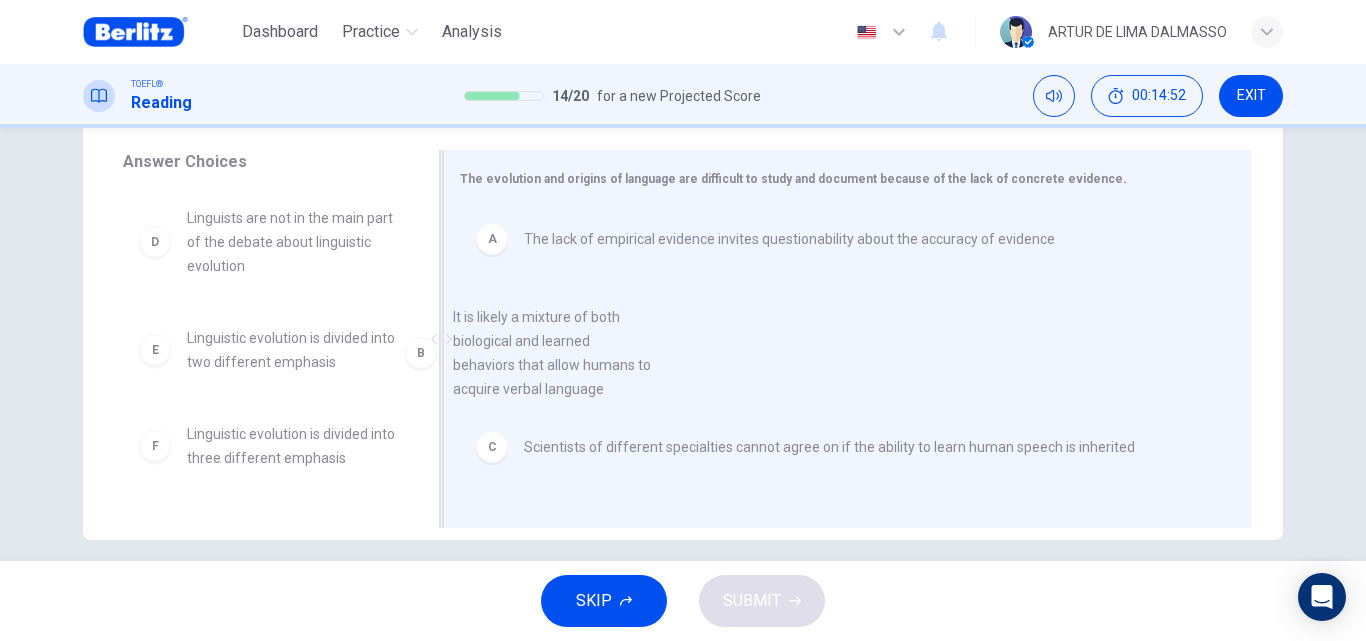 drag, startPoint x: 202, startPoint y: 292, endPoint x: 483, endPoint y: 391, distance: 297.92953 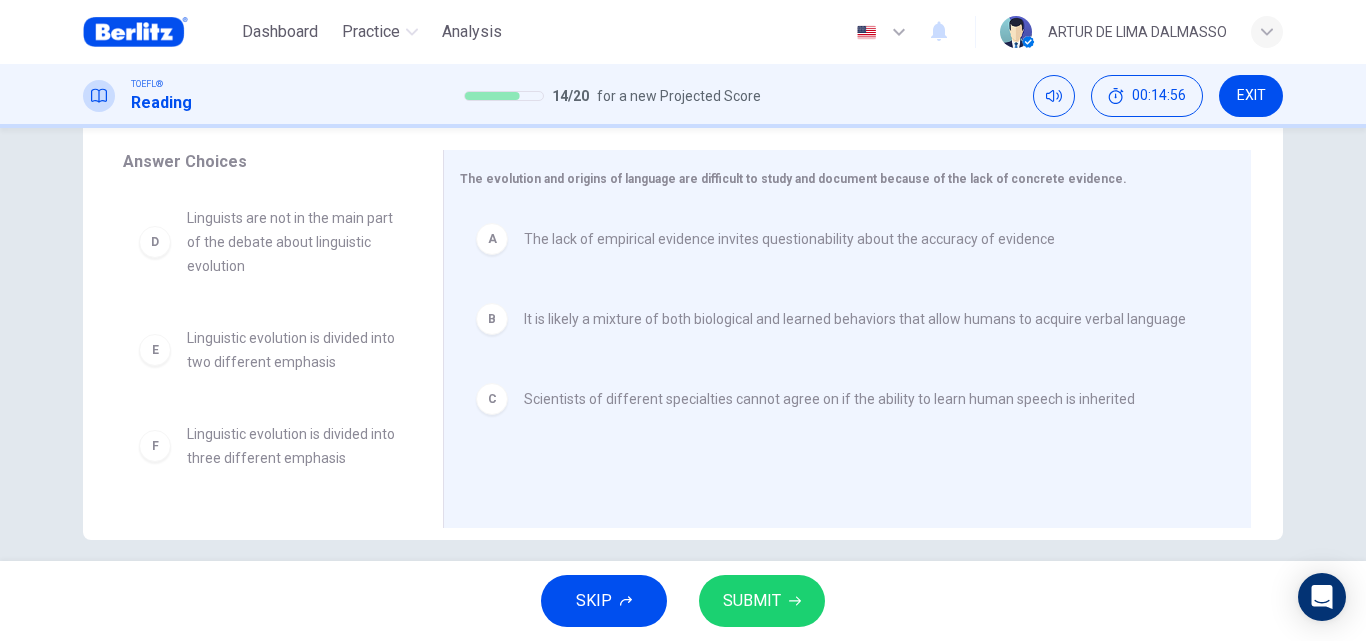 click on "SUBMIT" at bounding box center [752, 601] 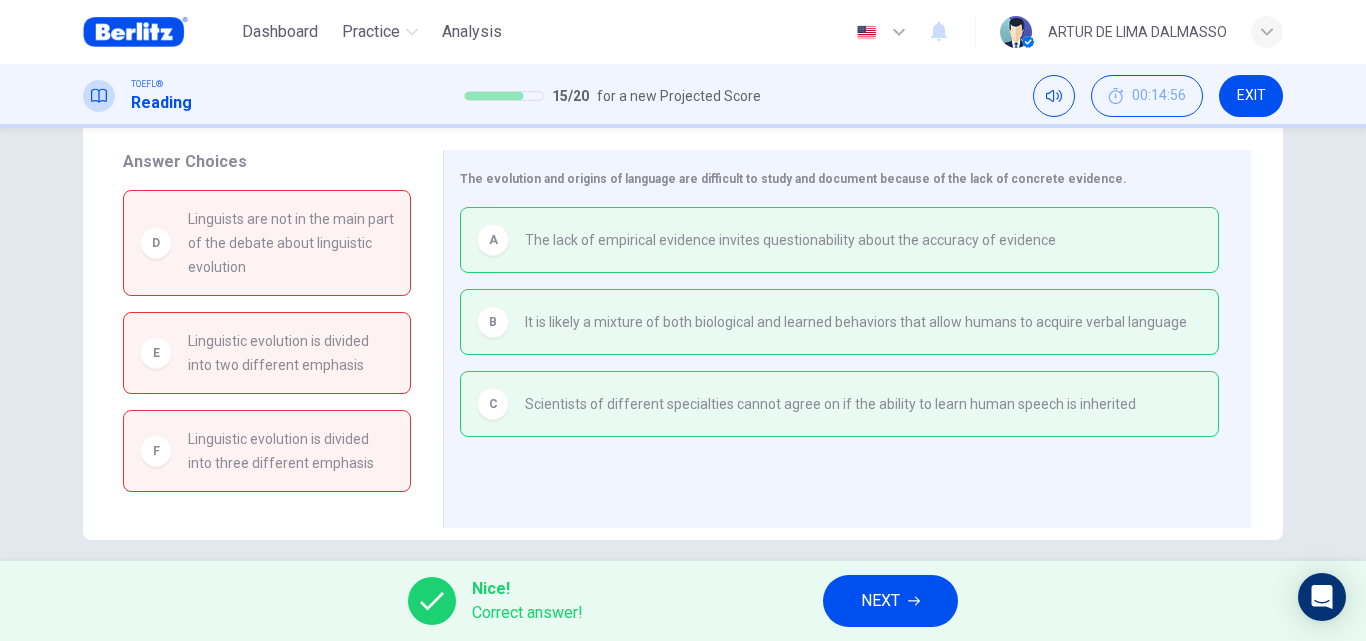 click on "Nice! Correct answer! NEXT" at bounding box center [683, 601] 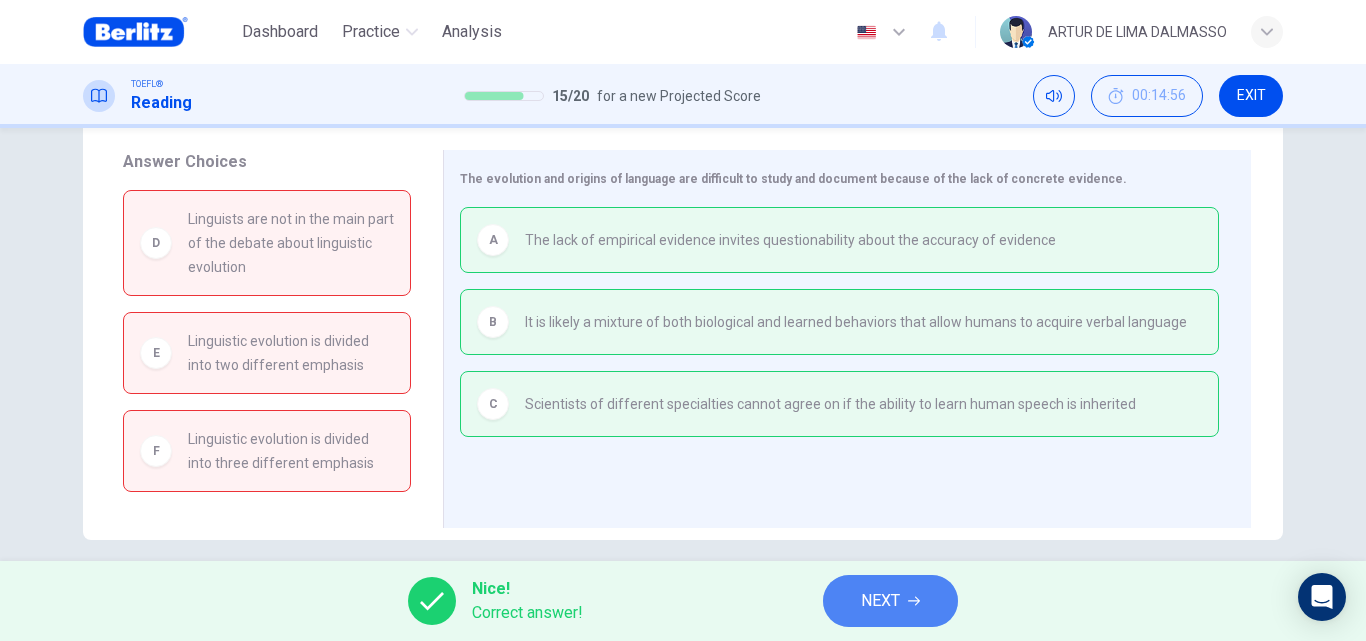 click 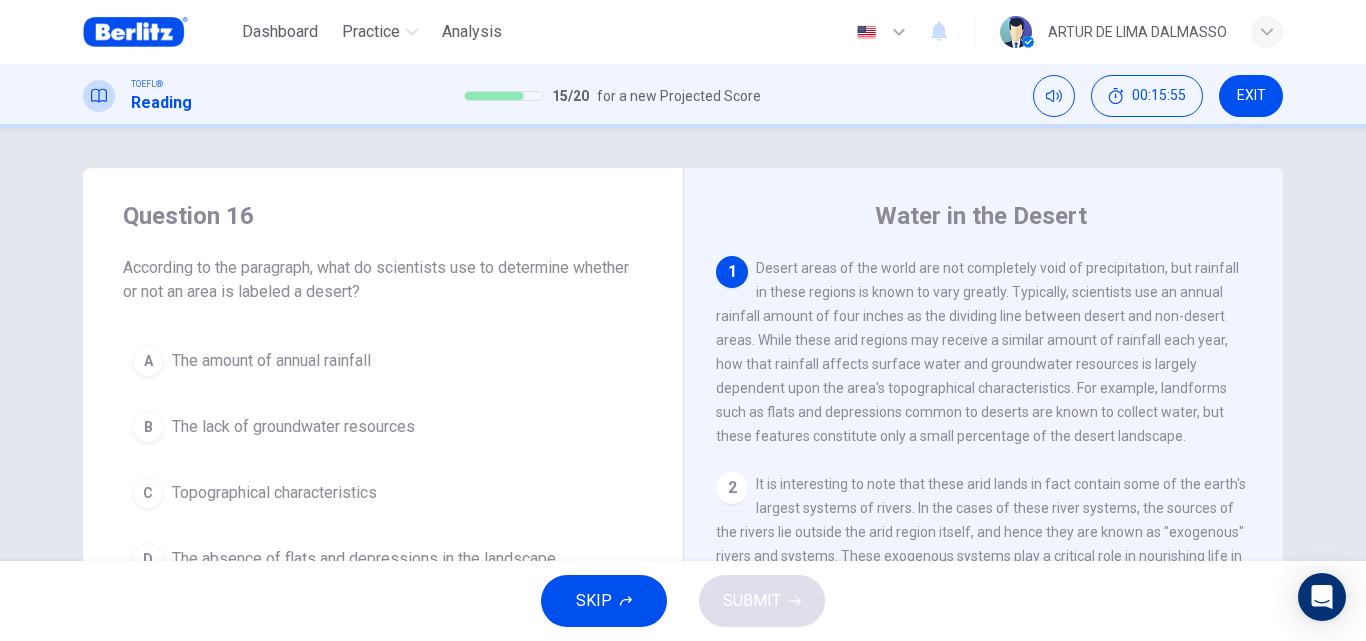 click on "The amount of annual rainfall" at bounding box center [271, 361] 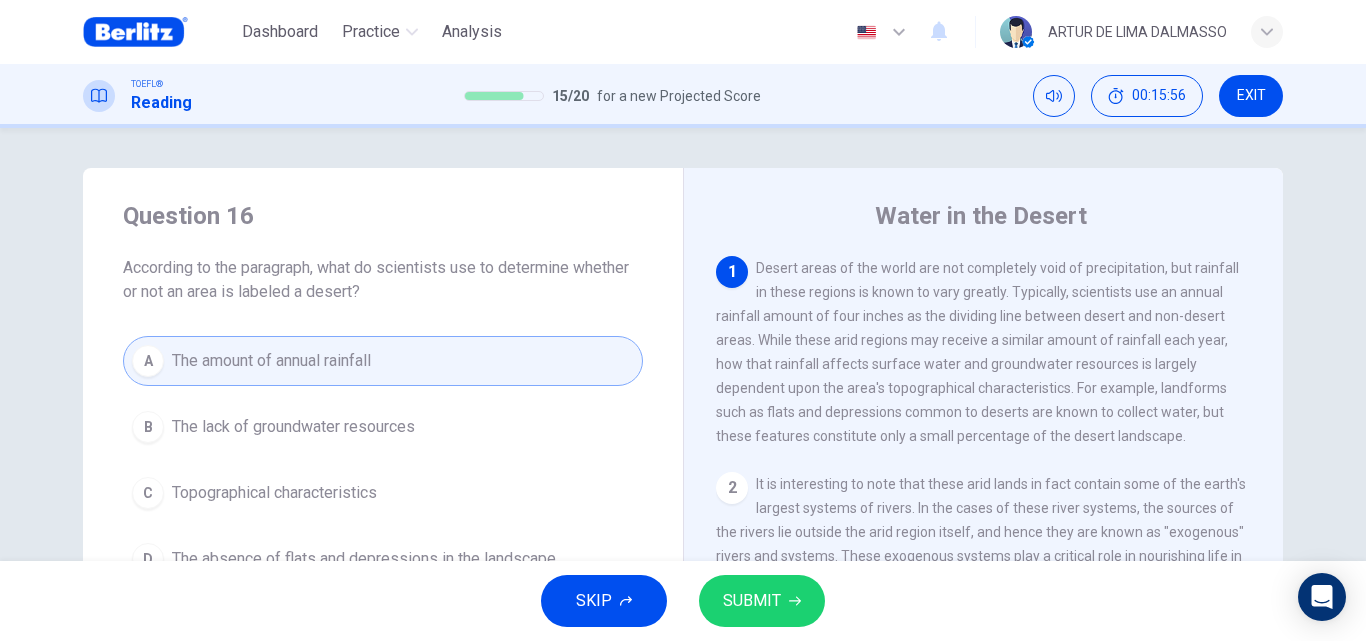 click 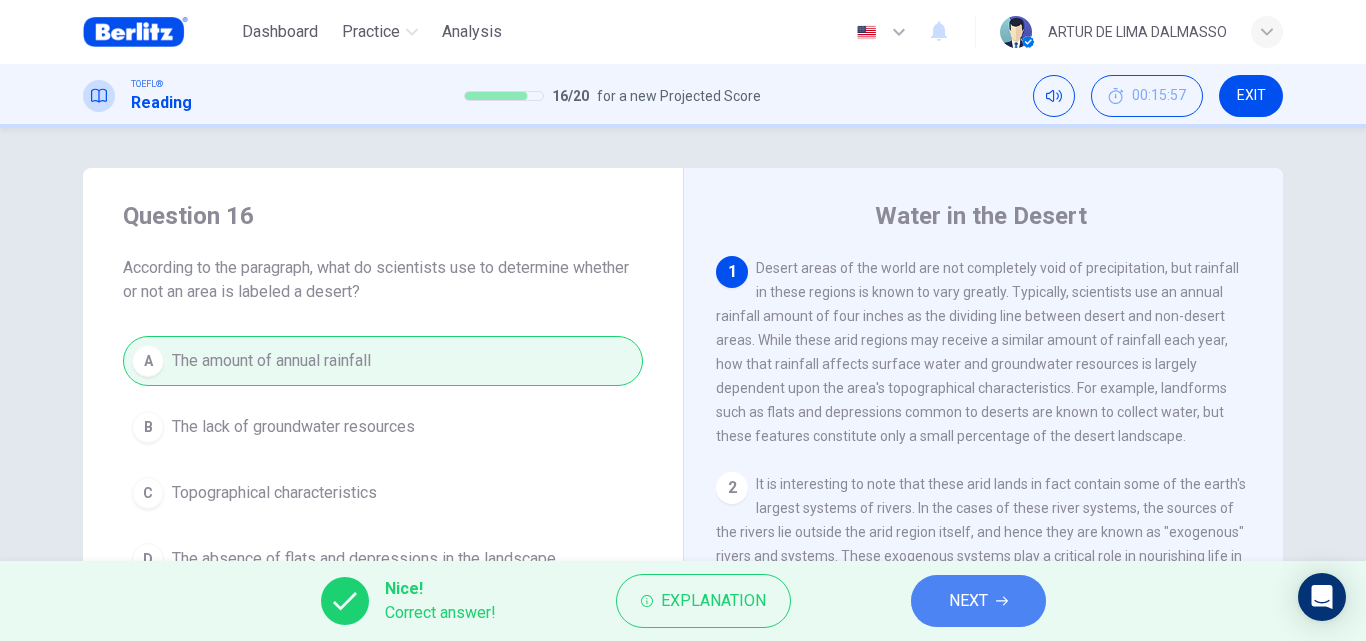 click on "NEXT" at bounding box center [978, 601] 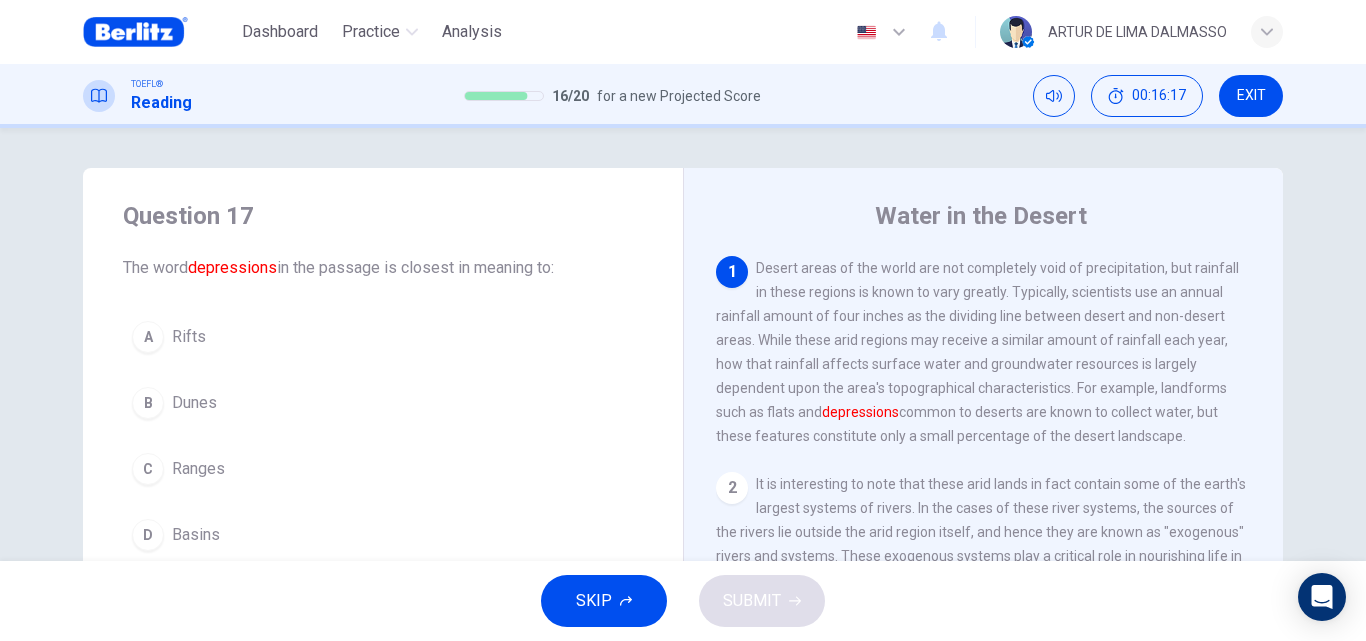 click on "Ranges" at bounding box center (198, 469) 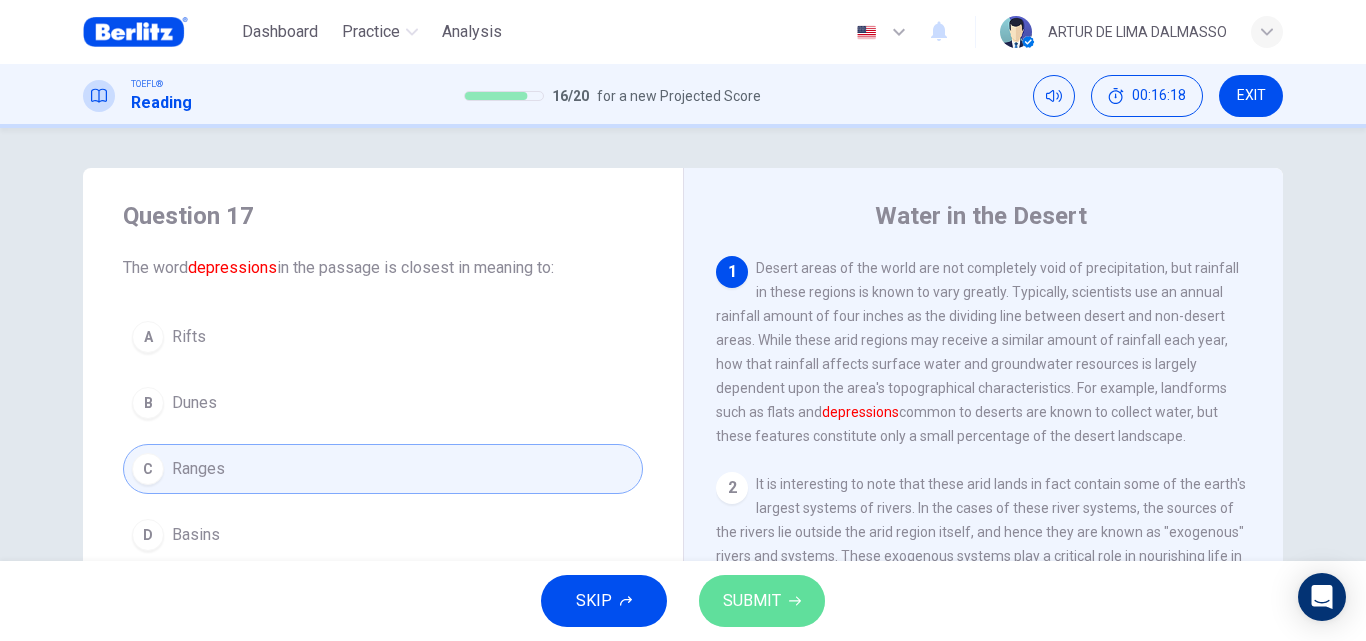 click on "SUBMIT" at bounding box center [752, 601] 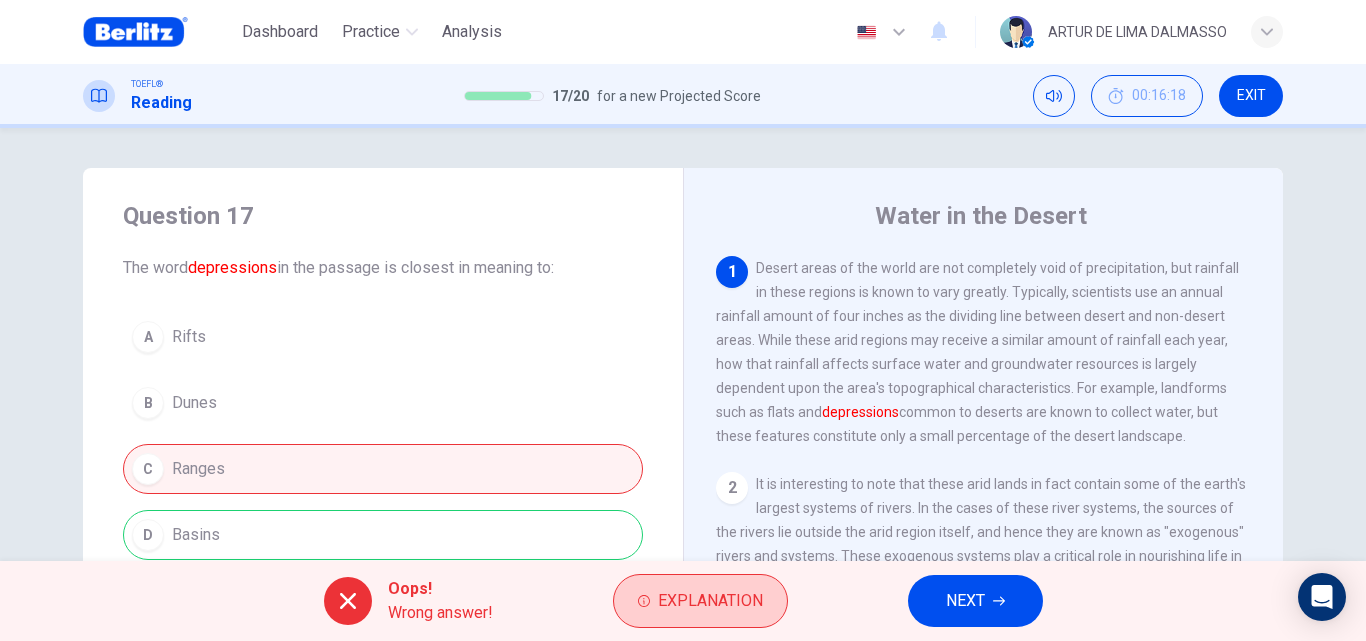 click on "Explanation" at bounding box center (700, 601) 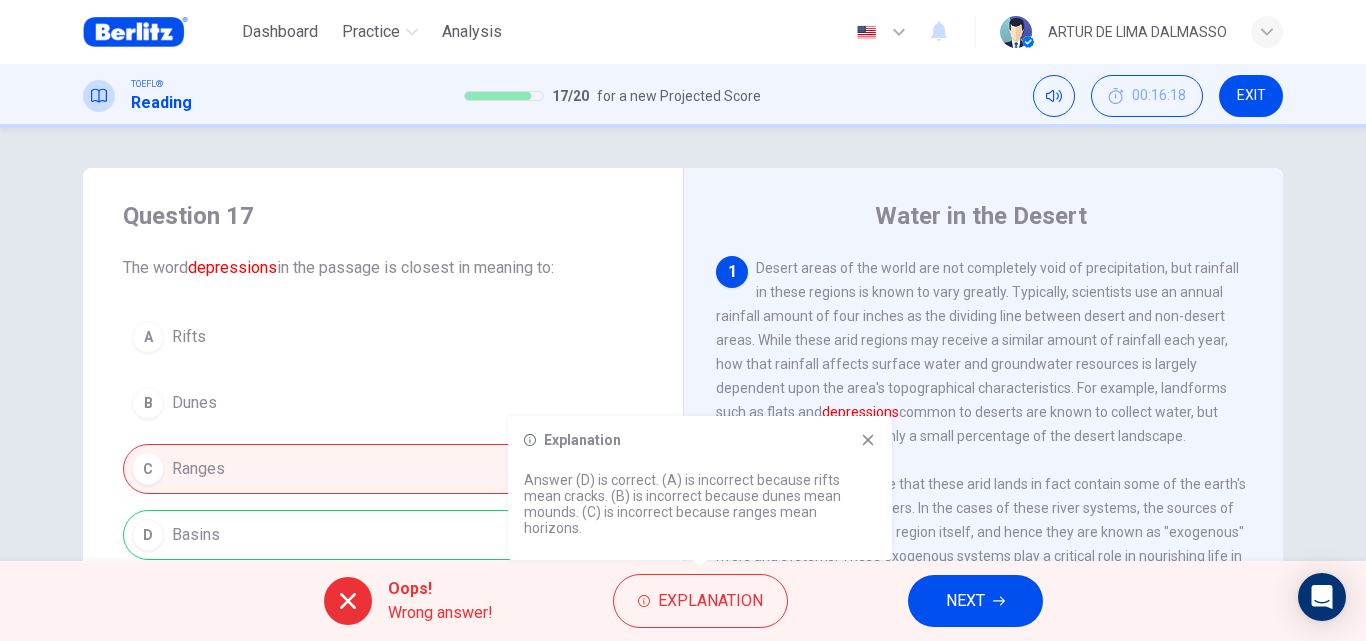 click on "Explanation" at bounding box center [700, 440] 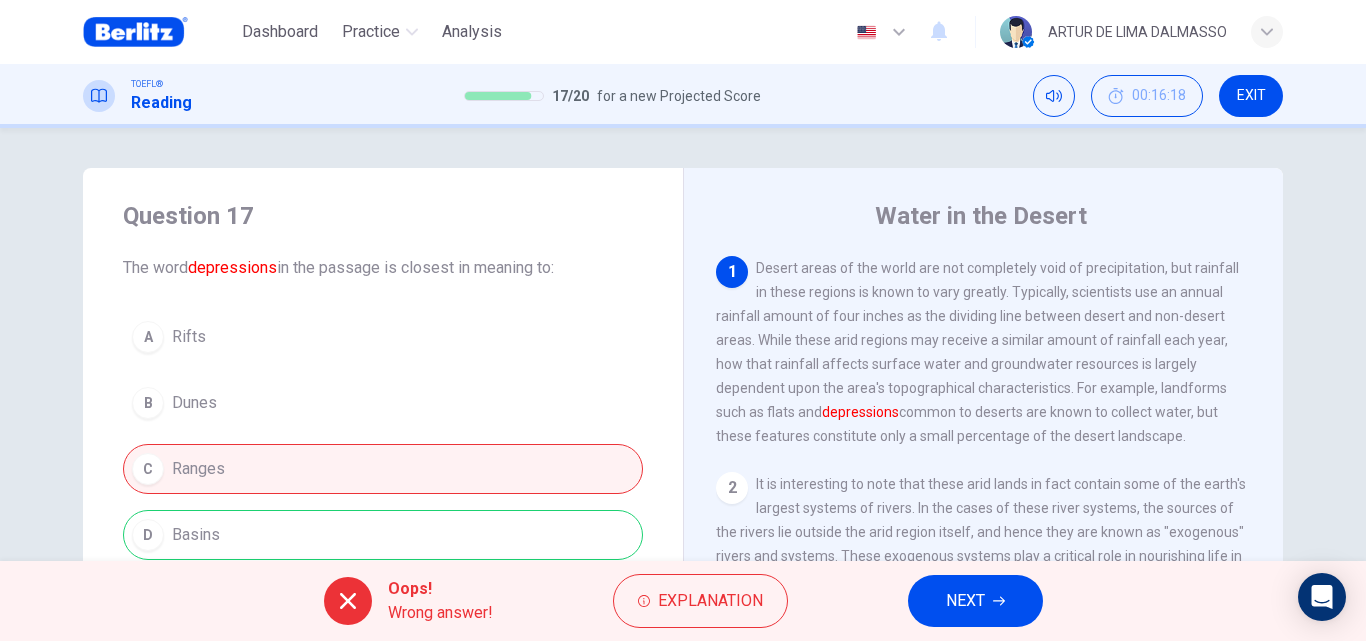 click on "NEXT" at bounding box center [975, 601] 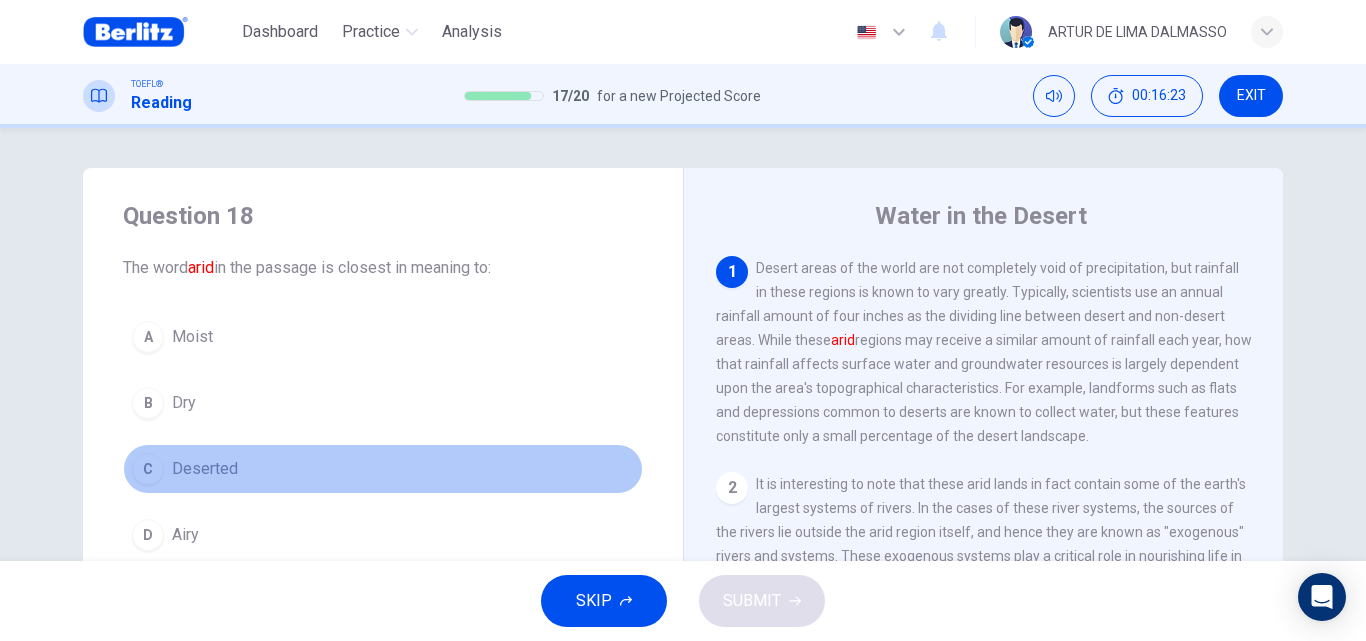 click on "C Deserted" at bounding box center [383, 469] 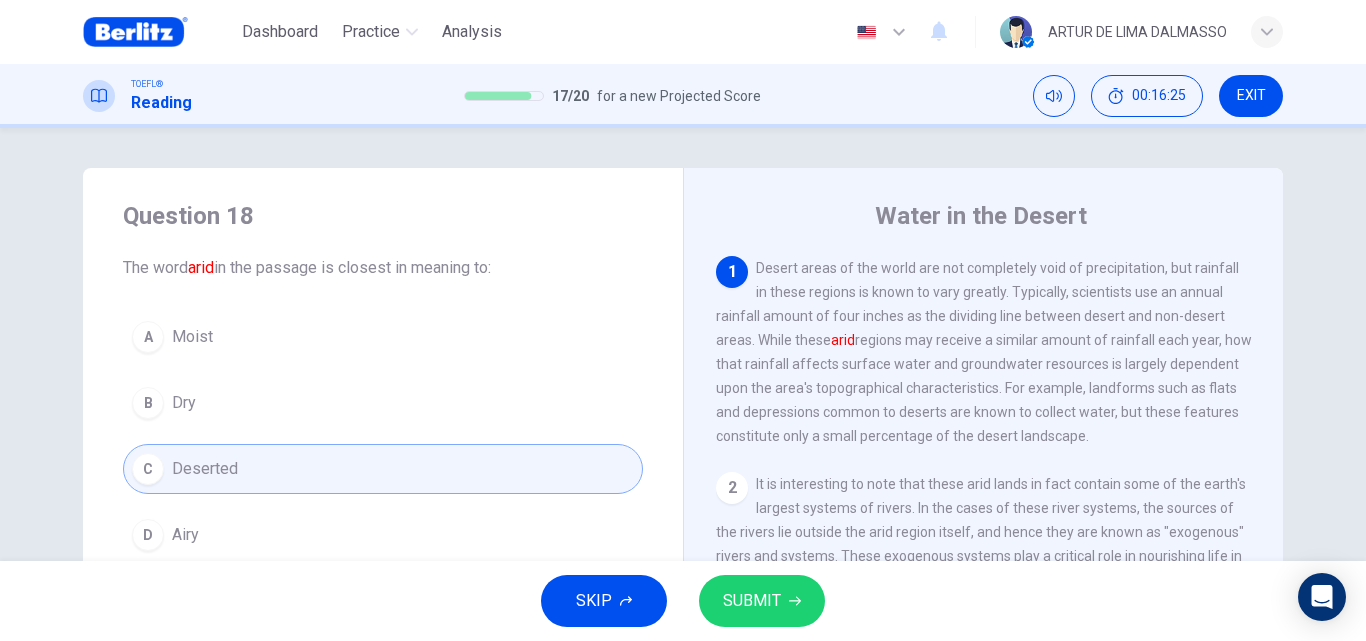 click on "SUBMIT" at bounding box center [762, 601] 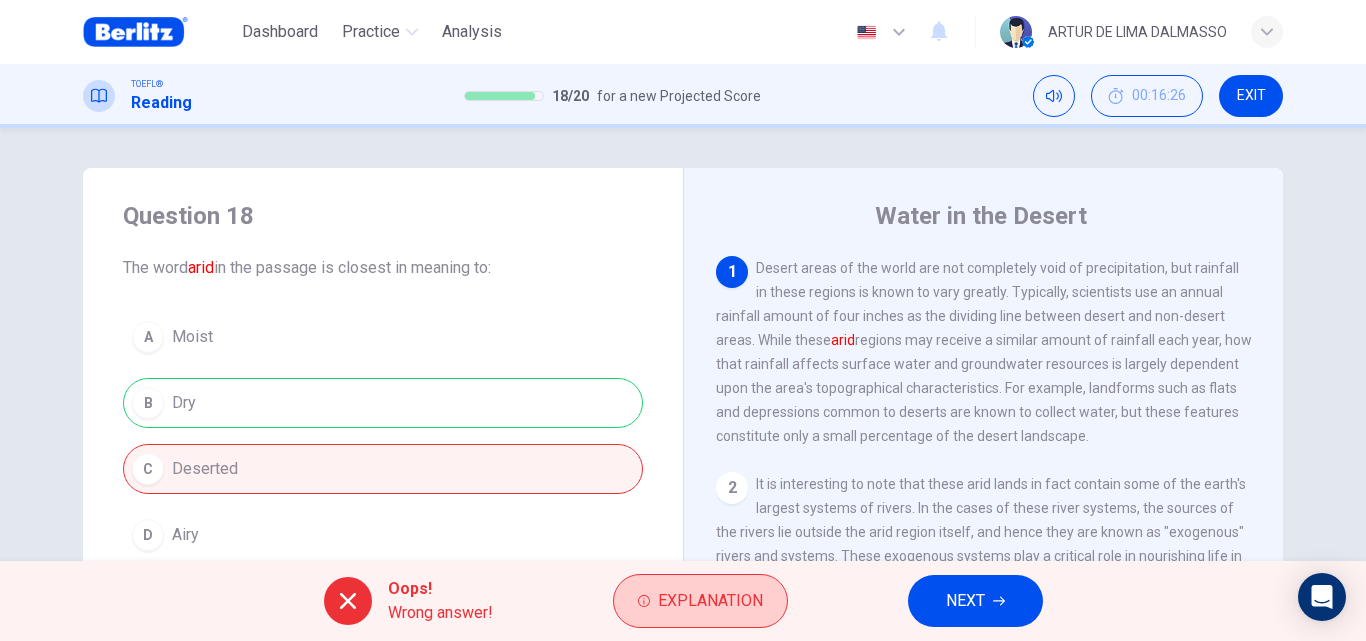 click on "Explanation" at bounding box center [700, 601] 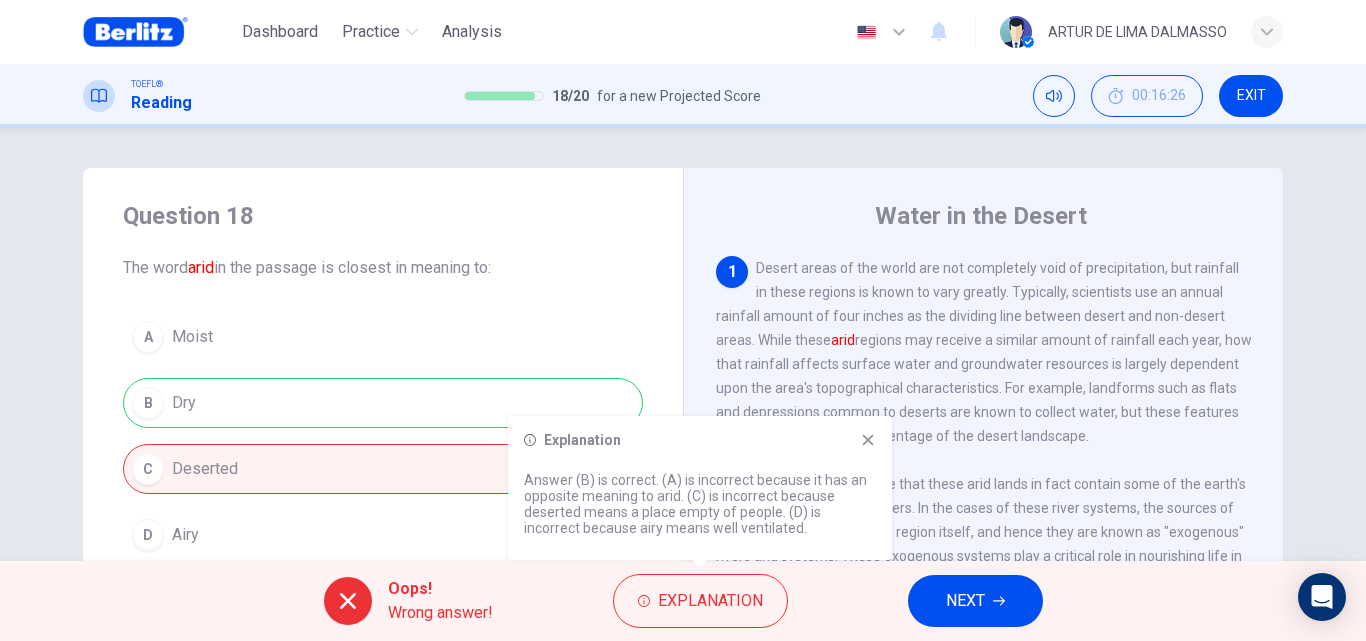 click 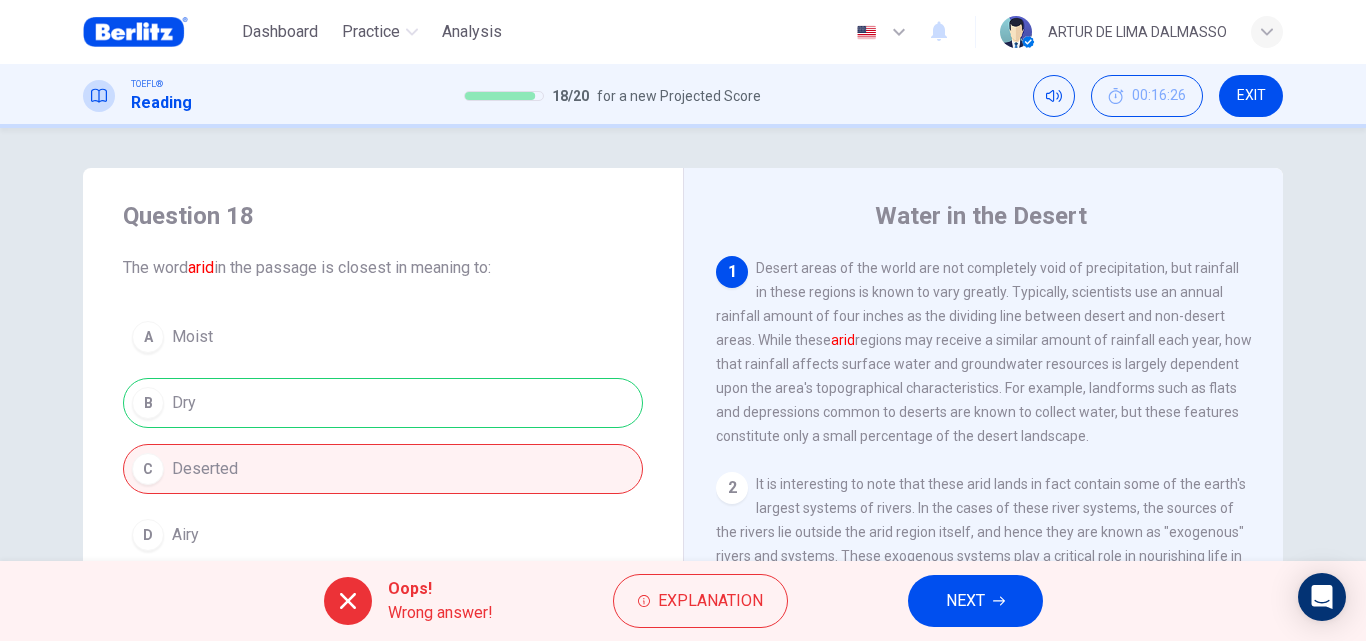 click on "NEXT" at bounding box center [975, 601] 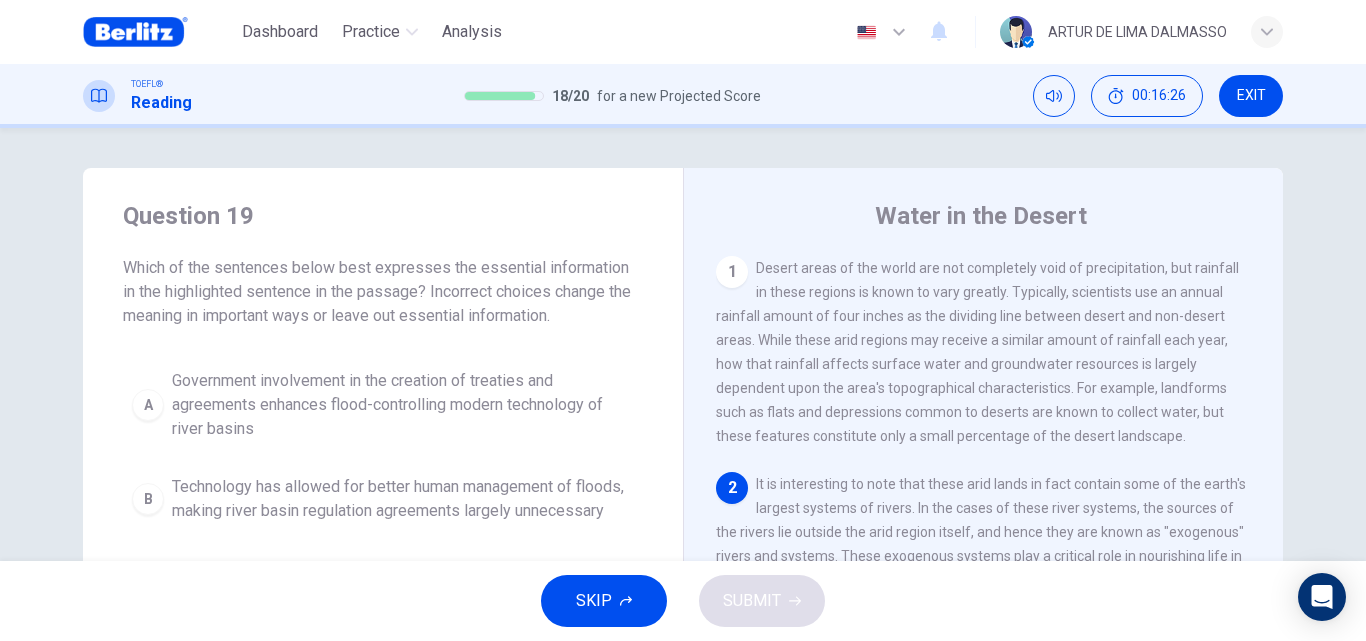 scroll, scrollTop: 99, scrollLeft: 0, axis: vertical 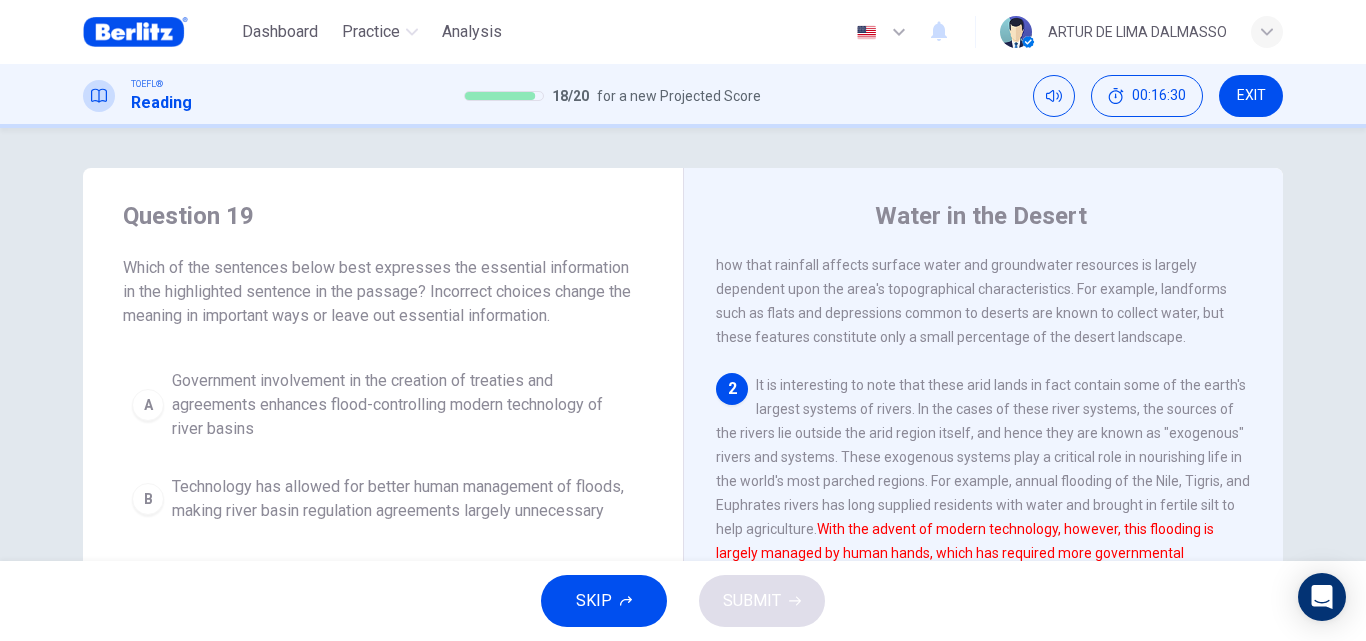 drag, startPoint x: 1284, startPoint y: 380, endPoint x: 1271, endPoint y: 421, distance: 43.011627 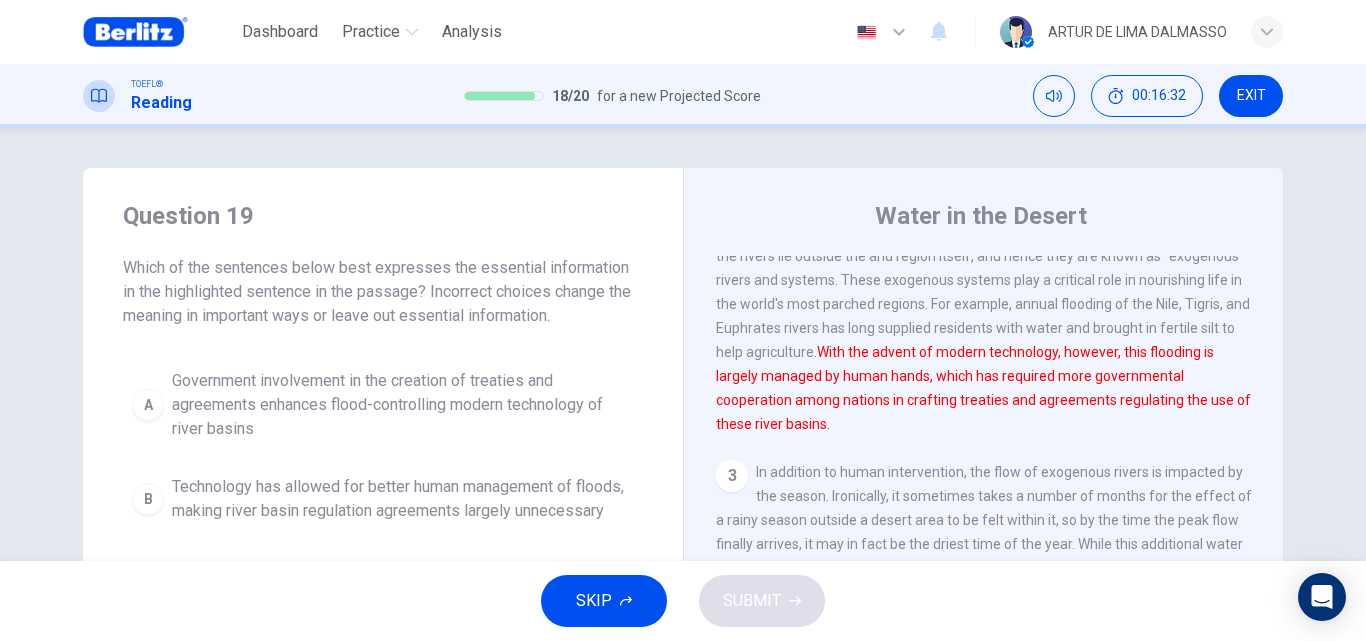 scroll, scrollTop: 278, scrollLeft: 0, axis: vertical 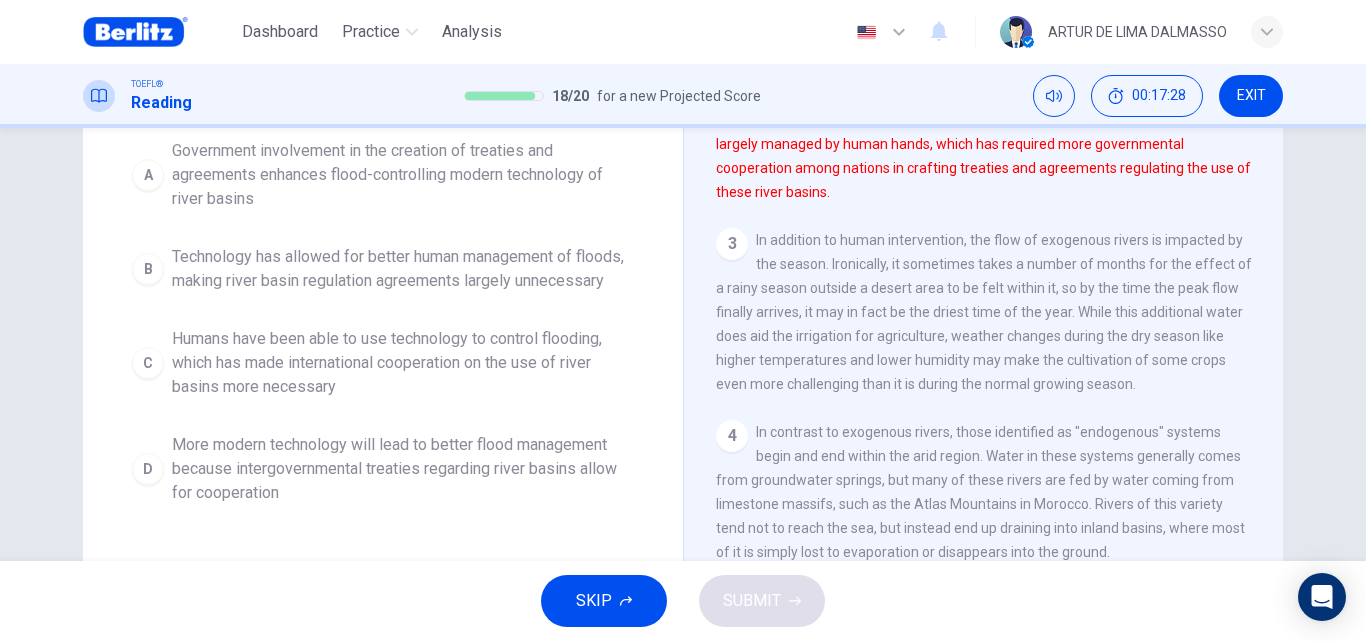 click on "More modern technology will lead to better flood management because intergovernmental treaties regarding river basins allow for cooperation" at bounding box center (403, 469) 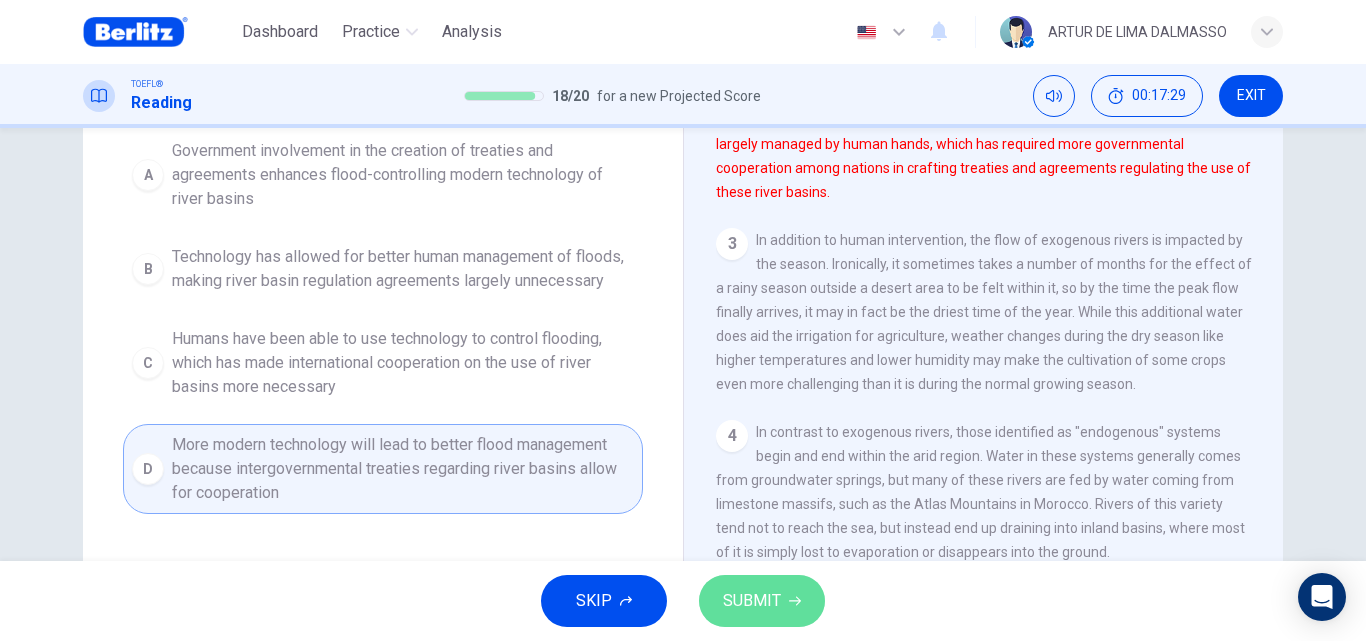 click on "SUBMIT" at bounding box center (762, 601) 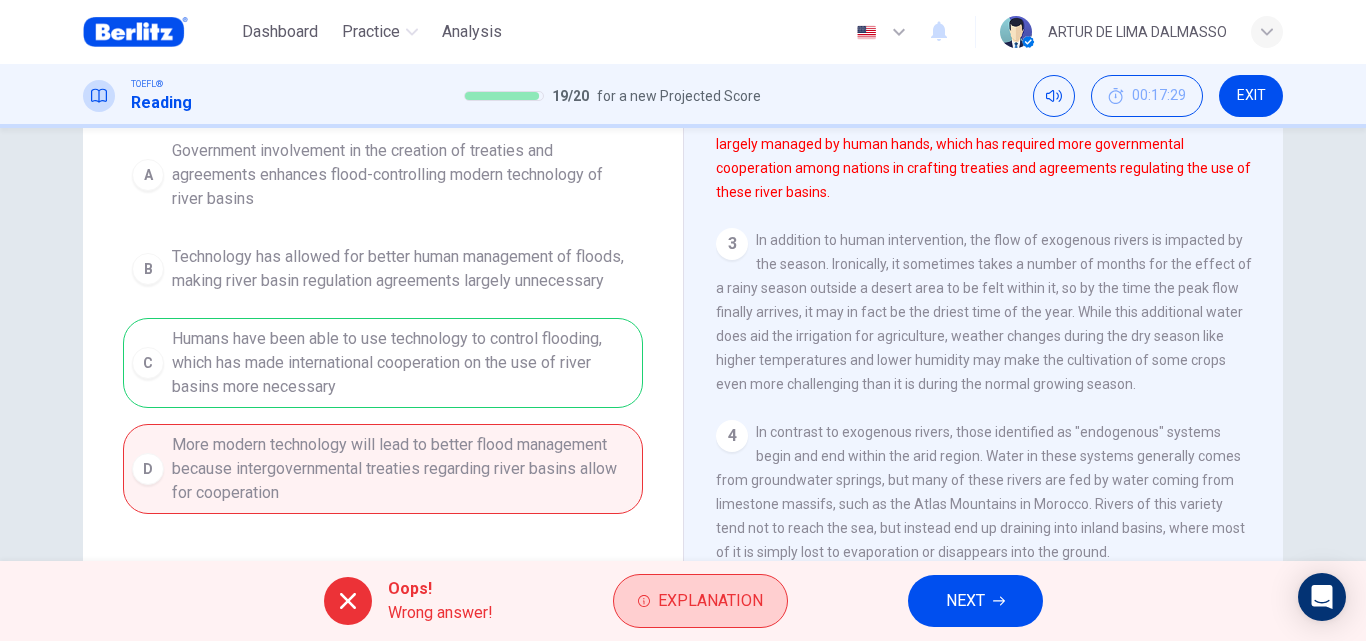 click on "Explanation" at bounding box center [700, 601] 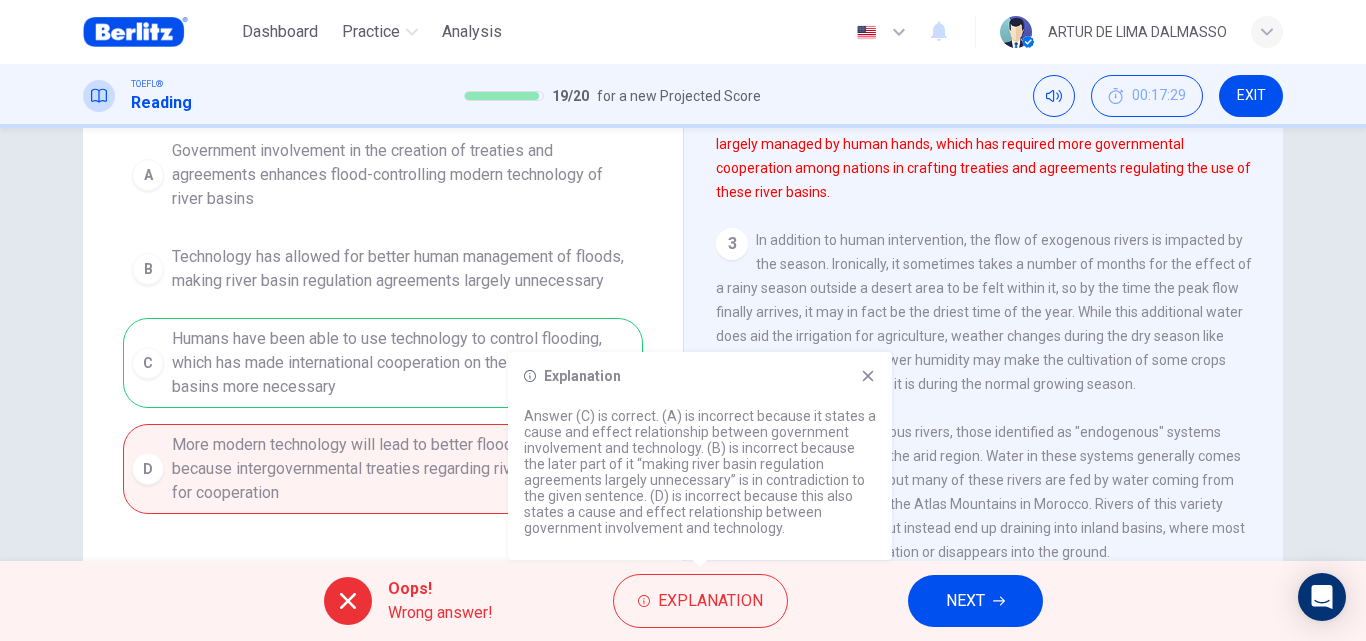 click 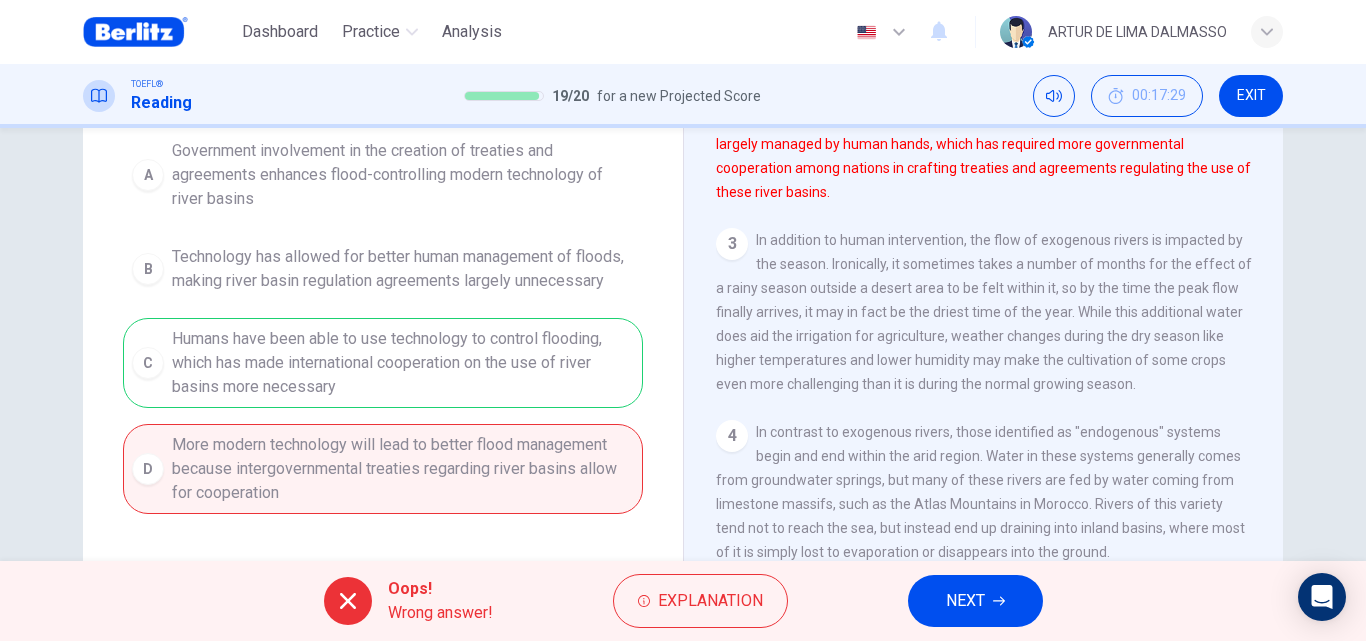 click on "NEXT" at bounding box center [975, 601] 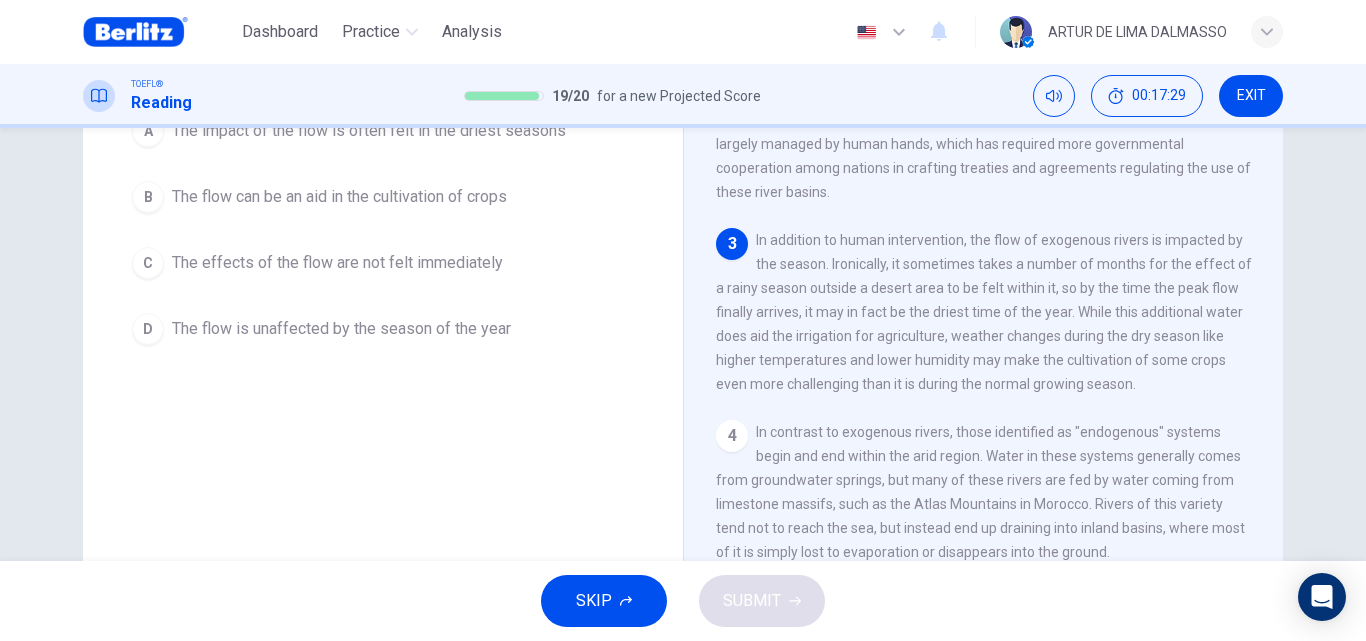 scroll, scrollTop: 206, scrollLeft: 0, axis: vertical 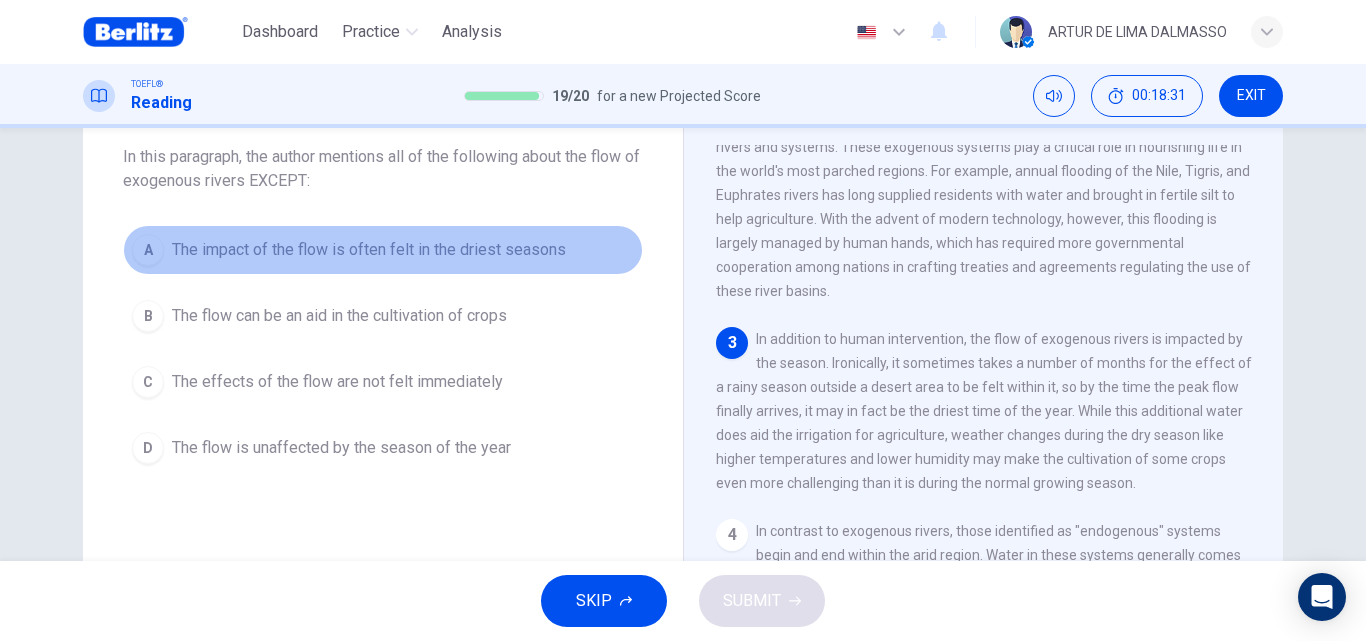 click on "The impact of the flow is often felt in the driest seasons" at bounding box center (369, 250) 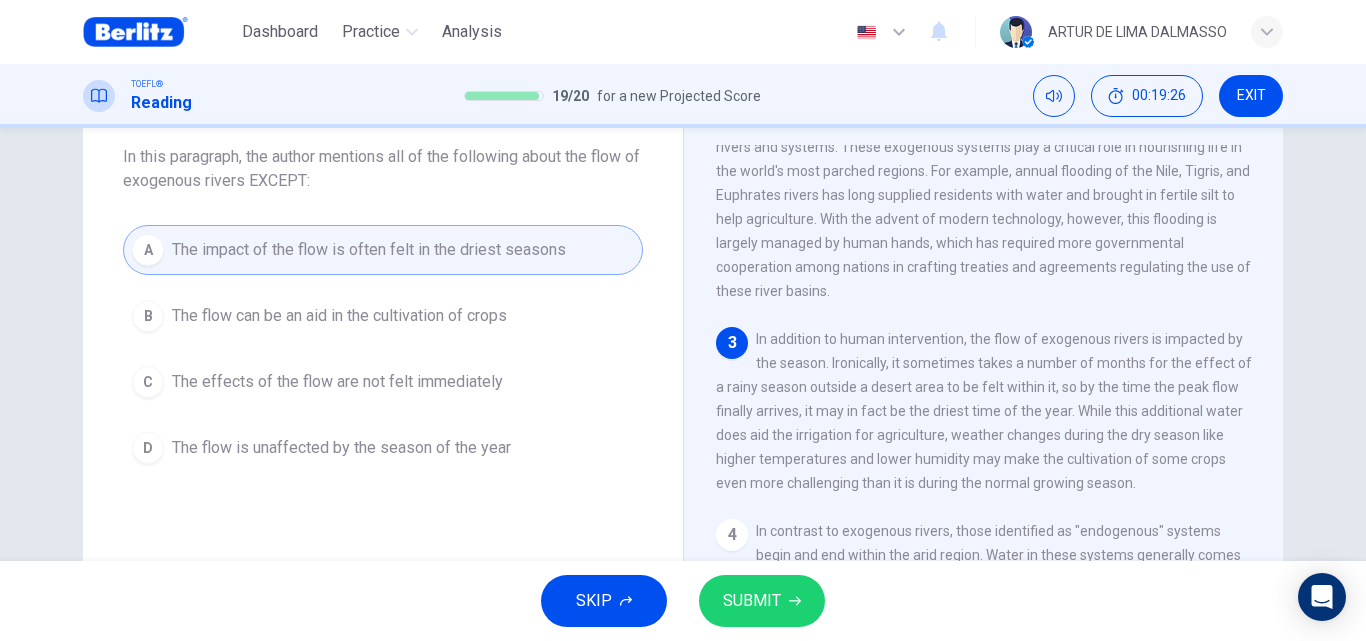 click on "B The flow can be an aid in the cultivation of crops" at bounding box center (383, 316) 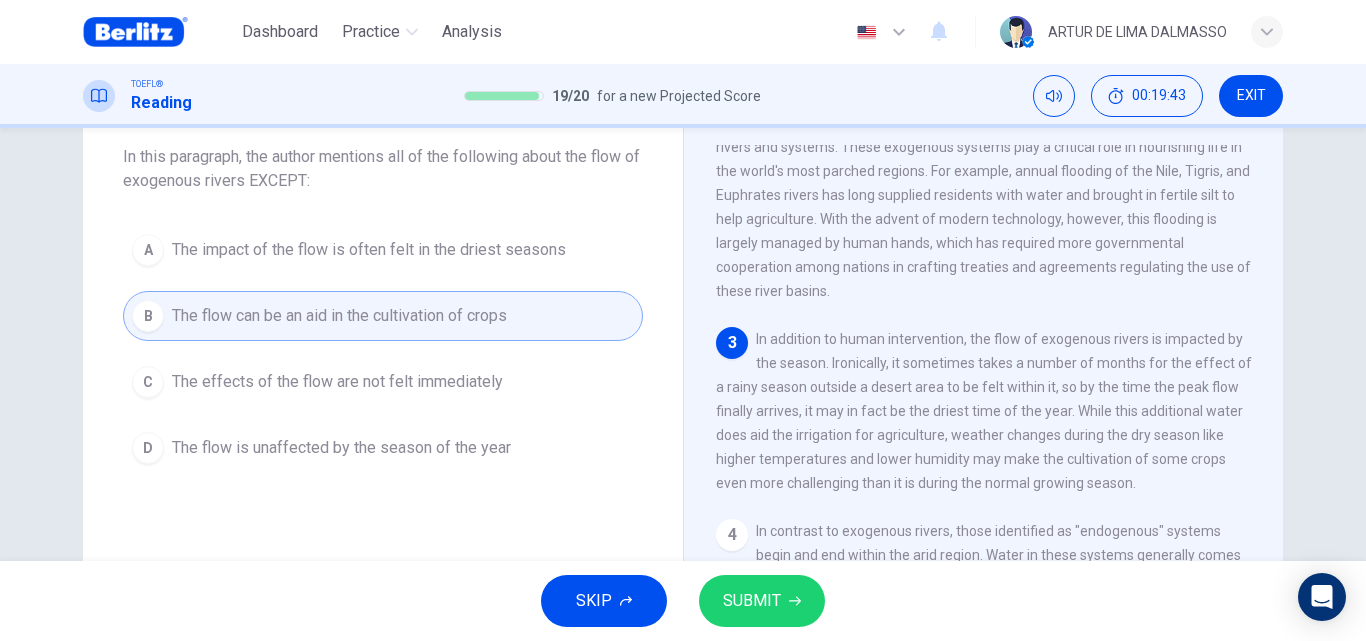 click on "SUBMIT" at bounding box center [752, 601] 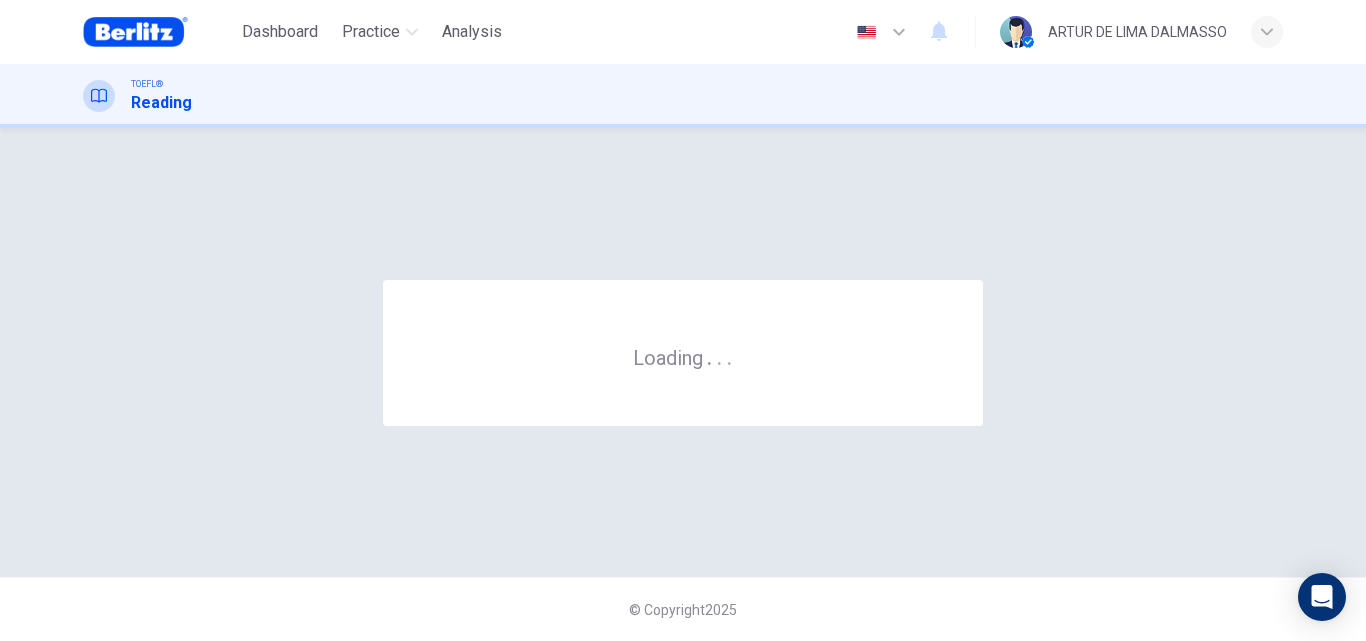 scroll, scrollTop: 0, scrollLeft: 0, axis: both 